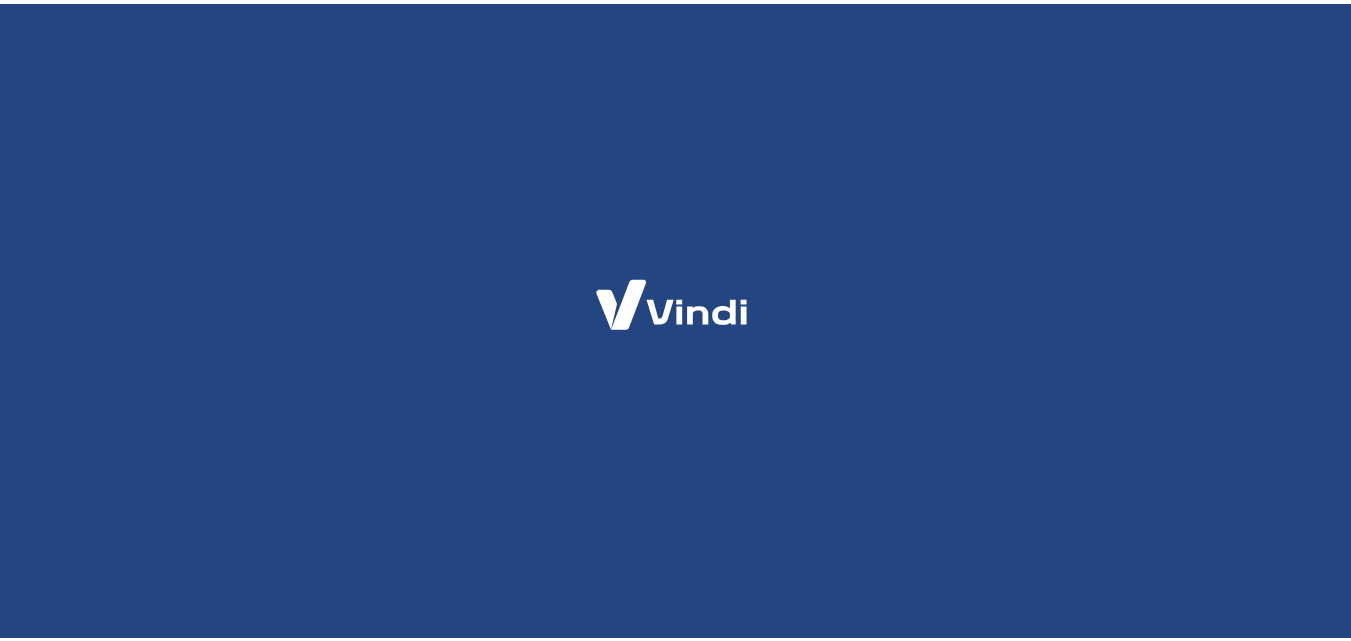 scroll, scrollTop: 0, scrollLeft: 0, axis: both 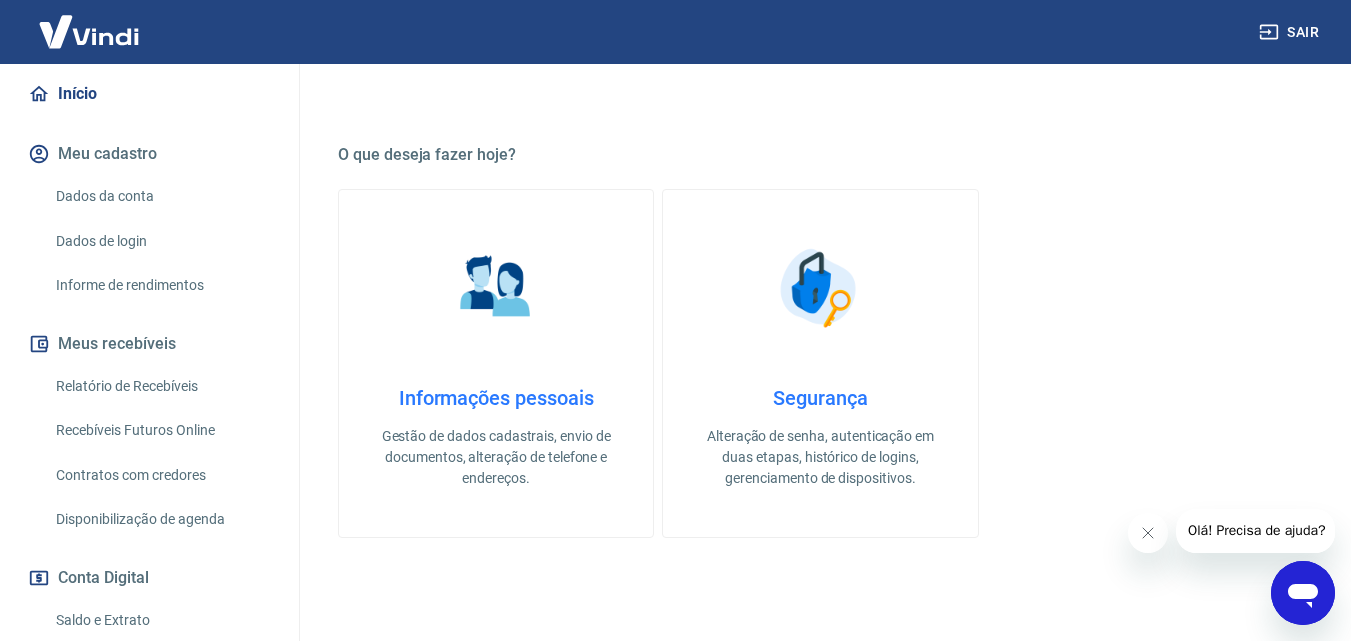 click on "Relatório de Recebíveis" at bounding box center [161, 386] 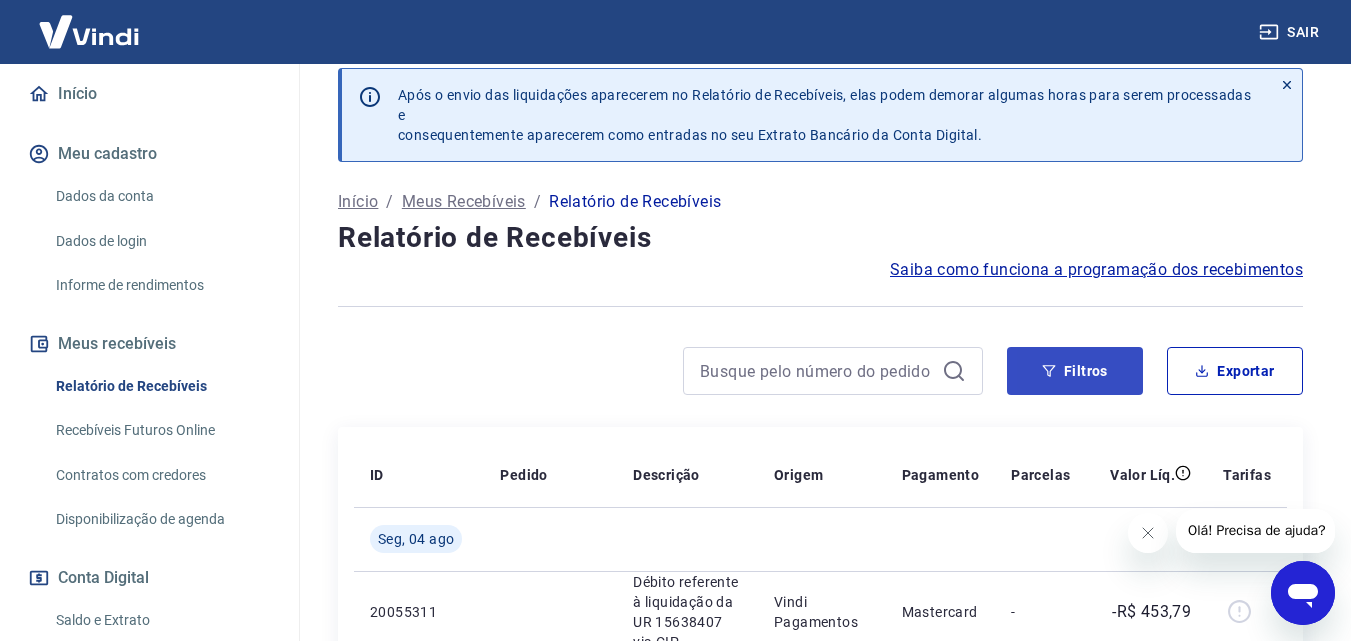 scroll, scrollTop: 0, scrollLeft: 0, axis: both 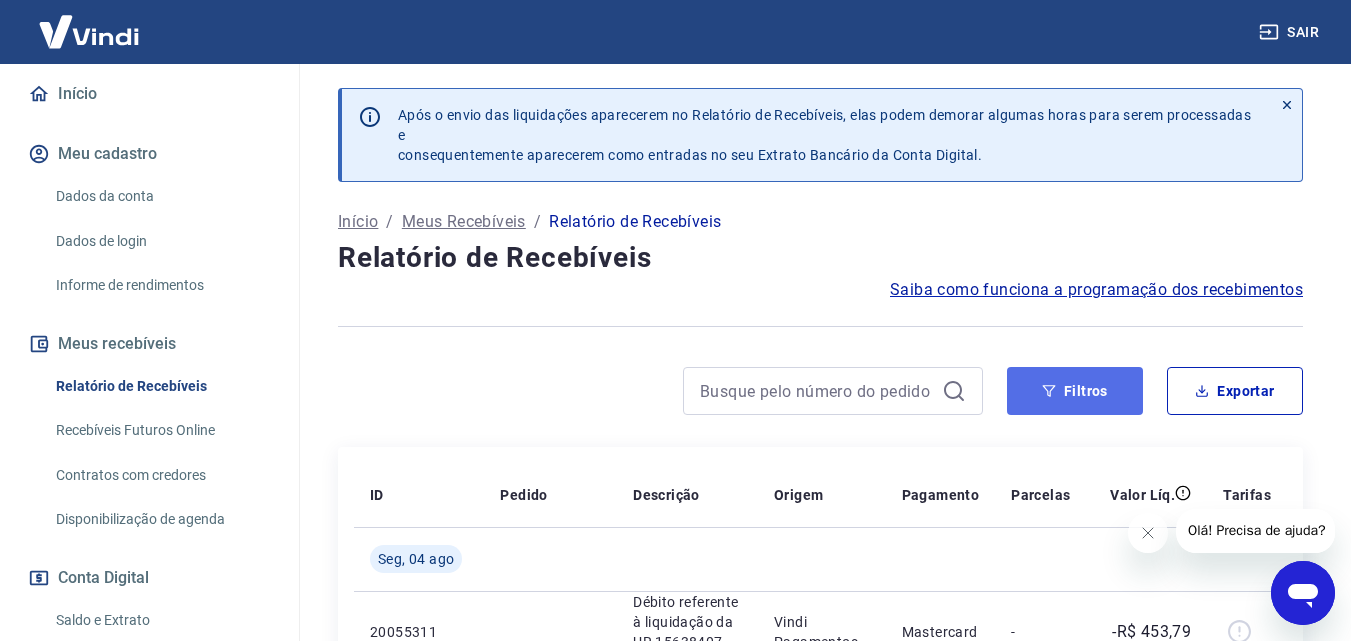 click on "Filtros" at bounding box center (1075, 391) 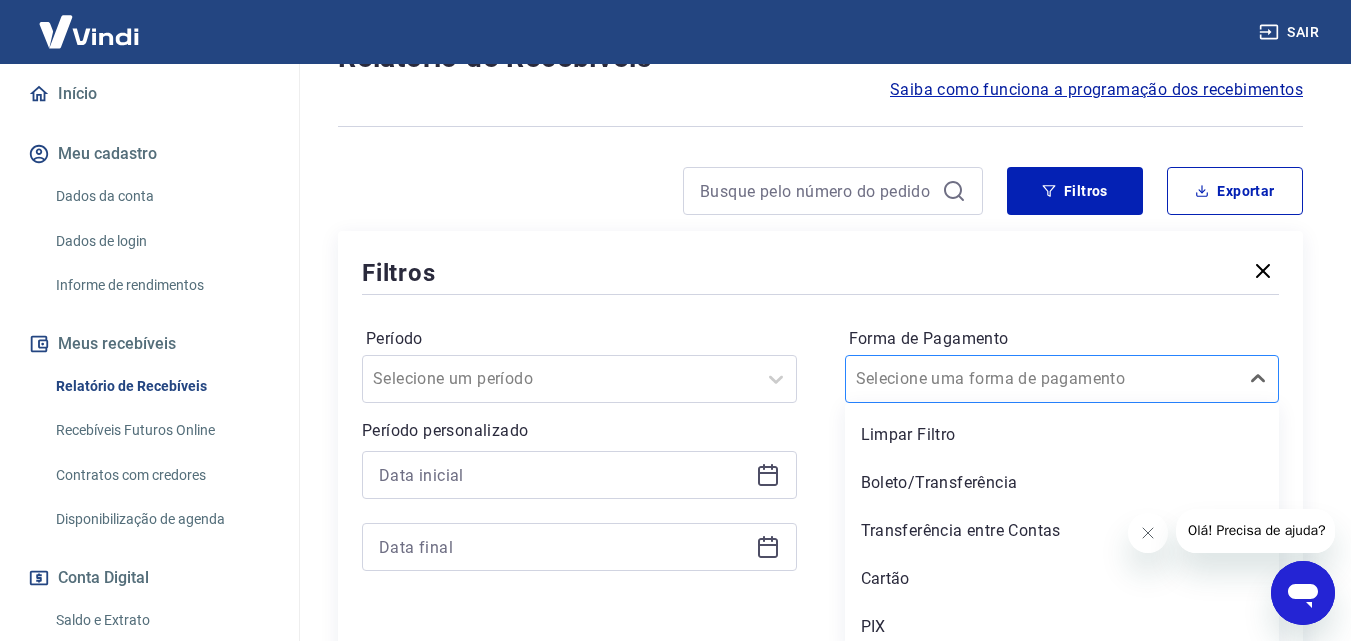 click on "Forma de Pagamento" at bounding box center [957, 379] 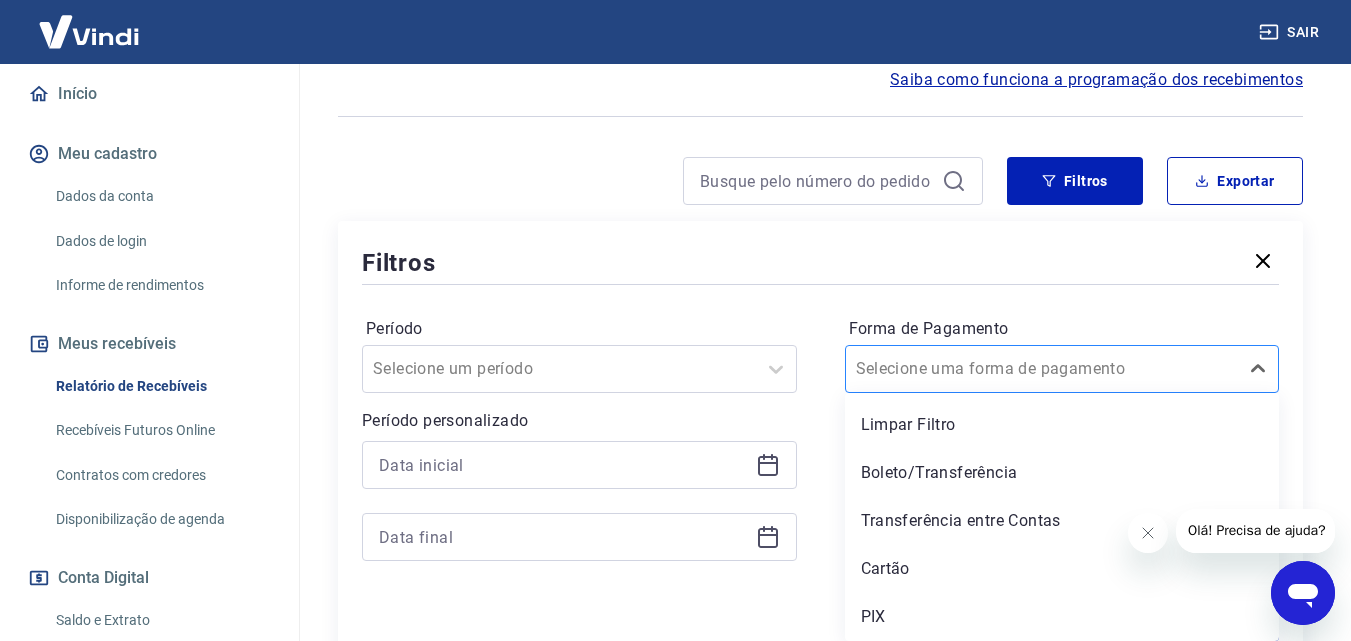 scroll, scrollTop: 510, scrollLeft: 0, axis: vertical 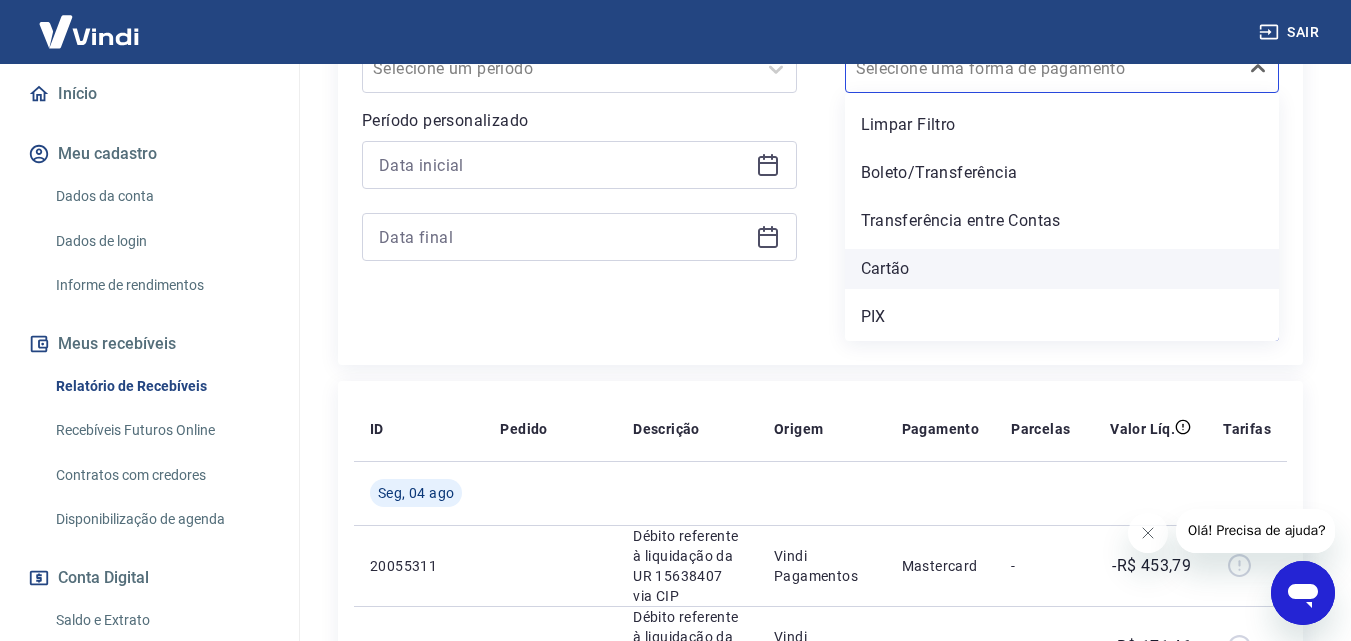 click on "Cartão" at bounding box center (1062, 269) 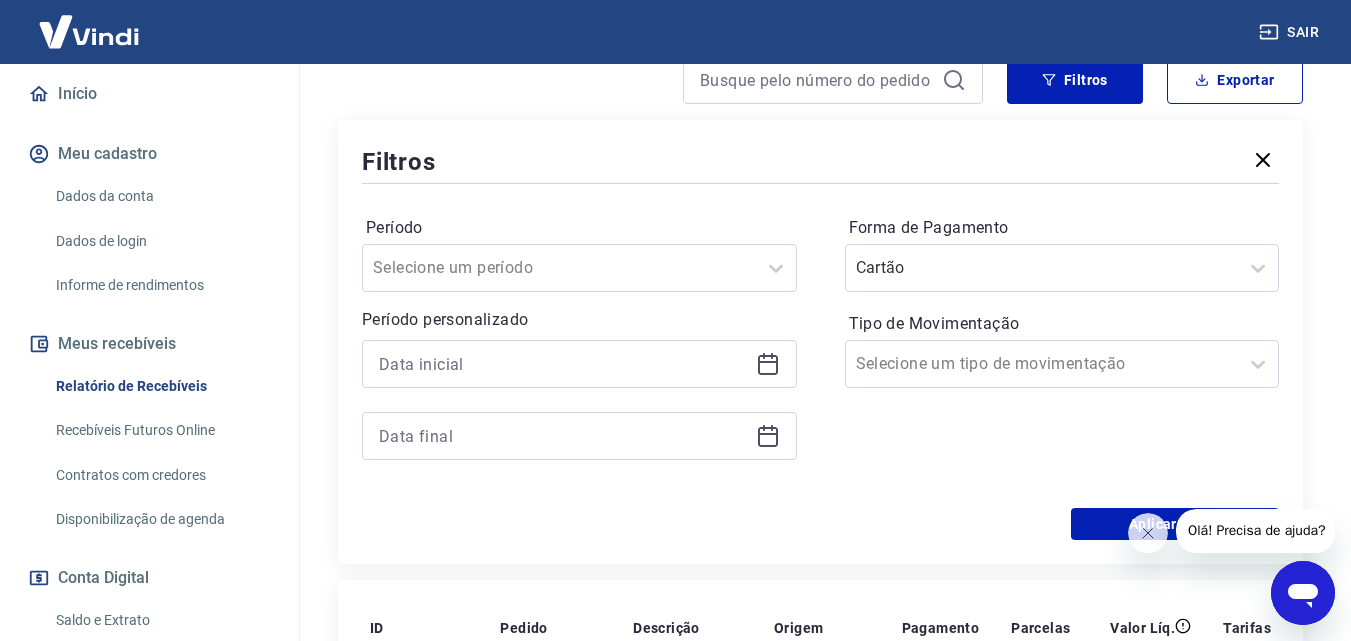 scroll, scrollTop: 310, scrollLeft: 0, axis: vertical 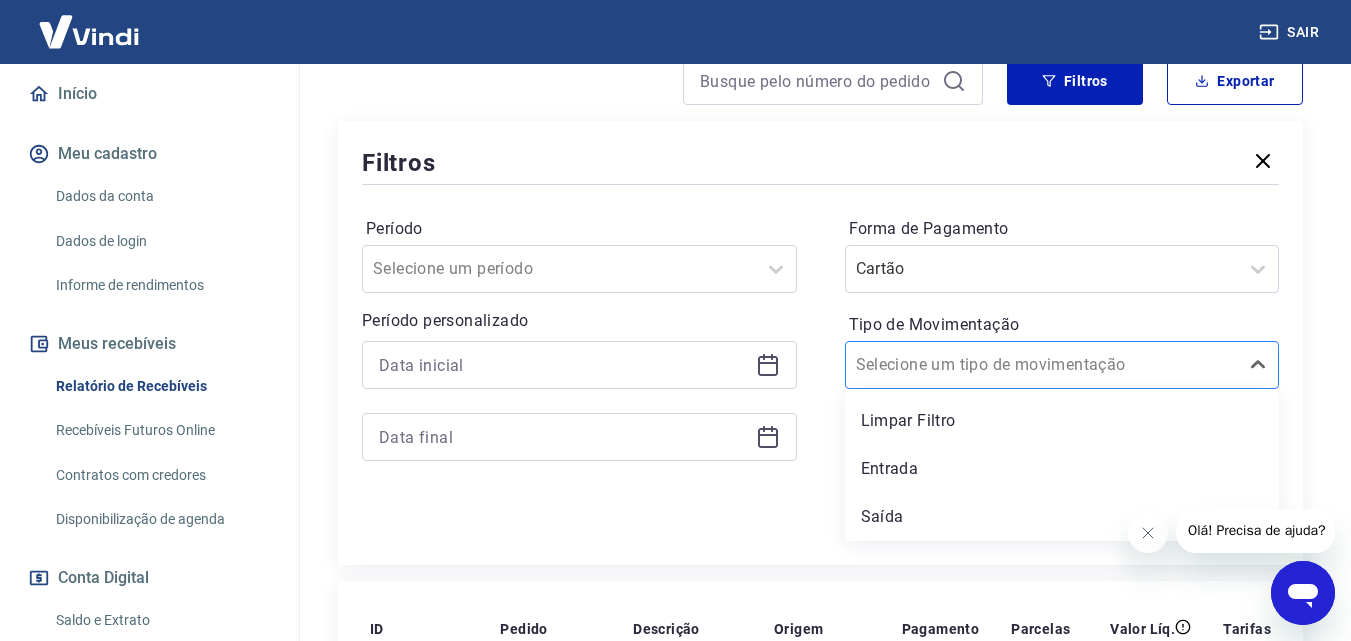 click at bounding box center [1042, 365] 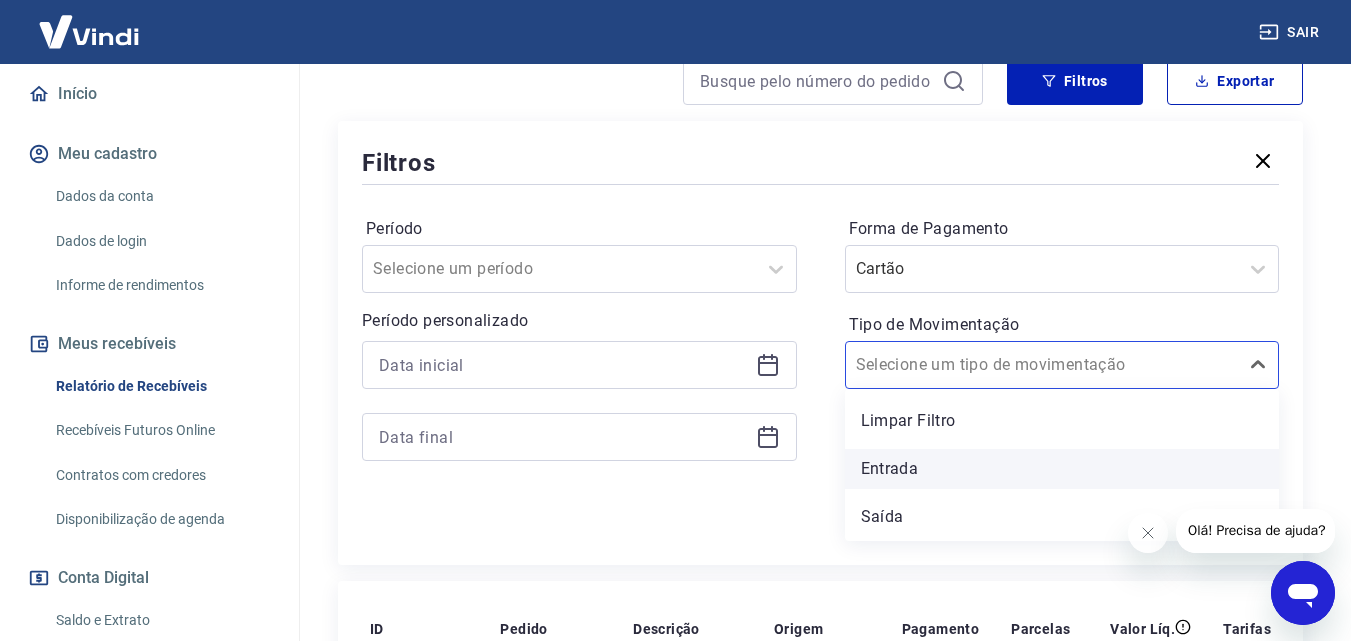 click on "Entrada" at bounding box center [1062, 469] 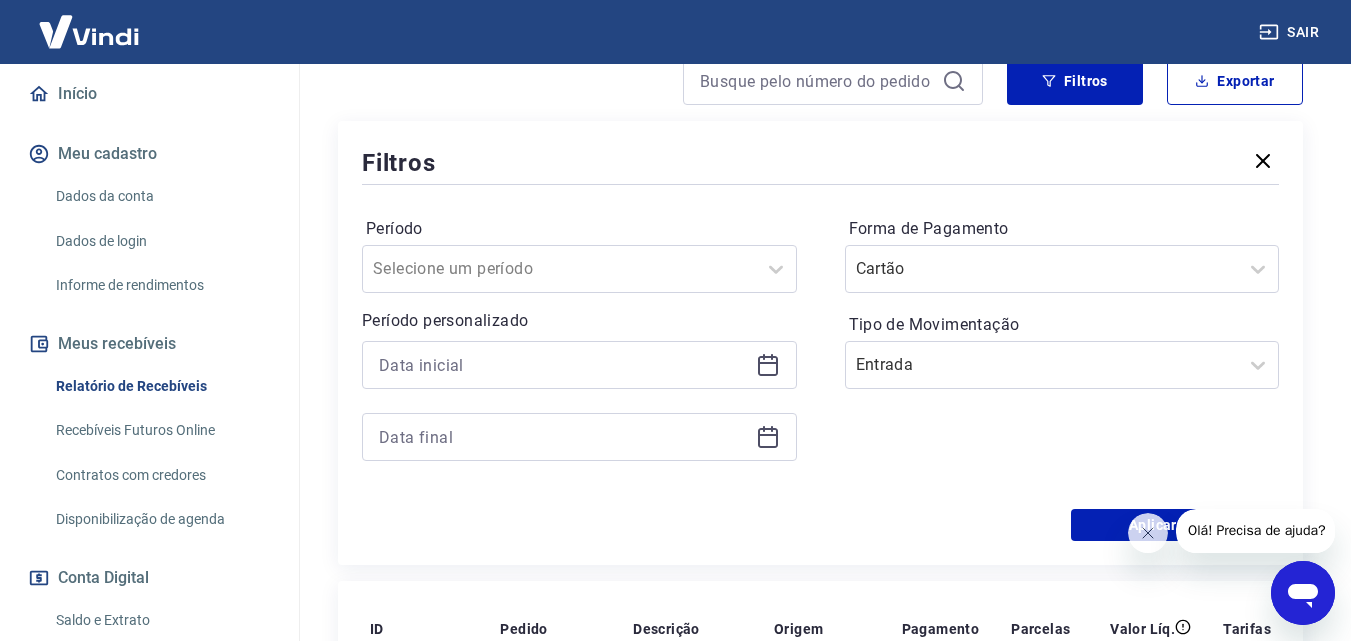 click at bounding box center (579, 365) 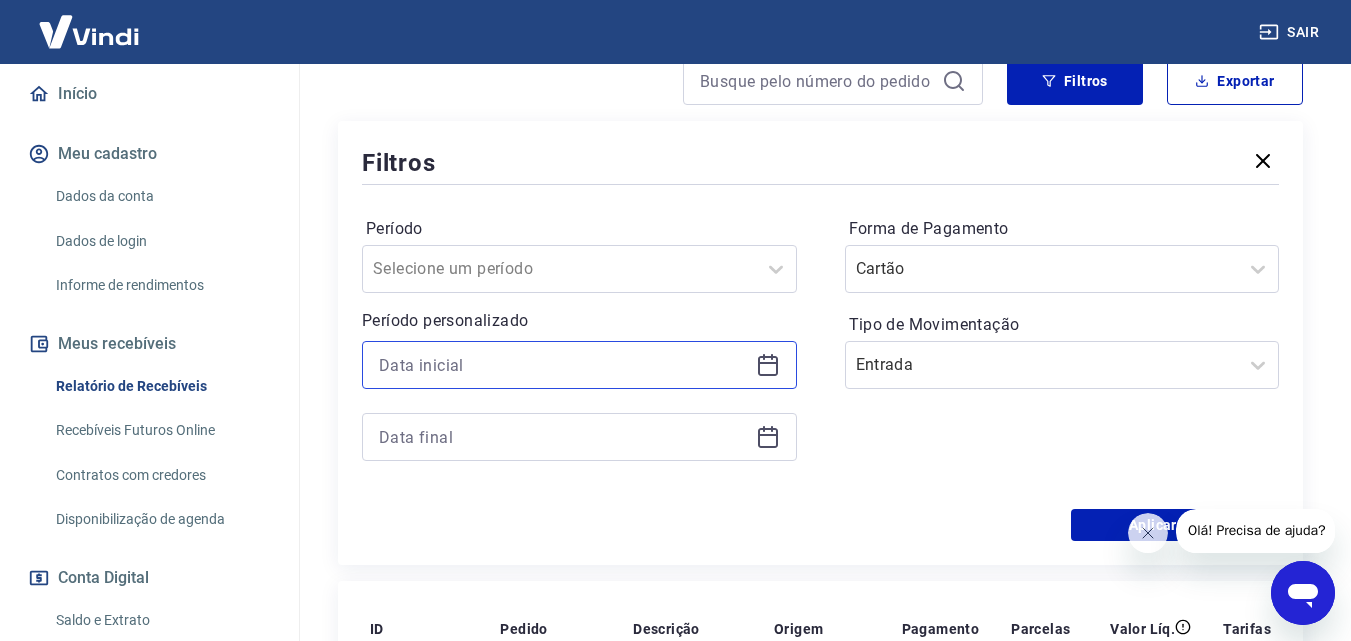 click at bounding box center [563, 365] 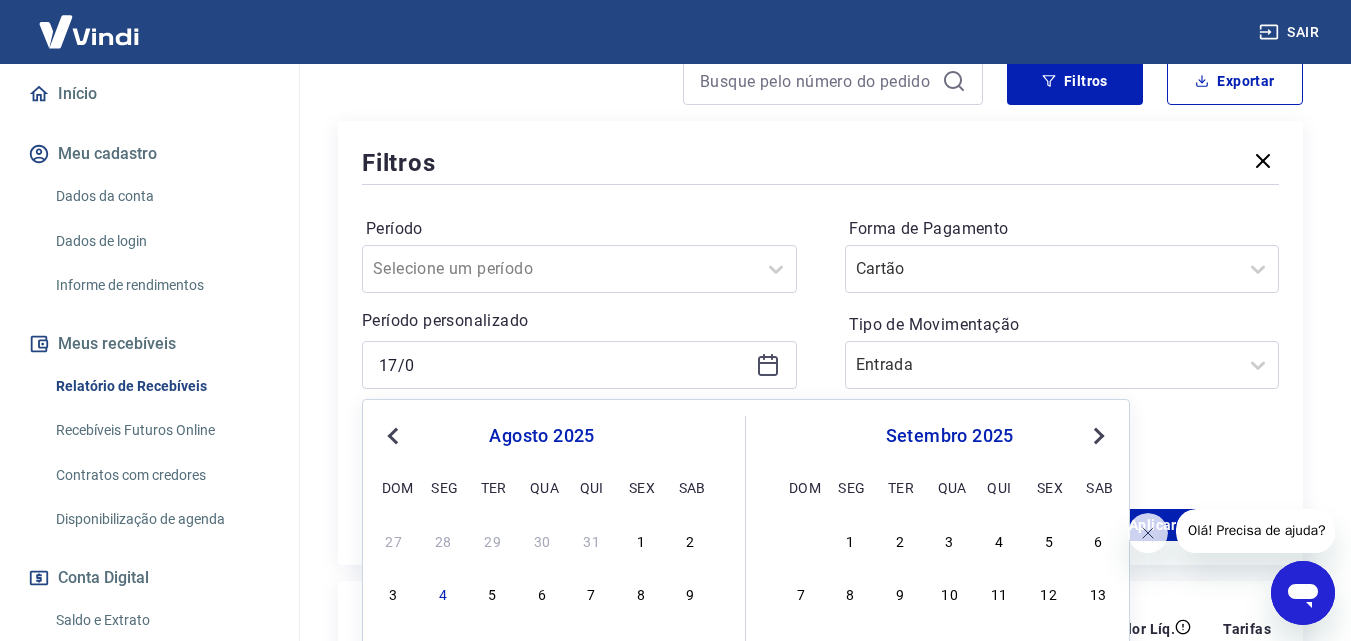 click on "Previous Month" at bounding box center (393, 436) 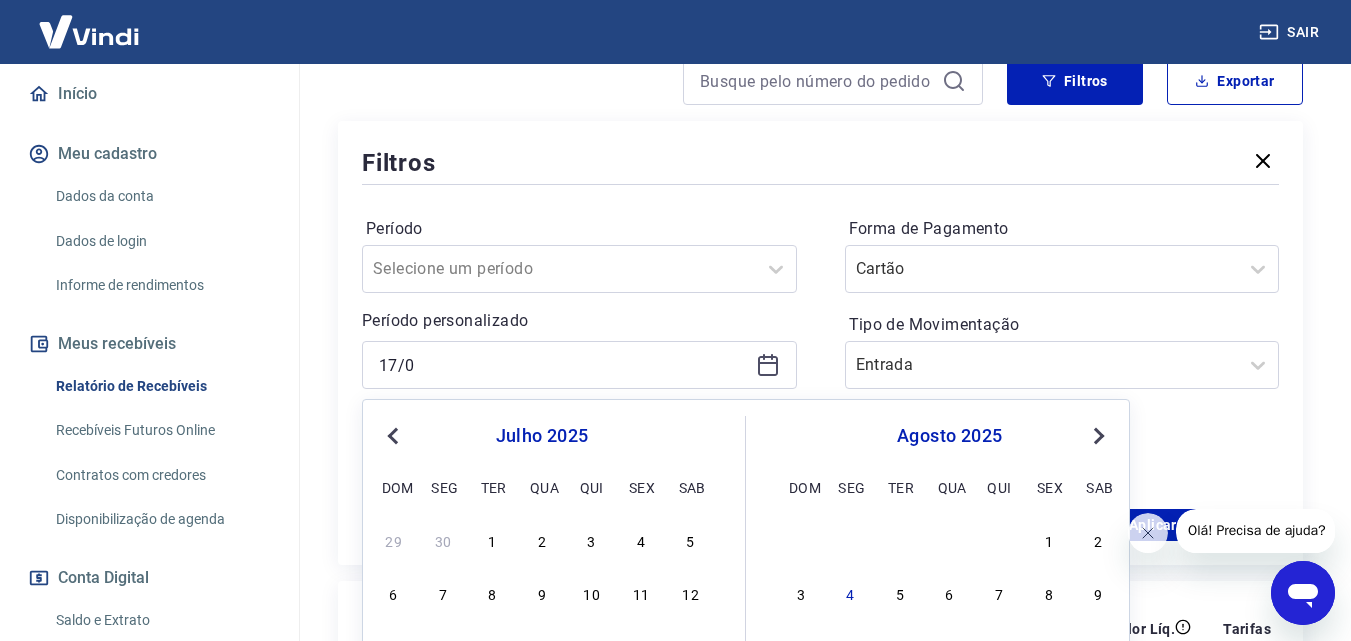 click on "Previous Month" at bounding box center [393, 436] 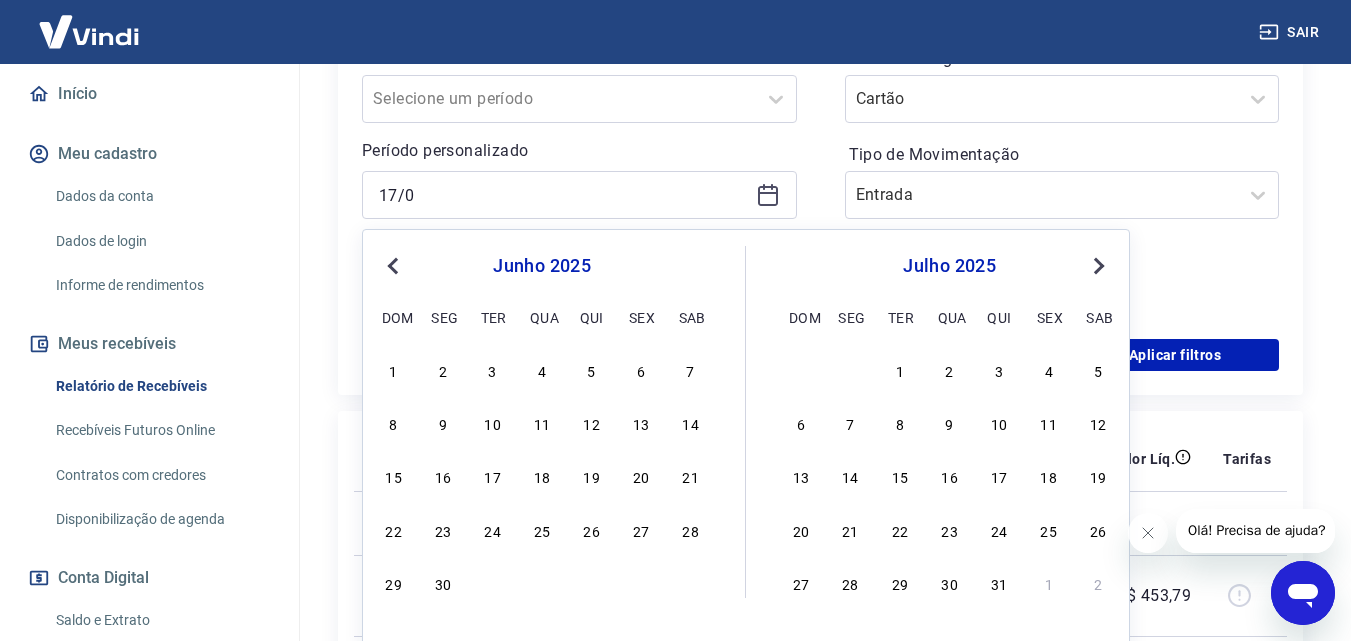 scroll, scrollTop: 510, scrollLeft: 0, axis: vertical 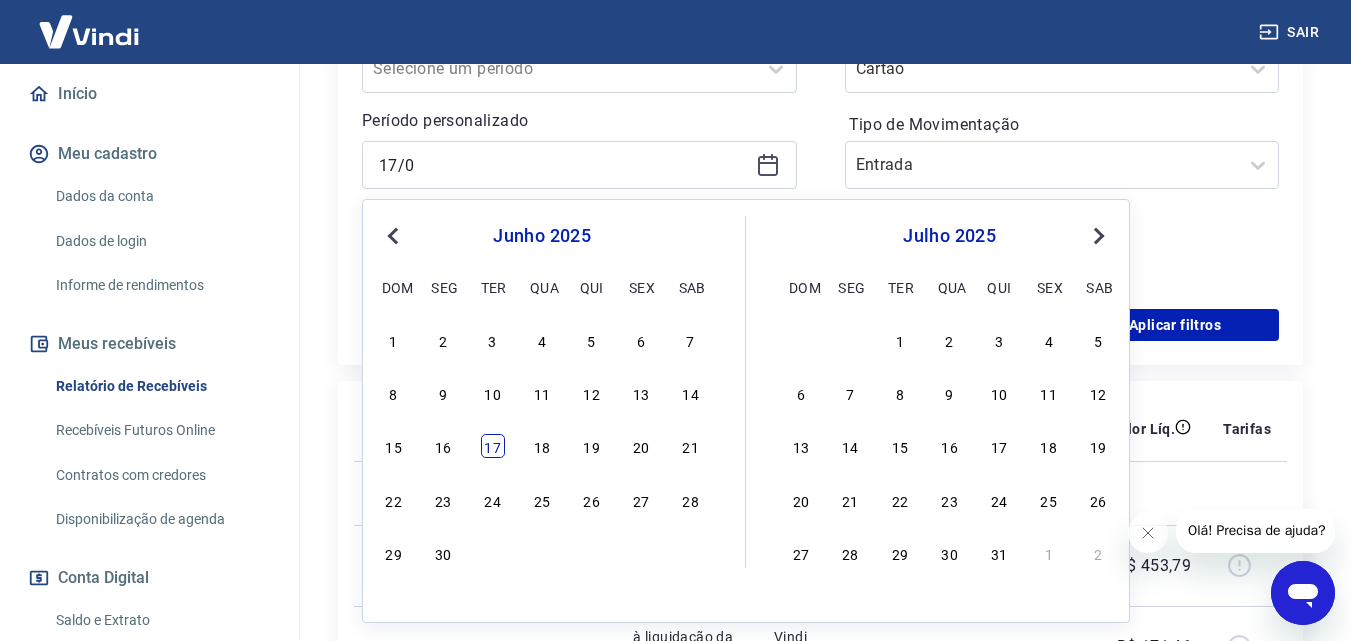 click on "17" at bounding box center (493, 446) 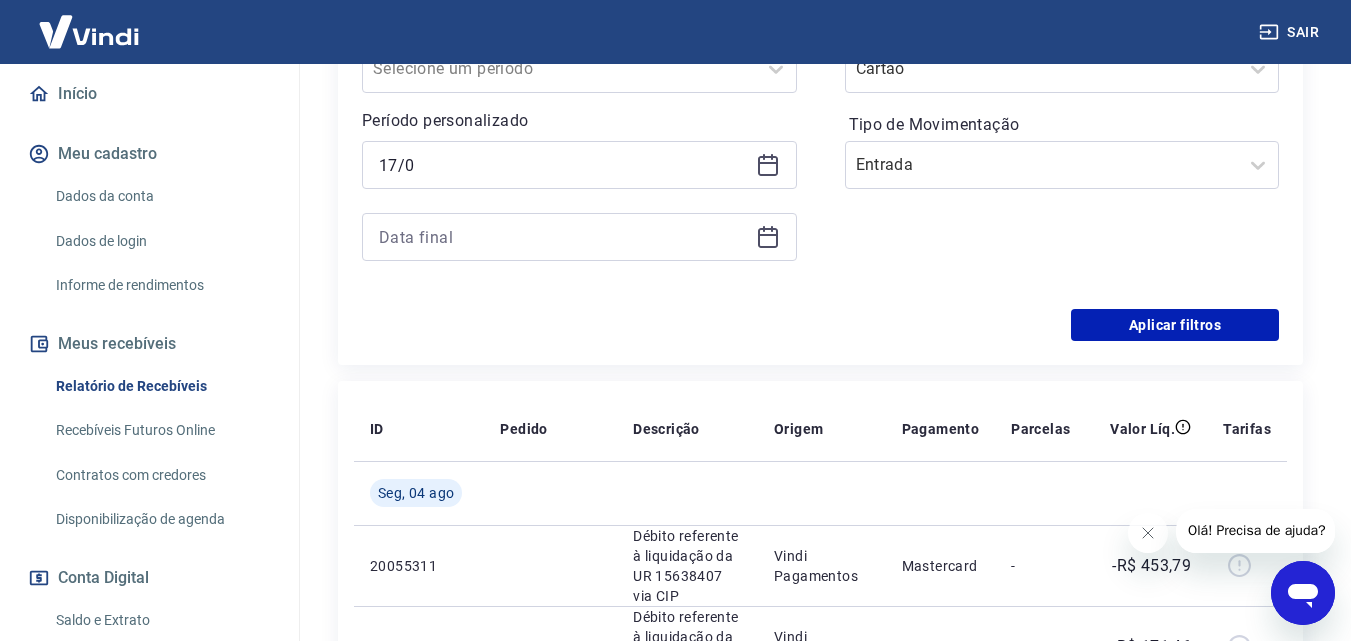 type on "17/06/2025" 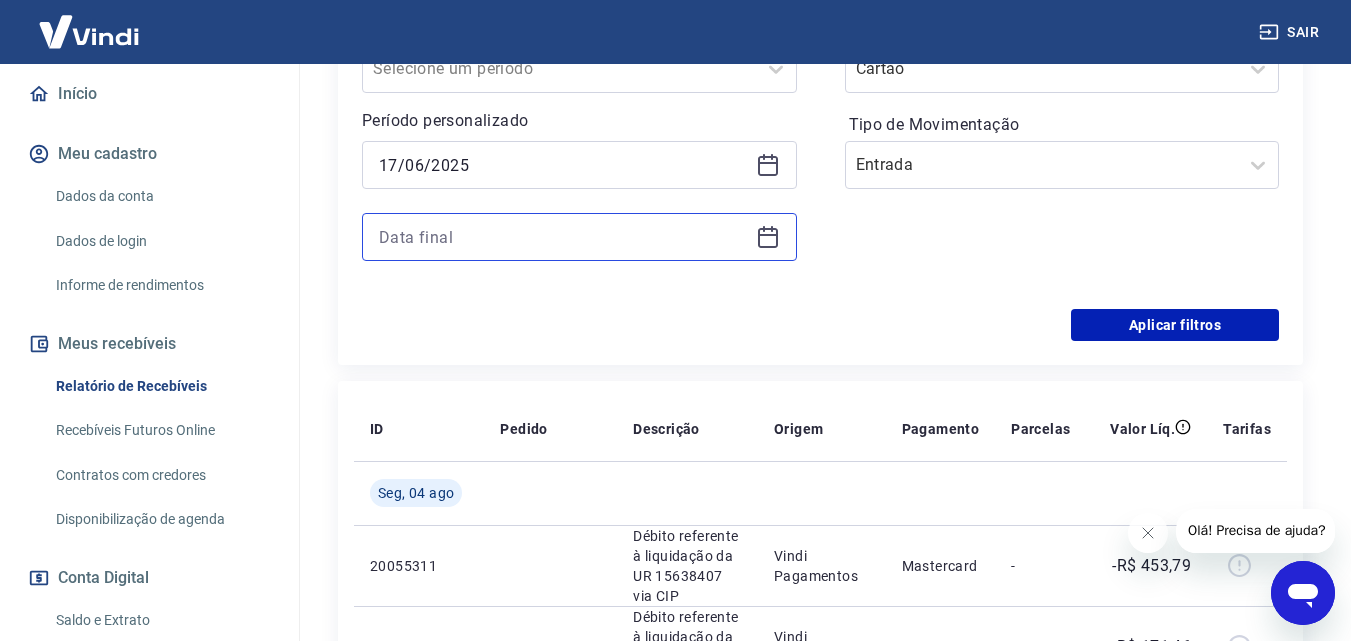 click at bounding box center [563, 237] 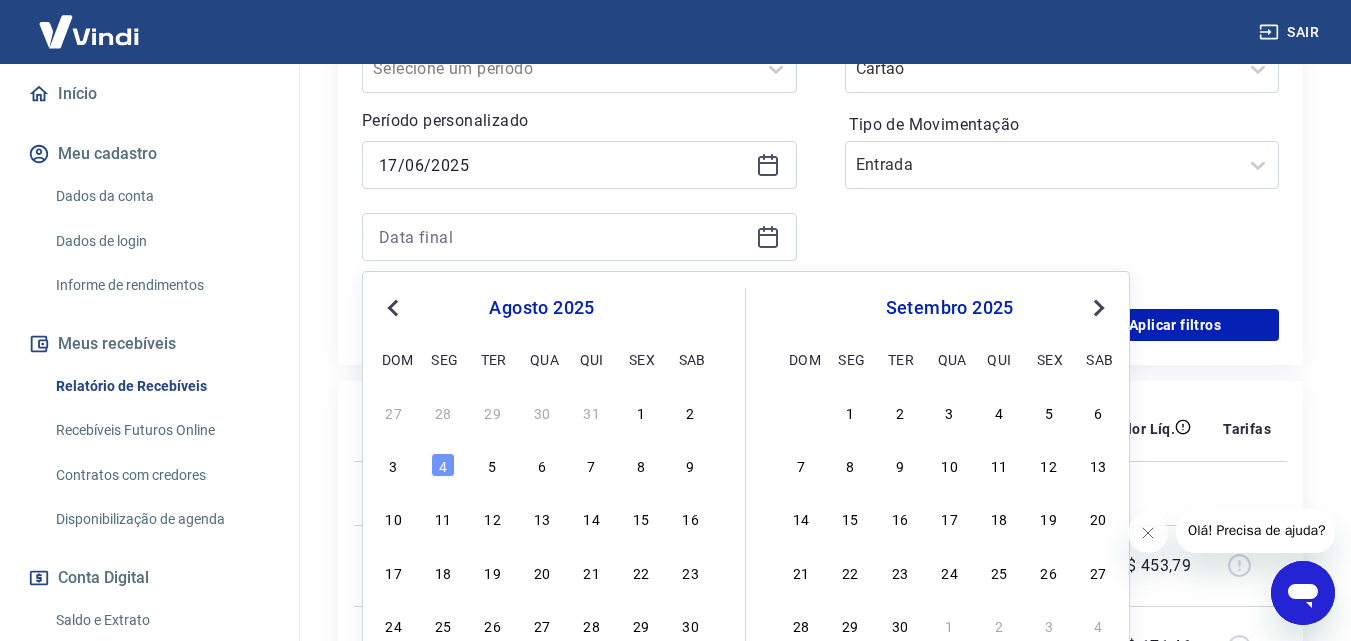 click on "Next Month" at bounding box center [1097, 307] 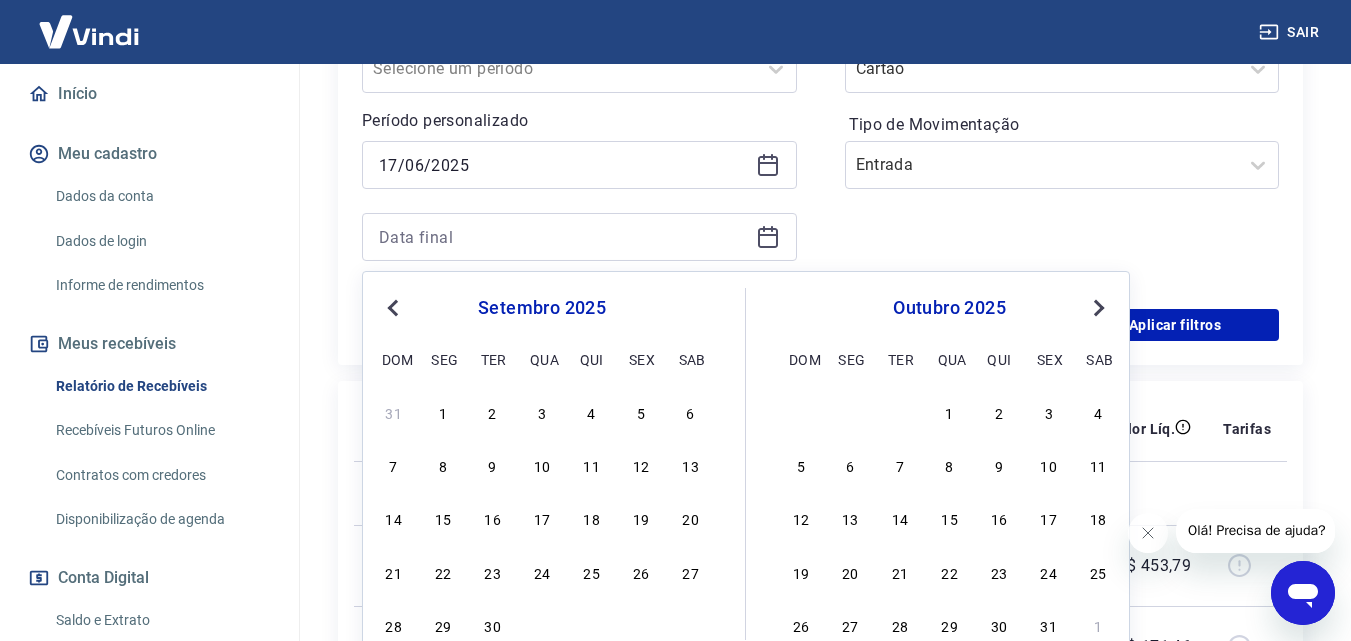 click on "Next Month" at bounding box center [1097, 307] 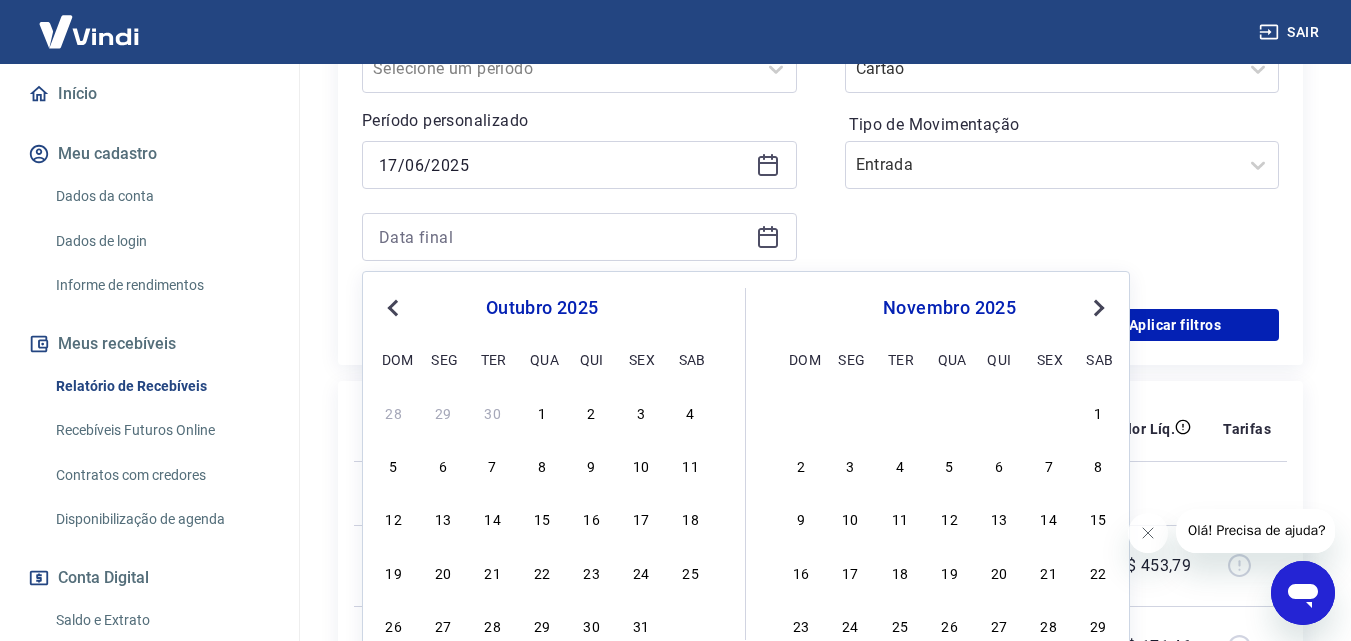 click on "Previous Month" at bounding box center (393, 308) 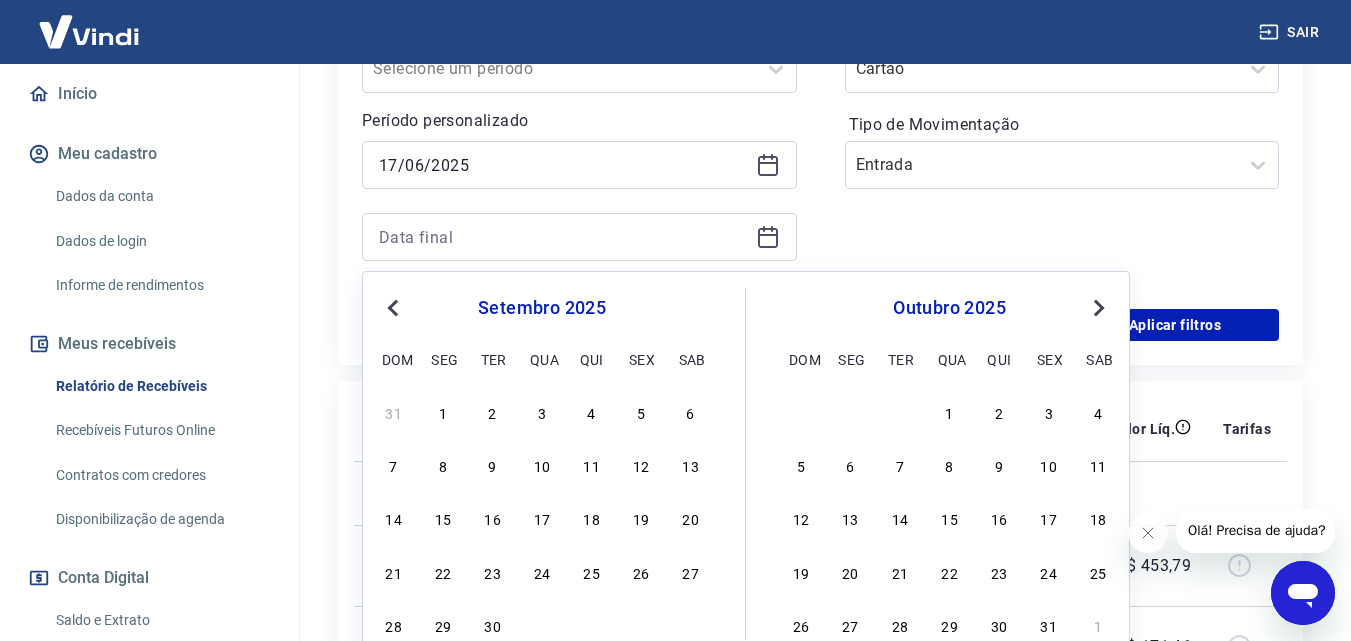 click on "Previous Month" at bounding box center [393, 308] 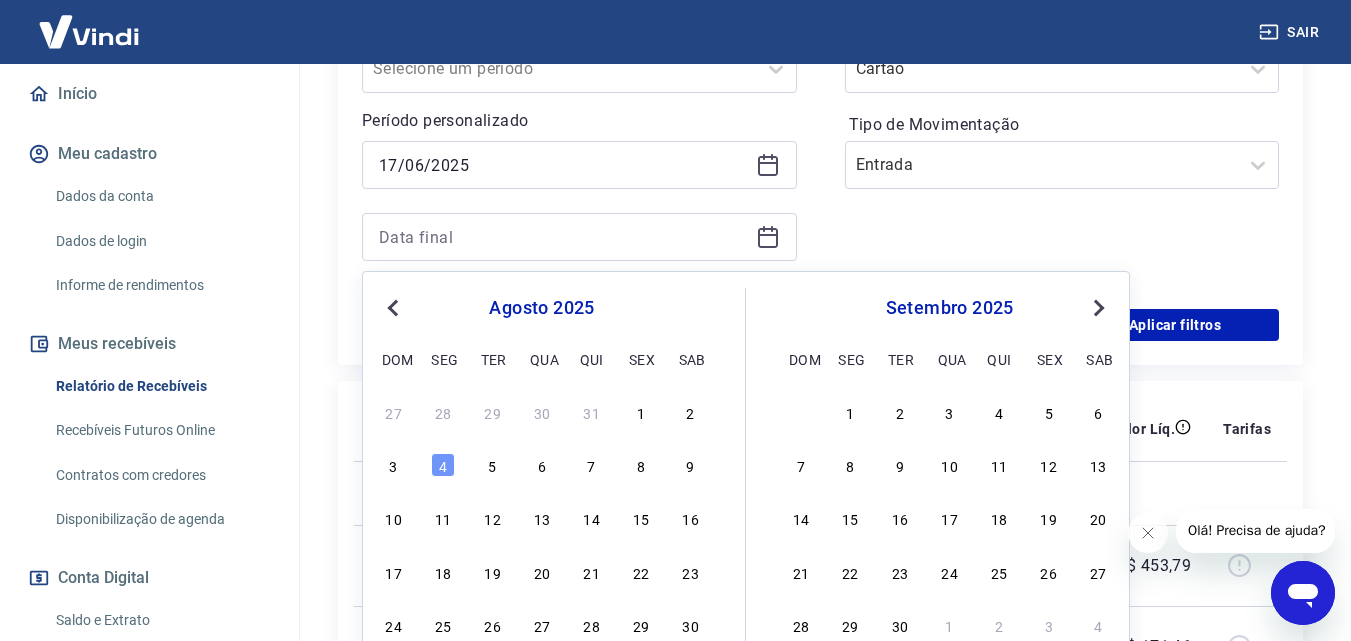 click on "Previous Month" at bounding box center (393, 308) 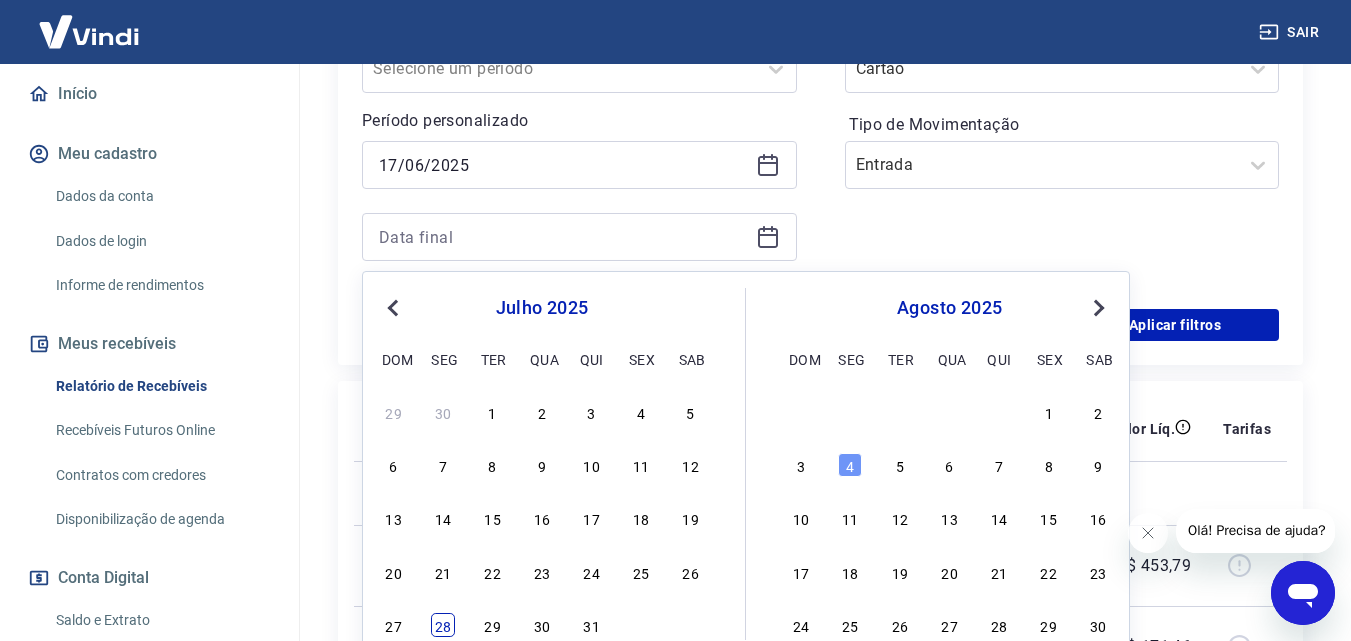 click on "28" at bounding box center [443, 625] 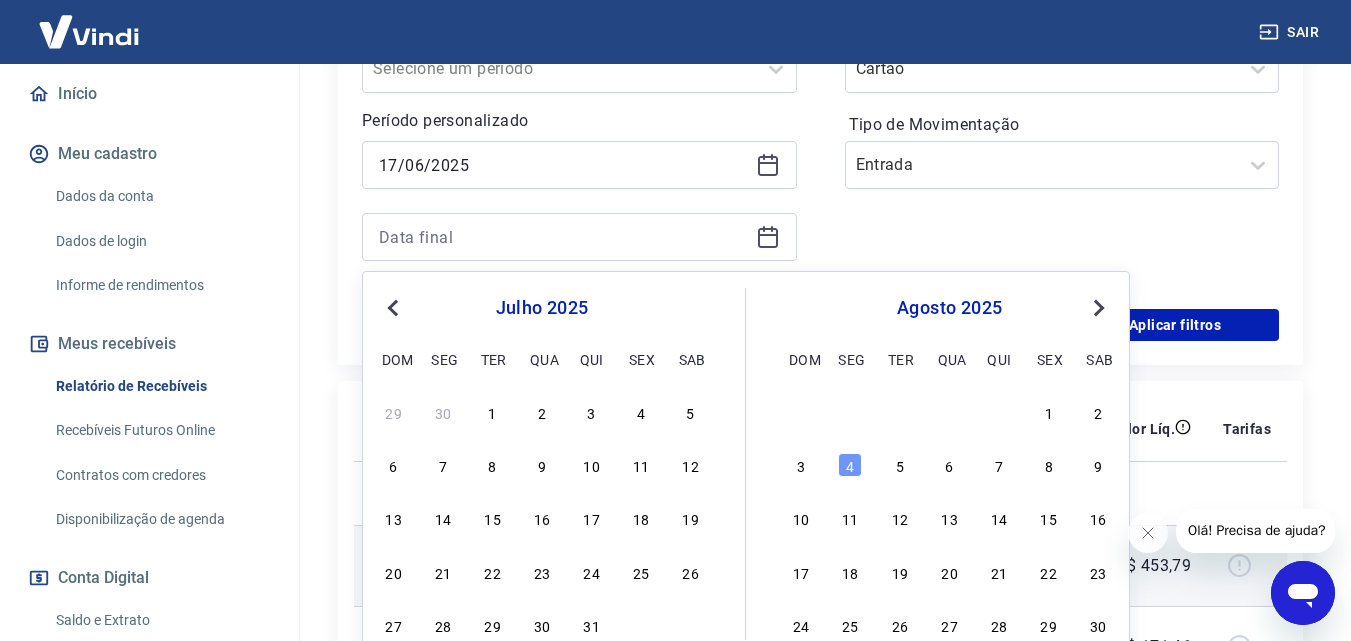 type on "28/07/2025" 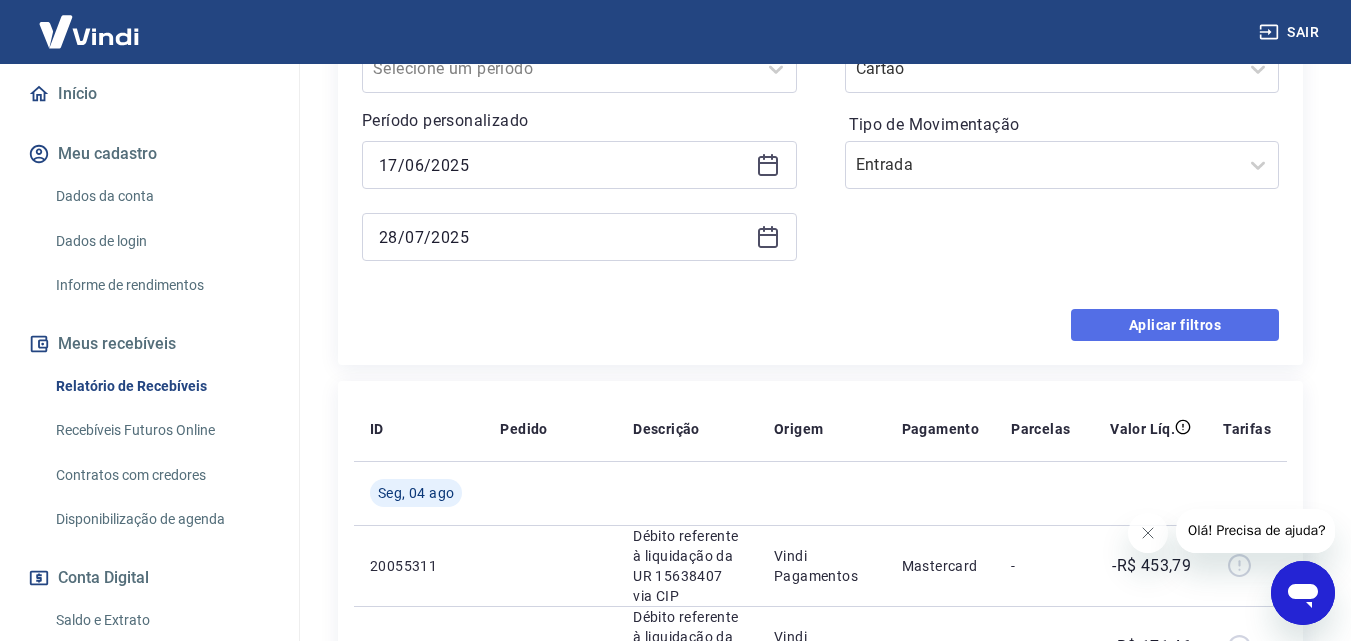 click on "Aplicar filtros" at bounding box center [1175, 325] 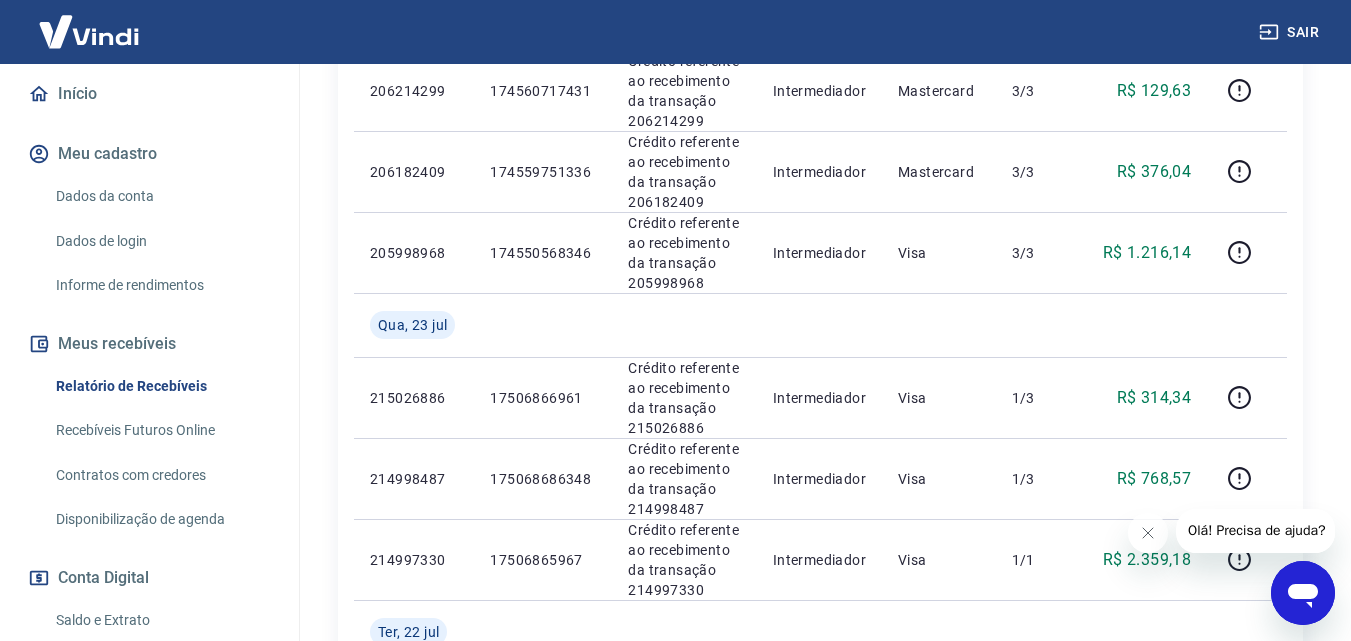 scroll, scrollTop: 1810, scrollLeft: 0, axis: vertical 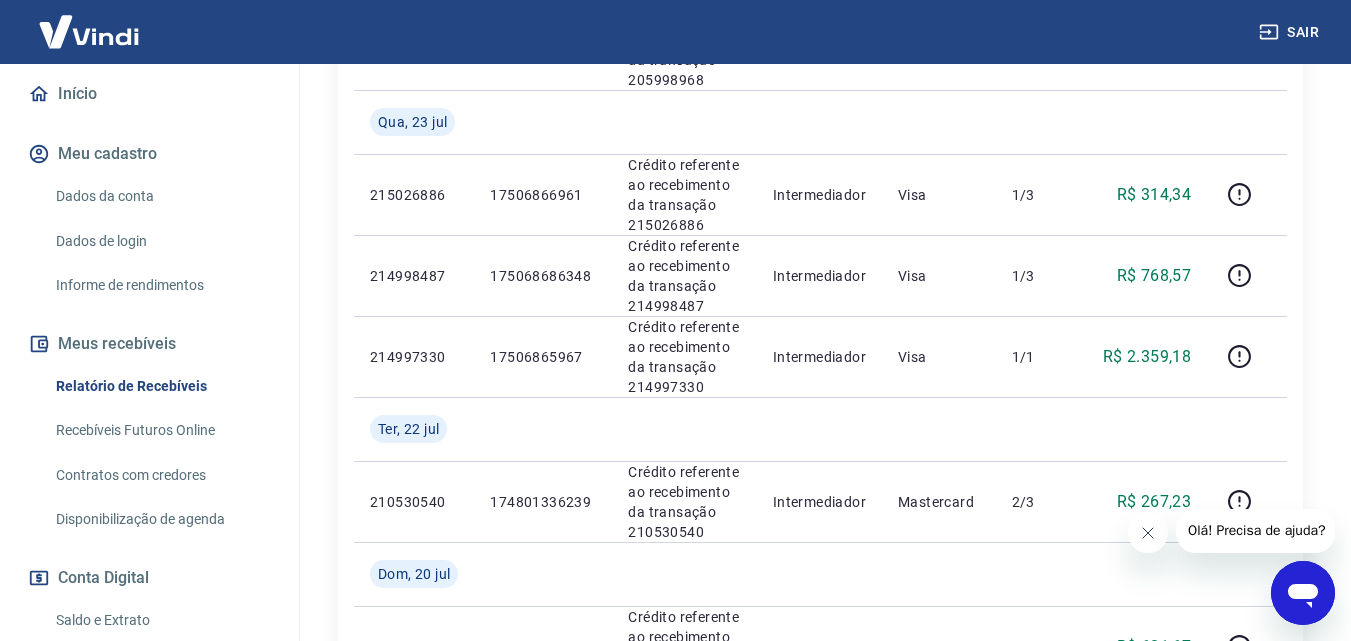 click 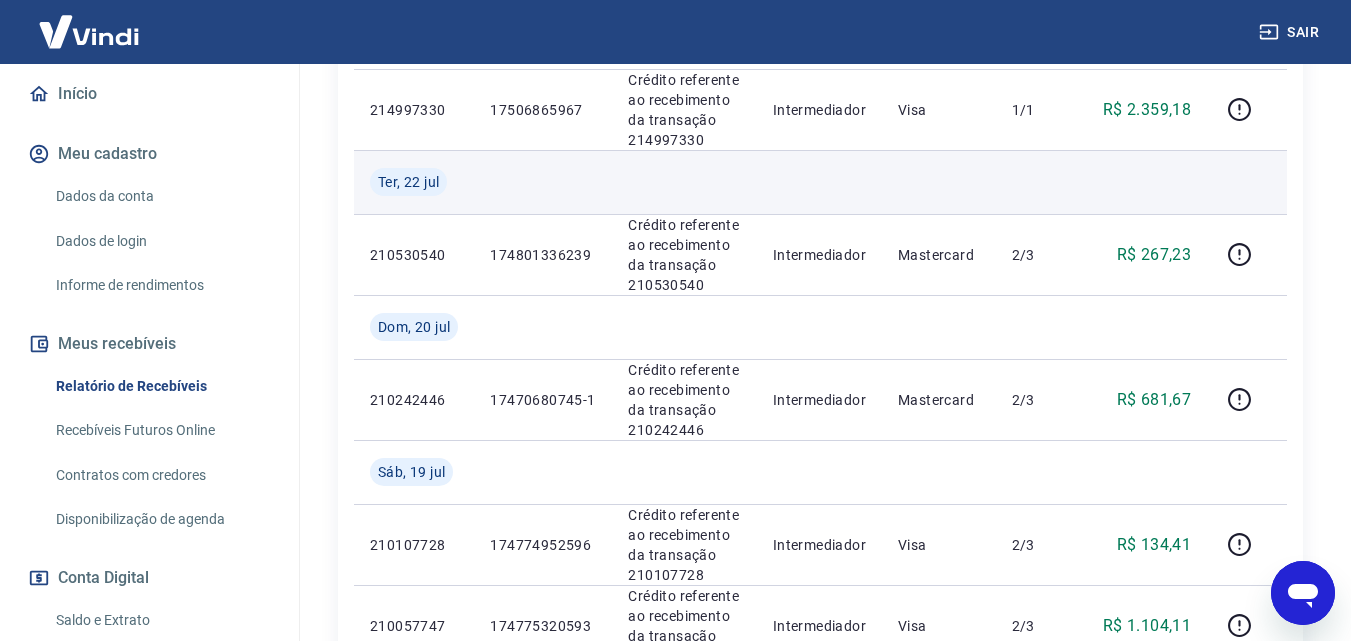 scroll, scrollTop: 2411, scrollLeft: 0, axis: vertical 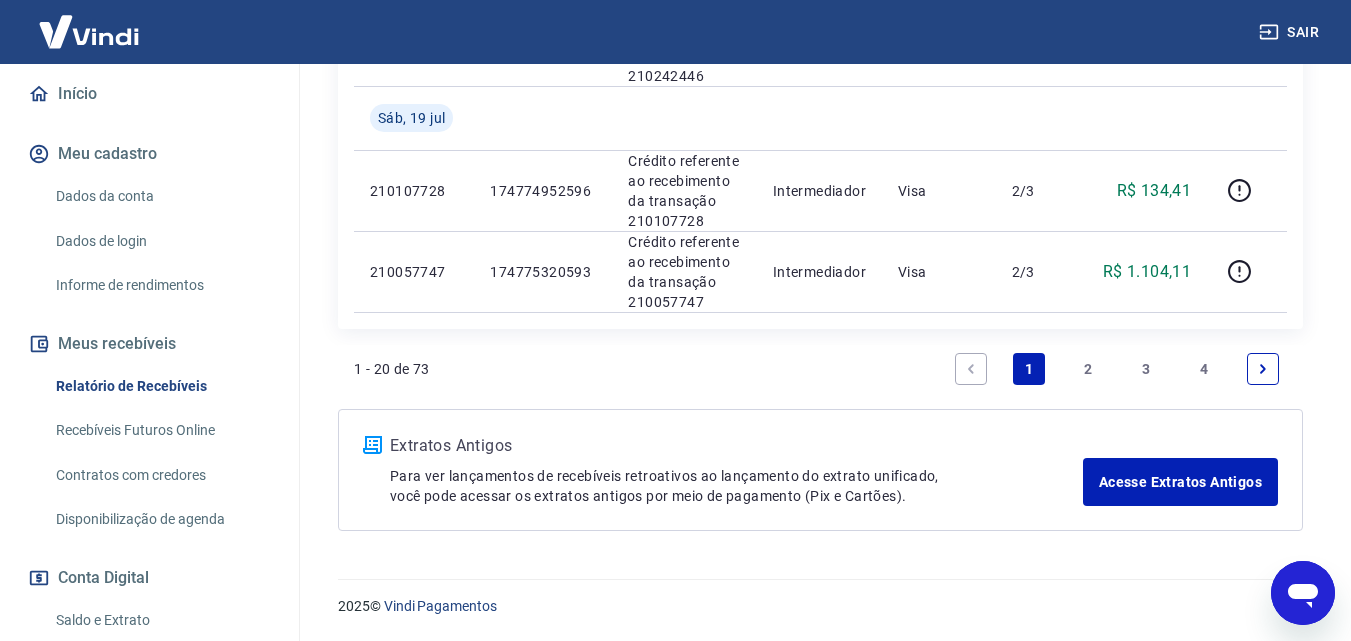 click on "4" at bounding box center (1205, 369) 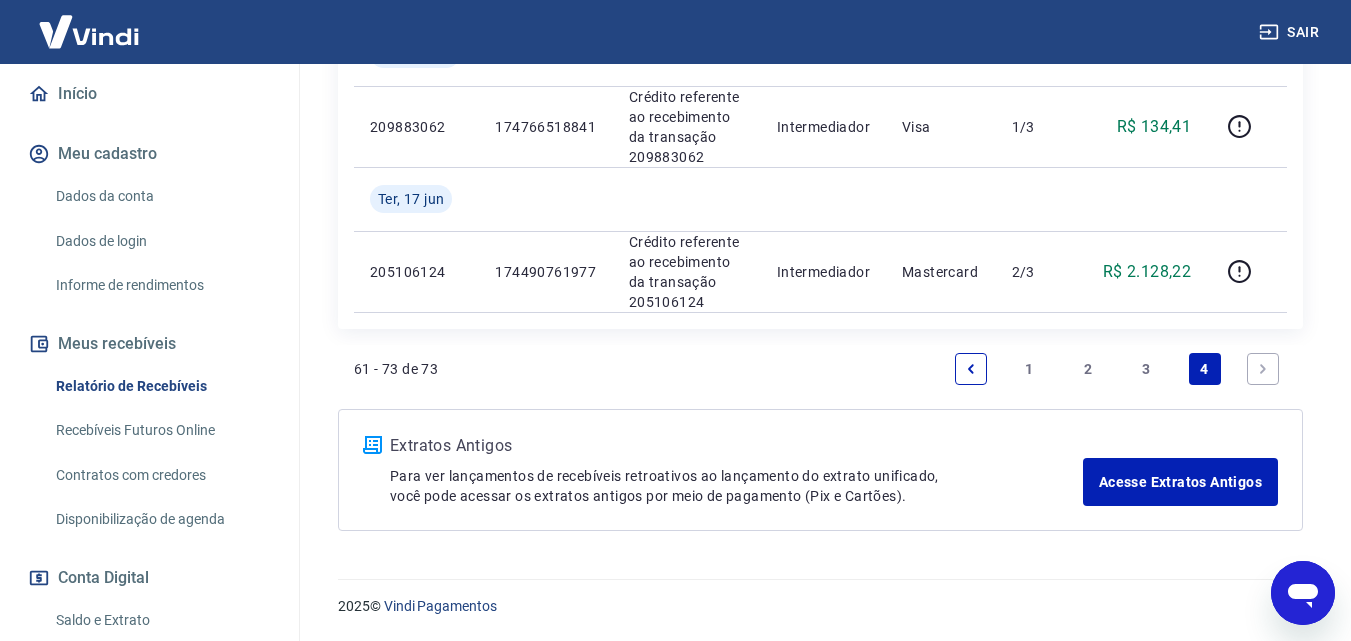 scroll, scrollTop: 1616, scrollLeft: 0, axis: vertical 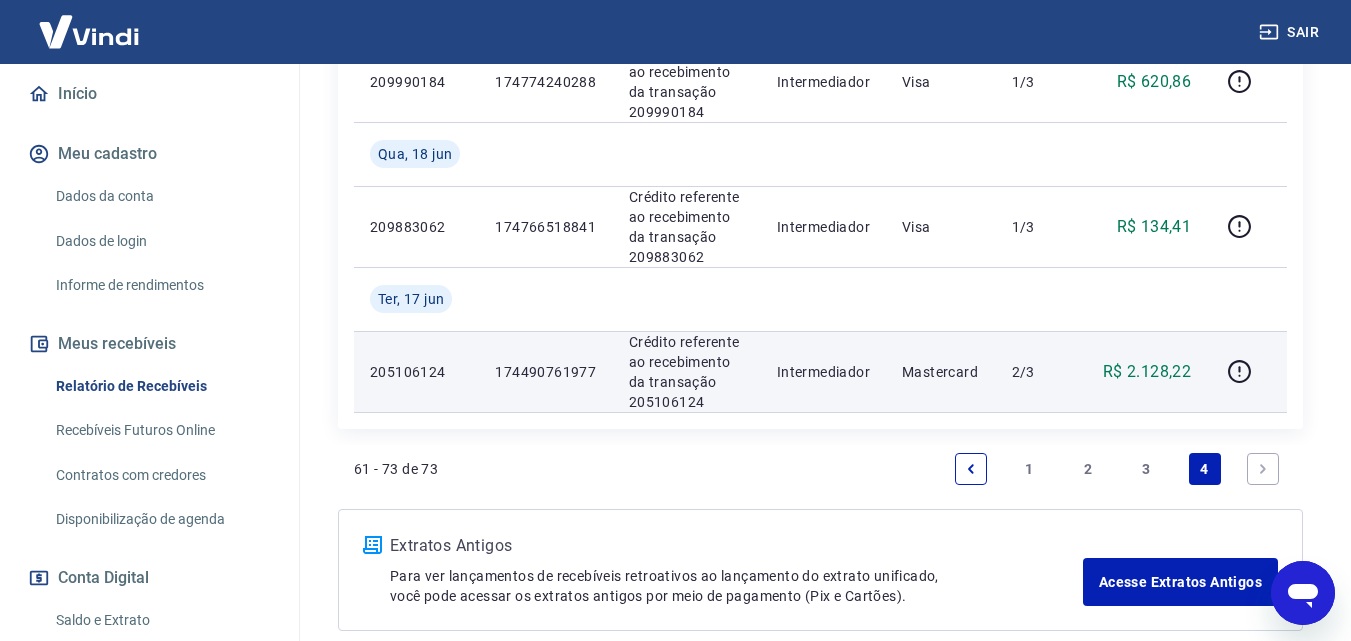 click on "174490761977" at bounding box center (545, 372) 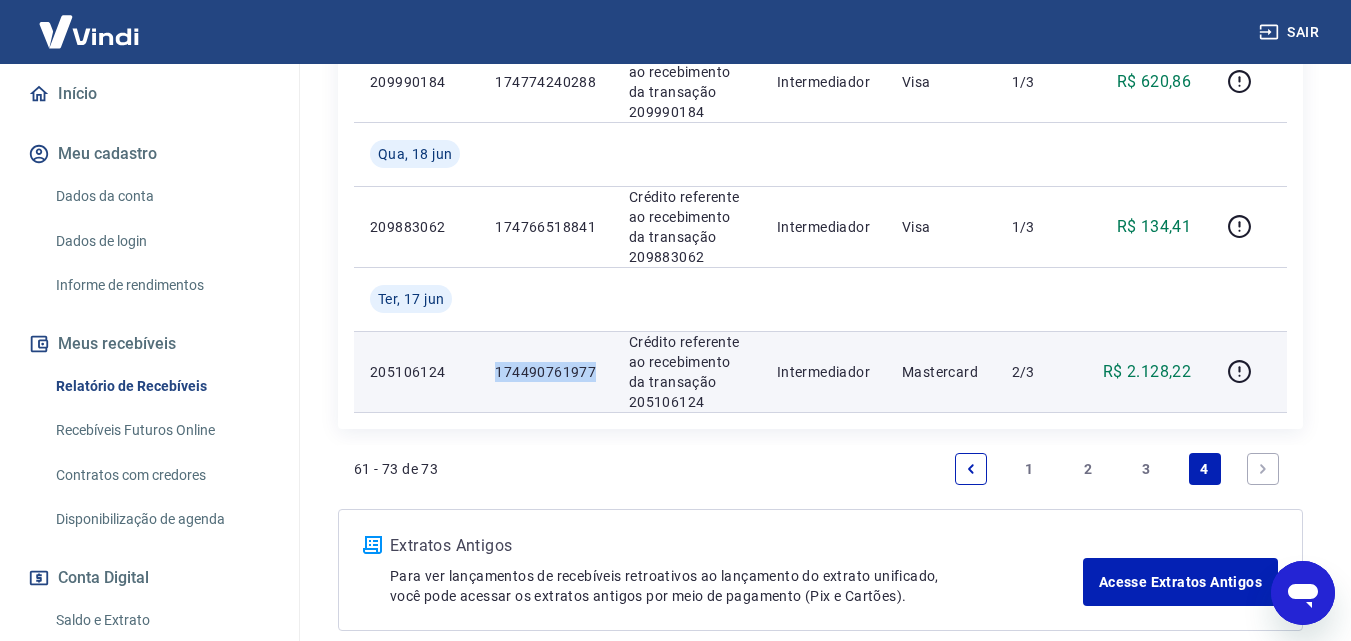 click on "174490761977" at bounding box center [545, 372] 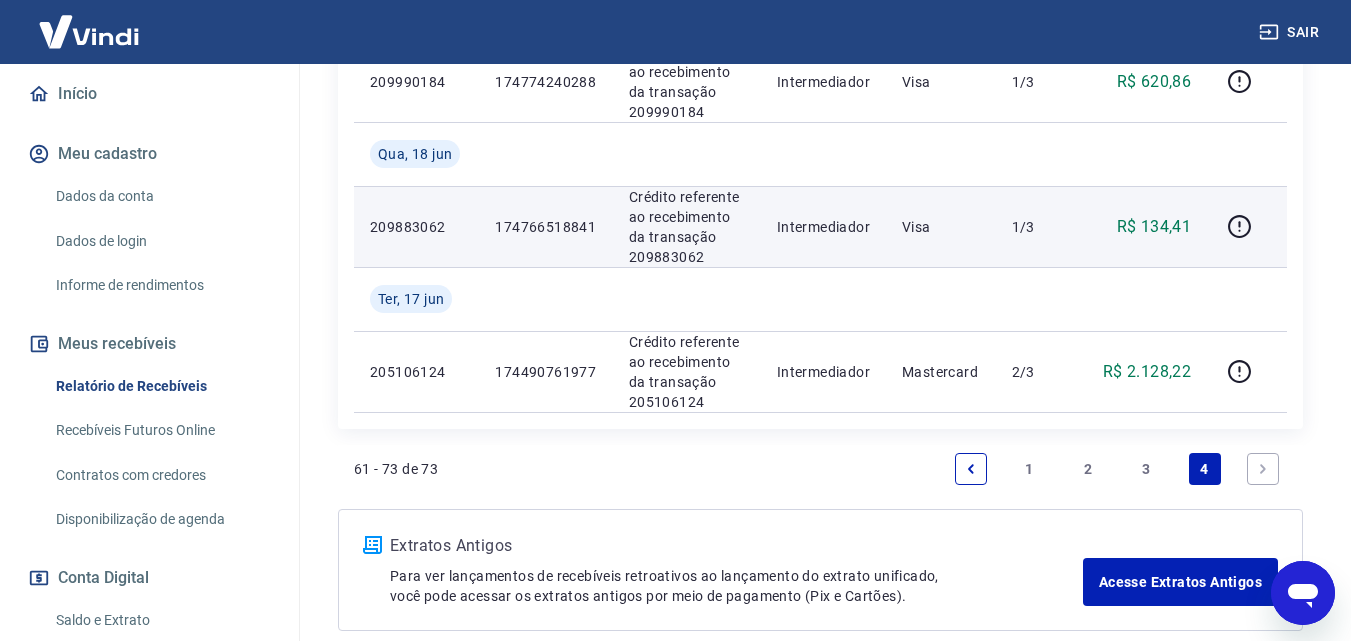 click on "174766518841" at bounding box center (545, 227) 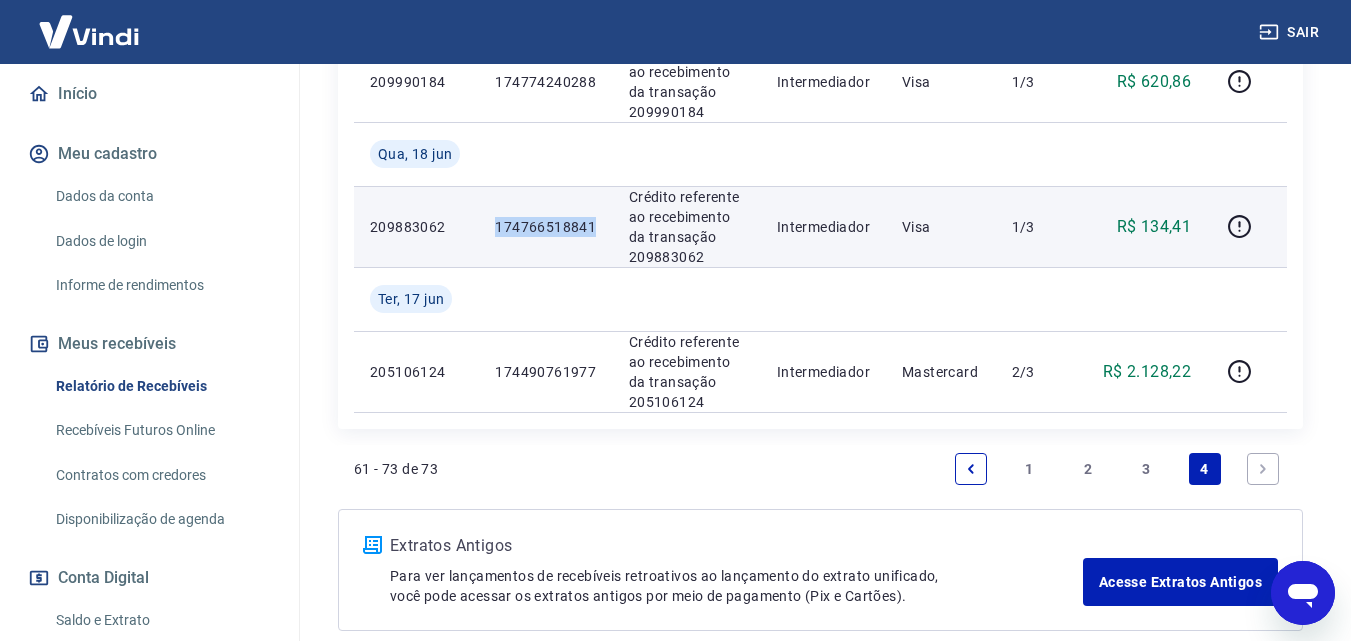 click on "174766518841" at bounding box center (545, 227) 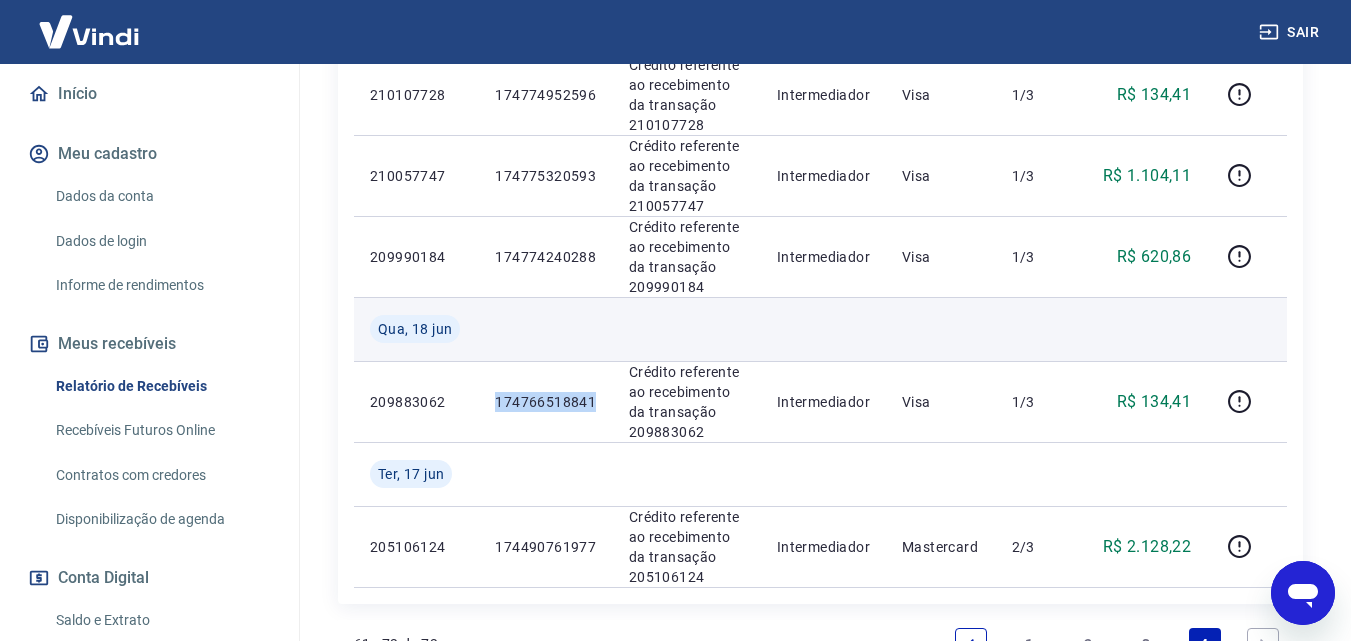 scroll, scrollTop: 1416, scrollLeft: 0, axis: vertical 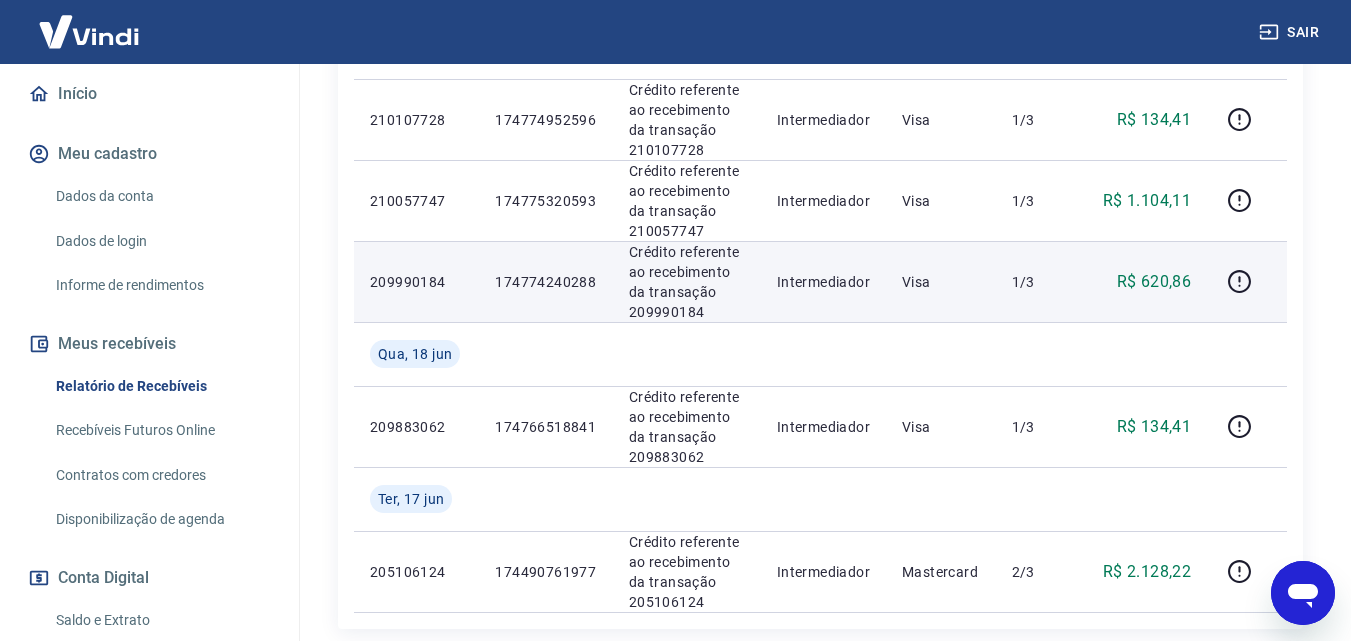 click on "174774240288" at bounding box center [545, 282] 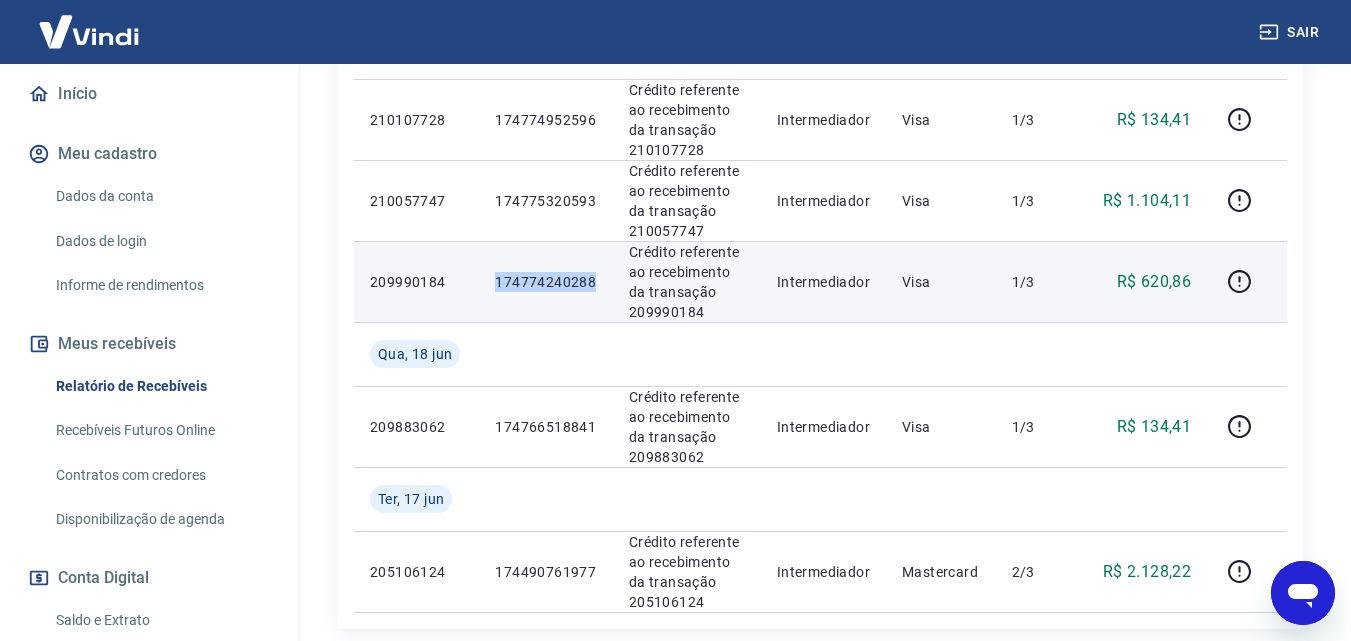 click on "174774240288" at bounding box center (545, 282) 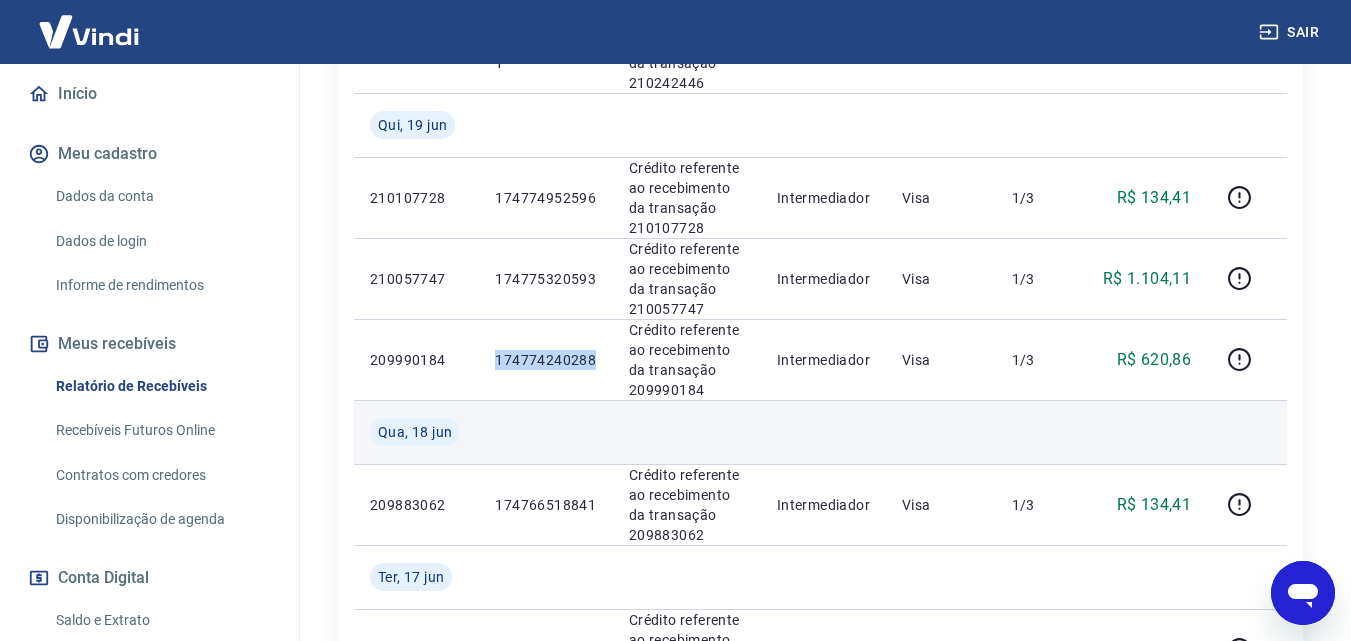 scroll, scrollTop: 1316, scrollLeft: 0, axis: vertical 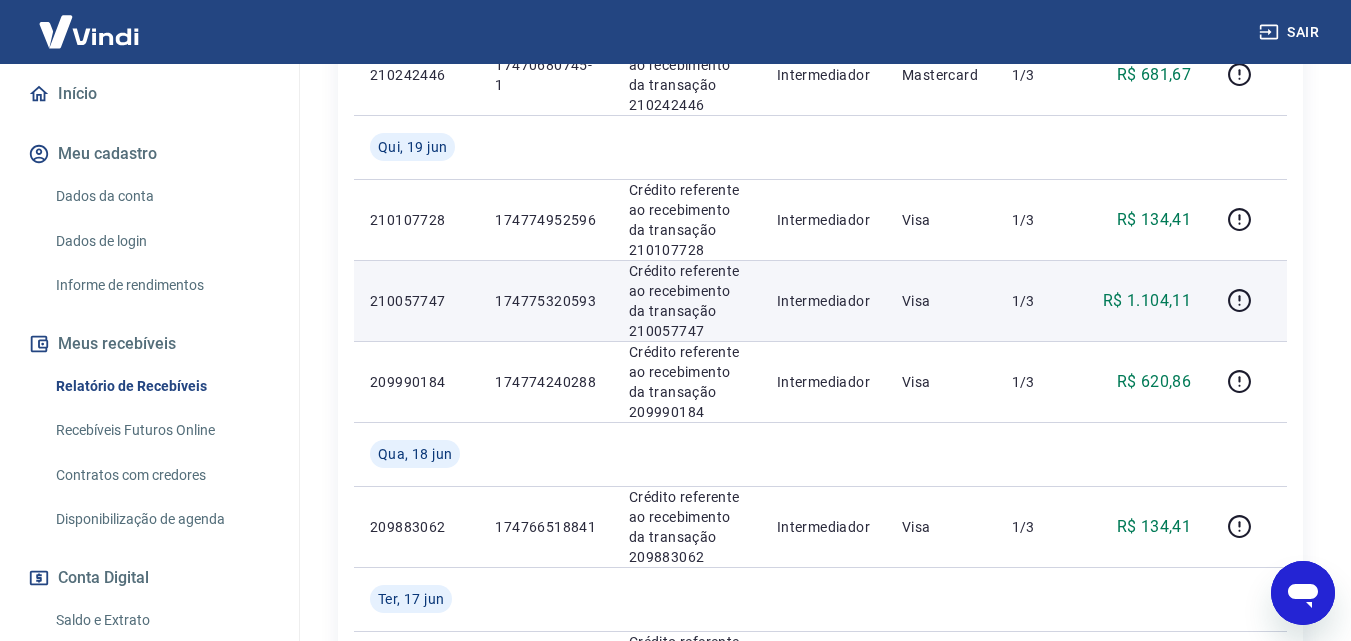 click on "174775320593" at bounding box center [545, 301] 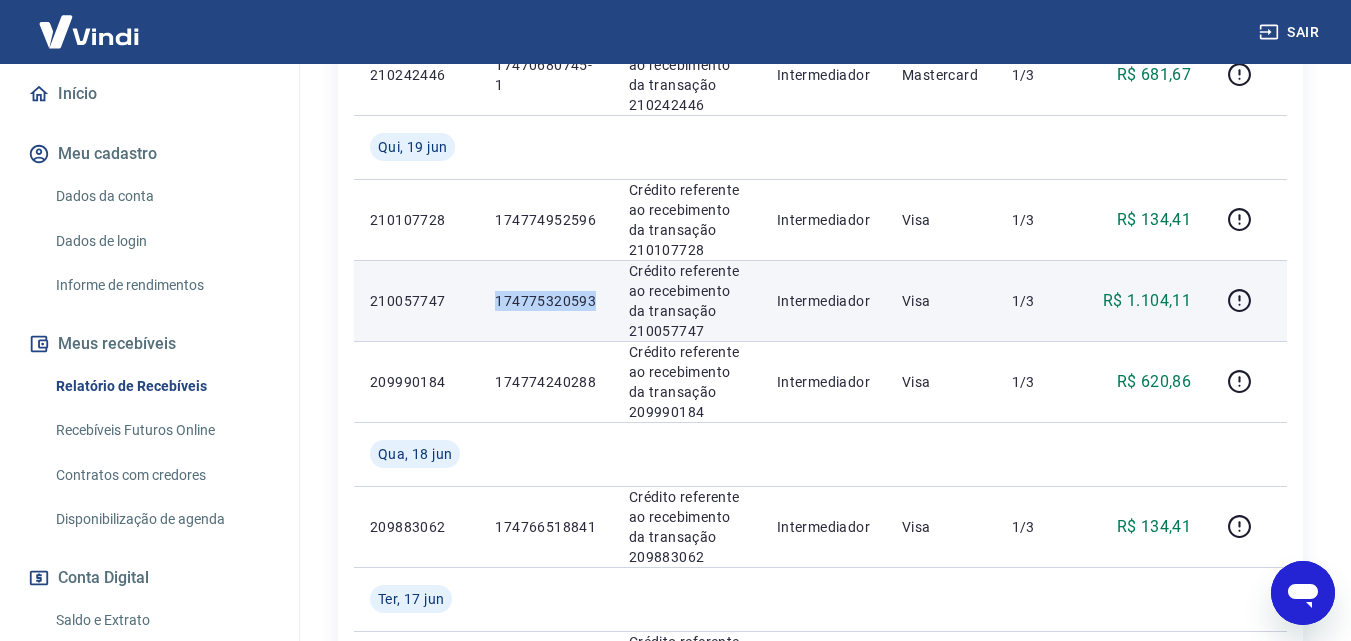 click on "174775320593" at bounding box center [545, 301] 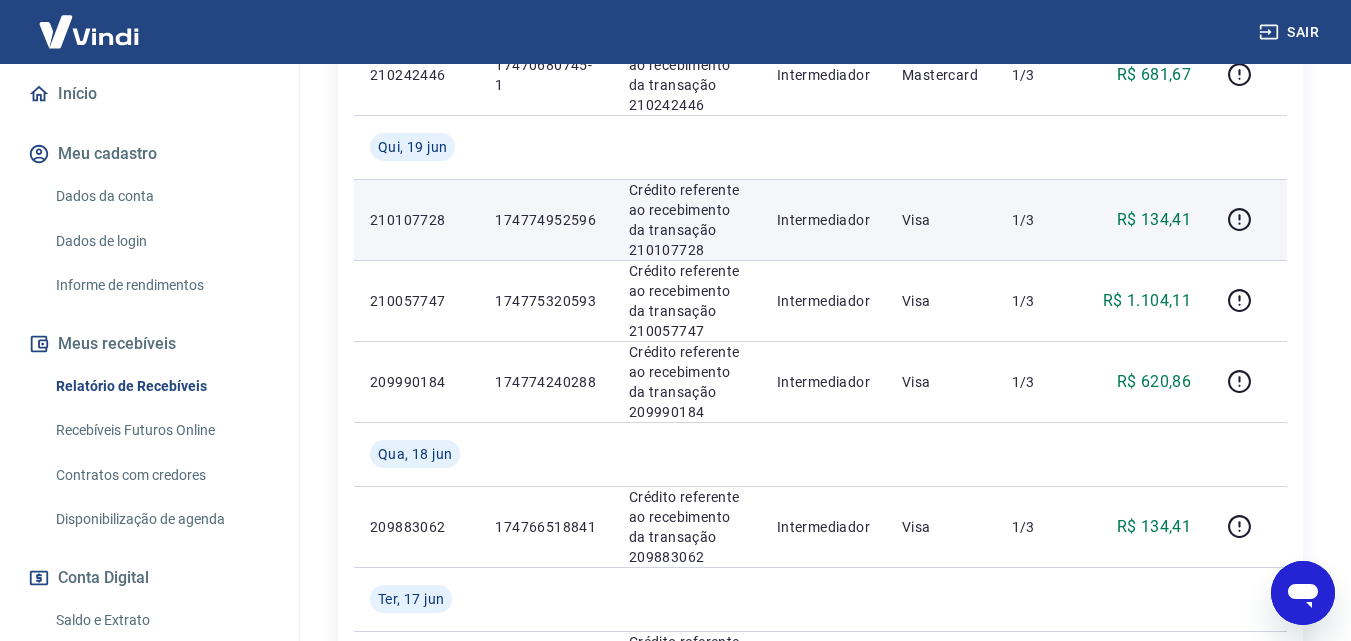 click on "174774952596" at bounding box center [545, 220] 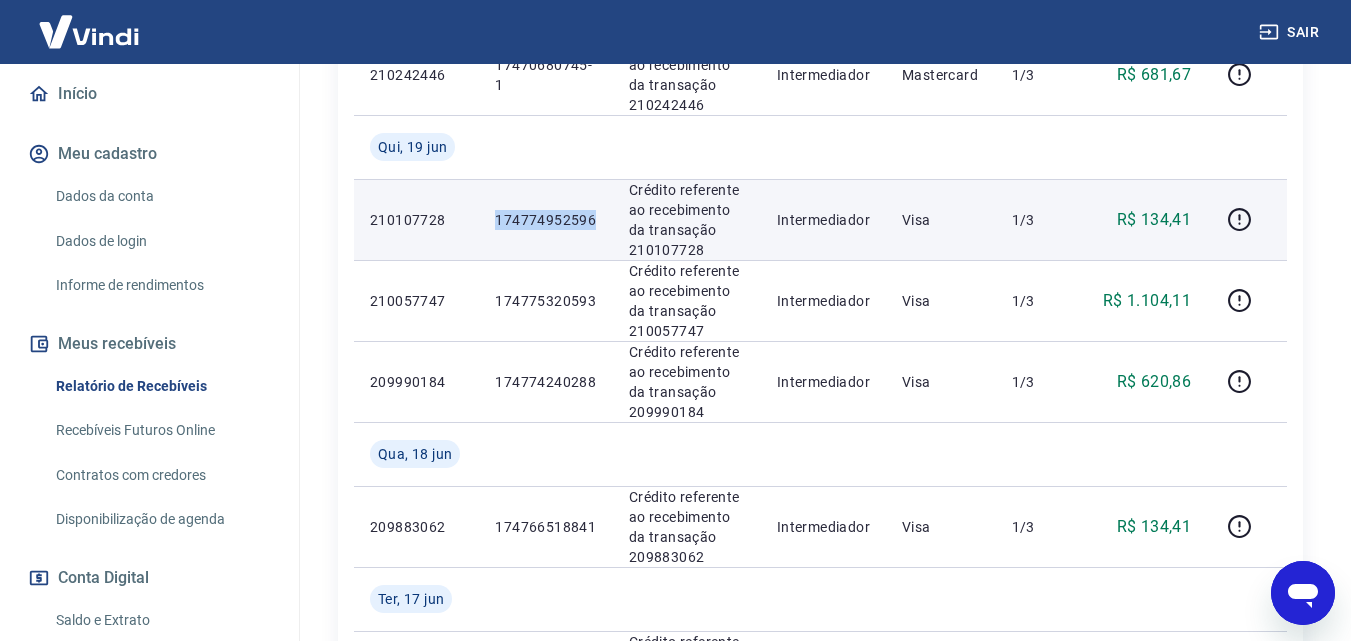 click on "174774952596" at bounding box center (545, 220) 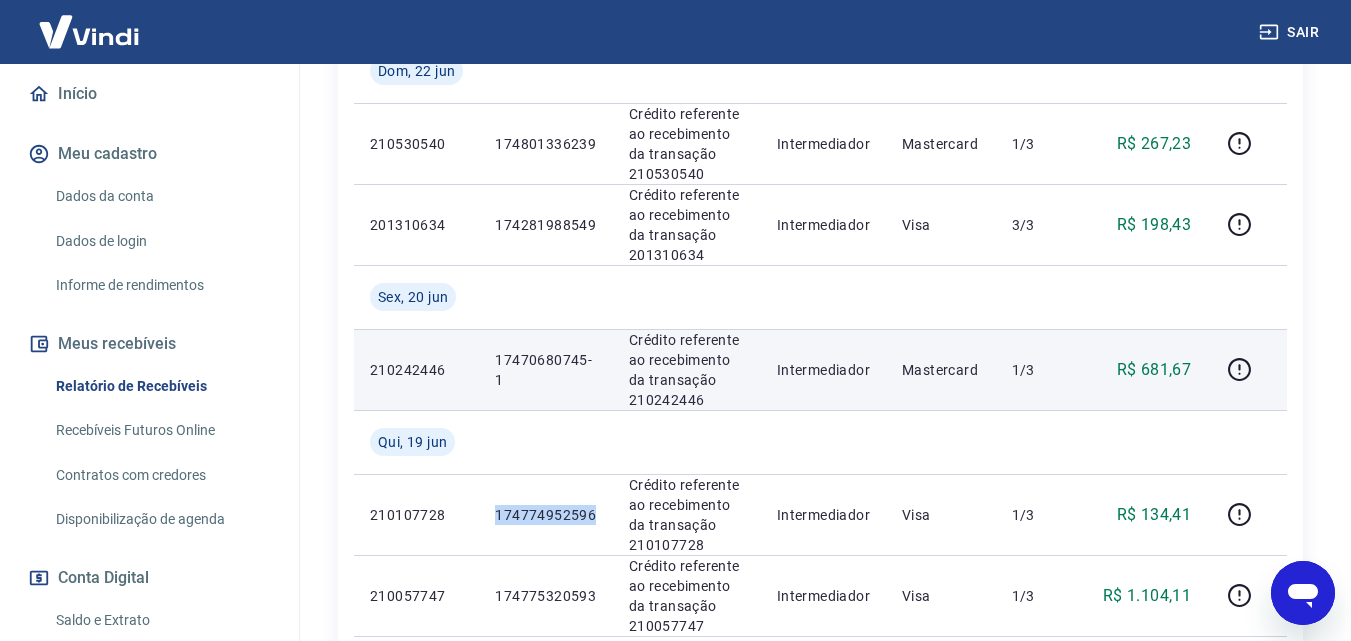 scroll, scrollTop: 1016, scrollLeft: 0, axis: vertical 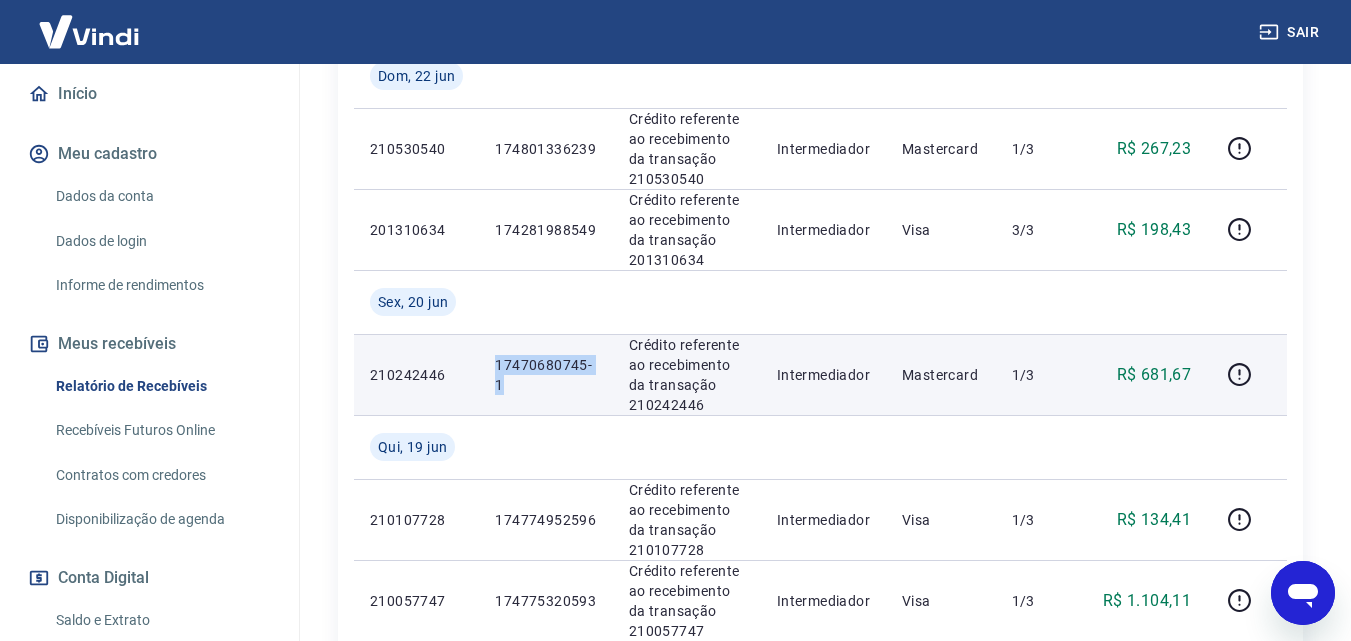 drag, startPoint x: 492, startPoint y: 366, endPoint x: 538, endPoint y: 378, distance: 47.539455 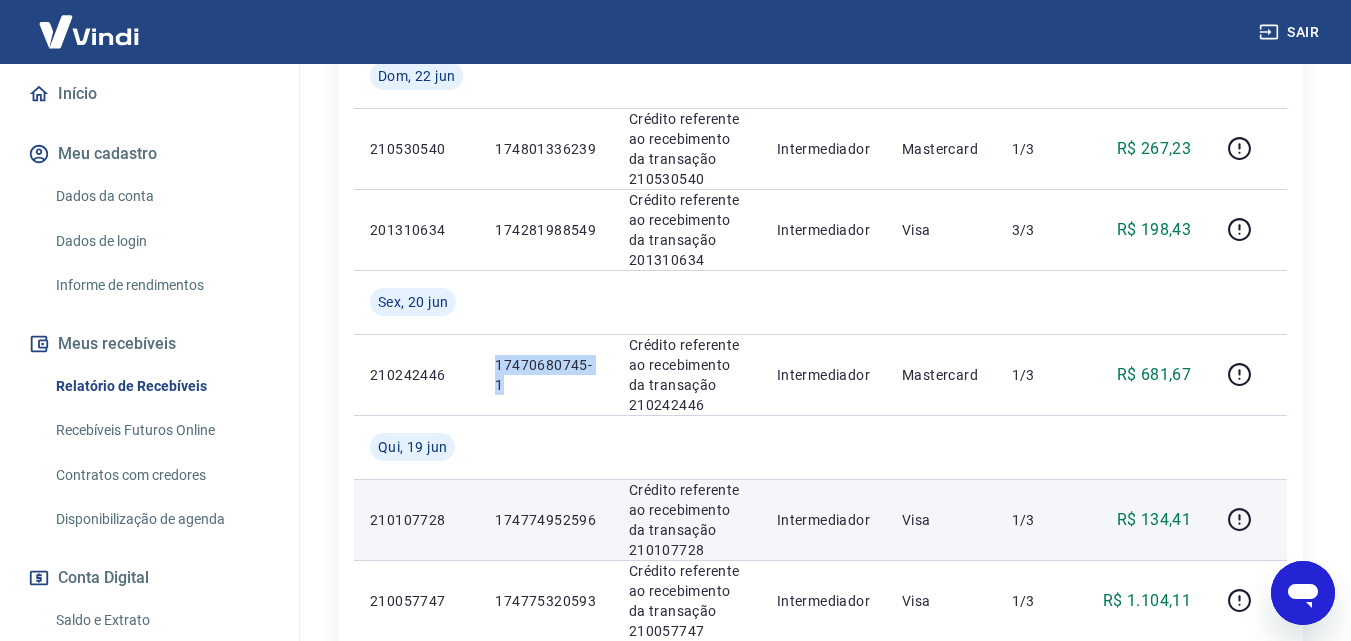 scroll, scrollTop: 916, scrollLeft: 0, axis: vertical 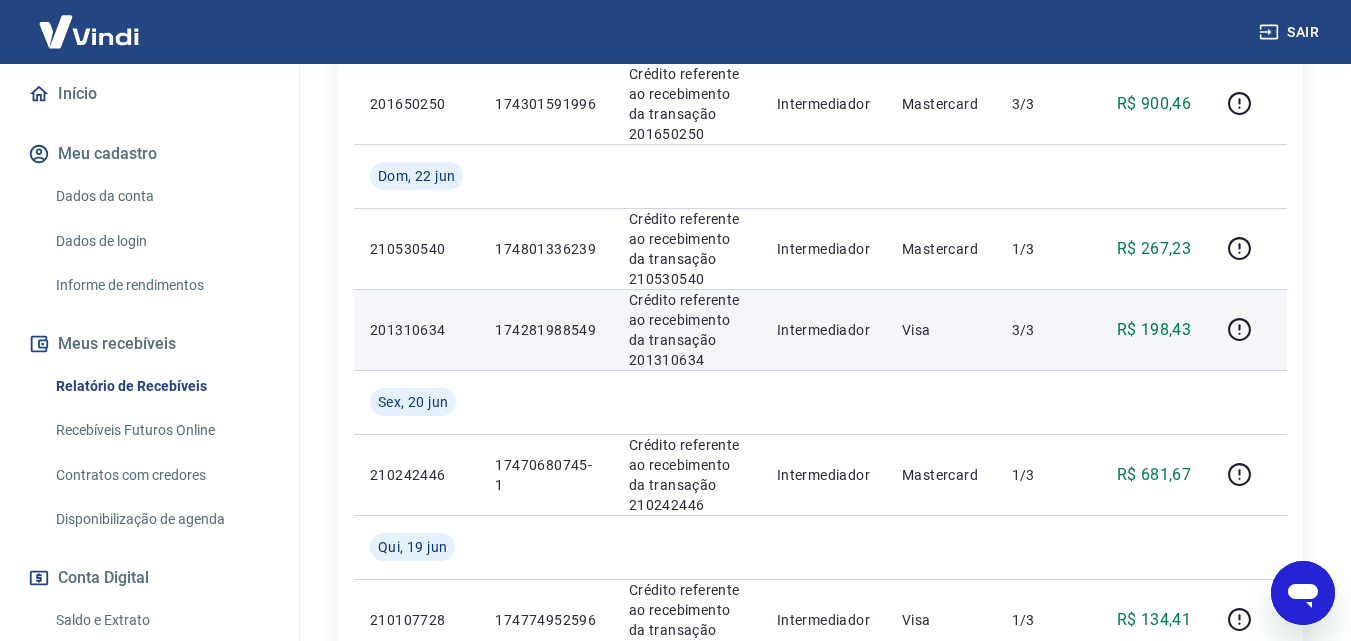 click on "174281988549" at bounding box center (545, 330) 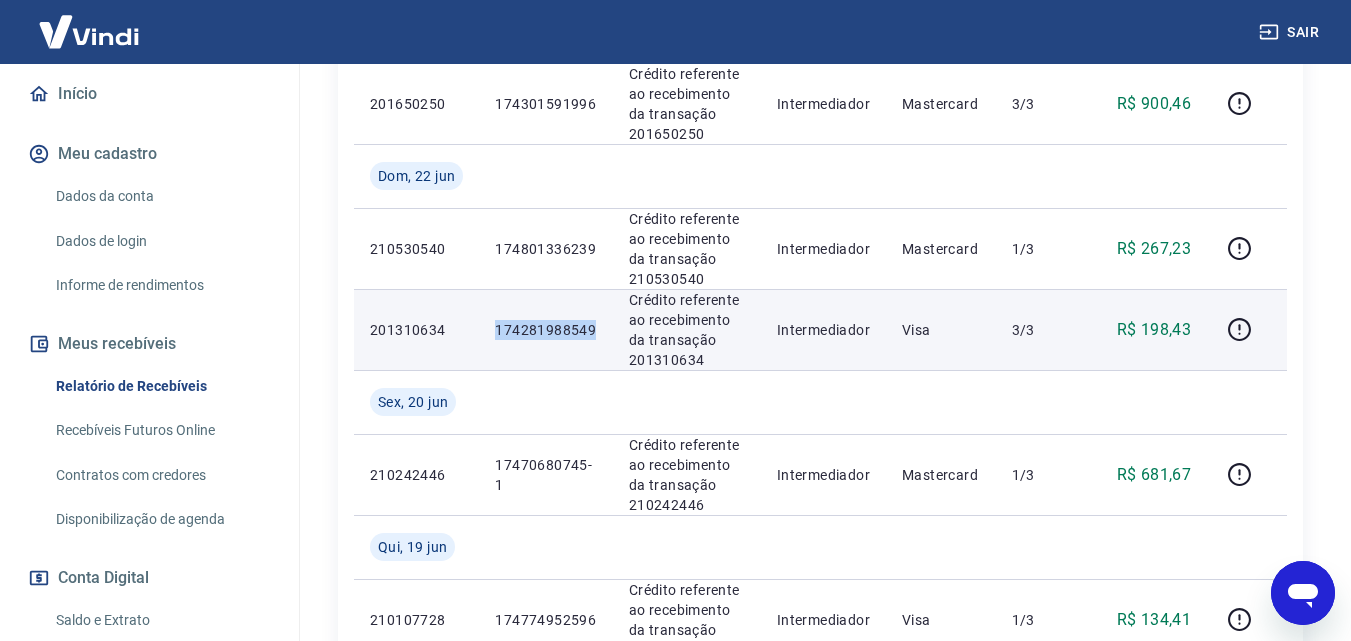 click on "174281988549" at bounding box center [545, 330] 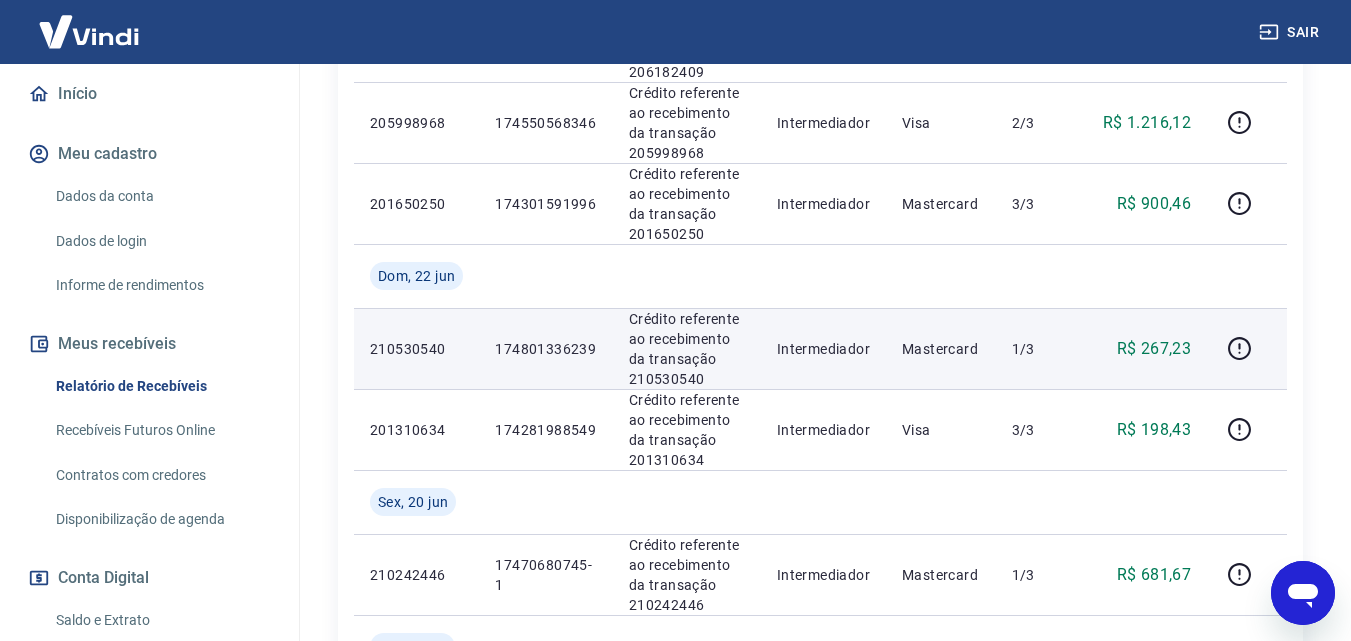 click on "174801336239" at bounding box center [545, 349] 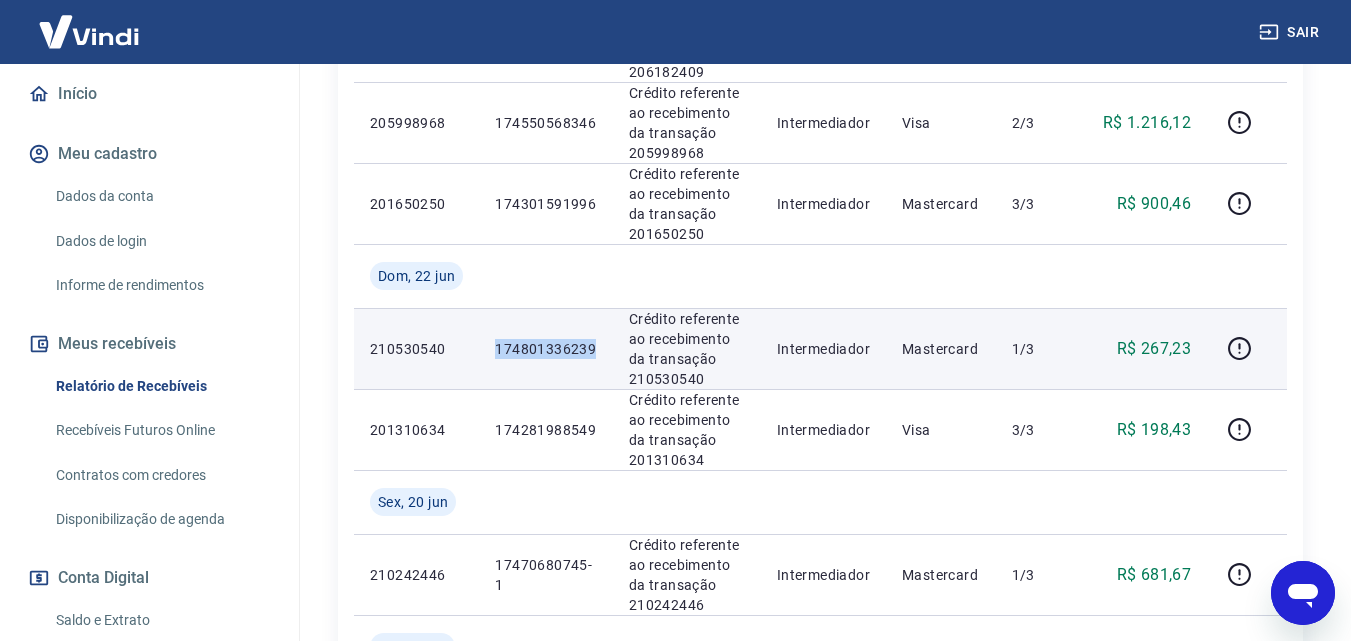 click on "174801336239" at bounding box center [545, 349] 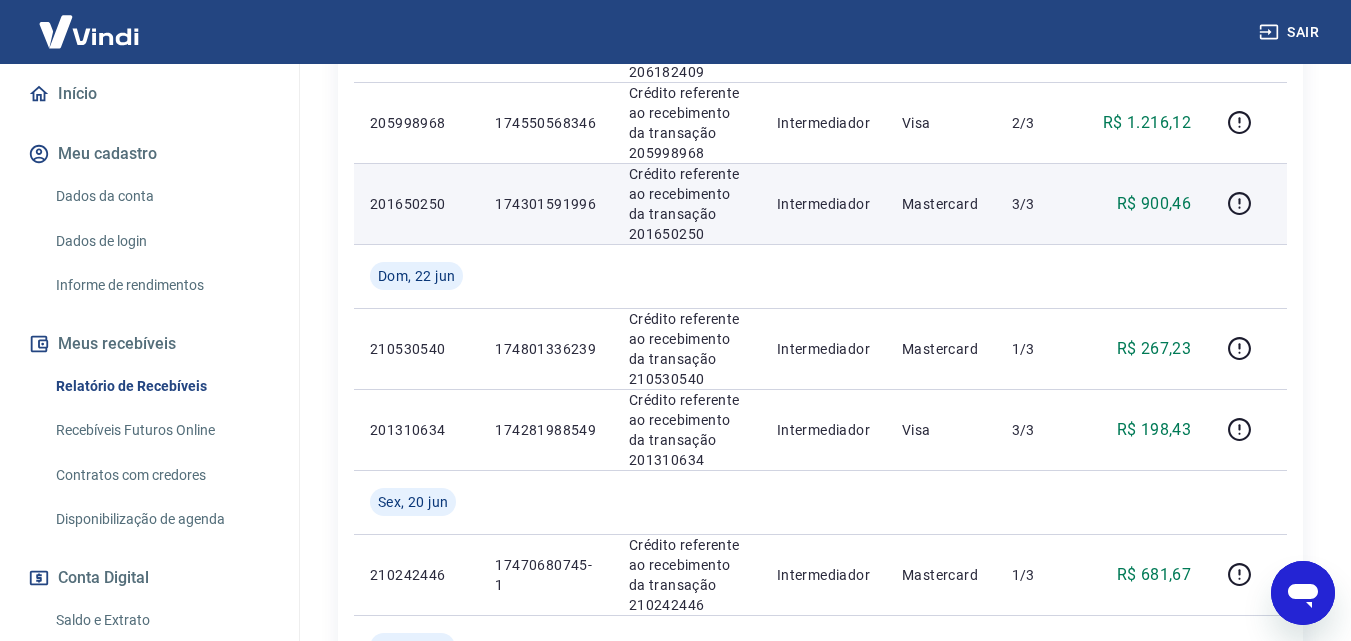 click on "174301591996" at bounding box center (545, 204) 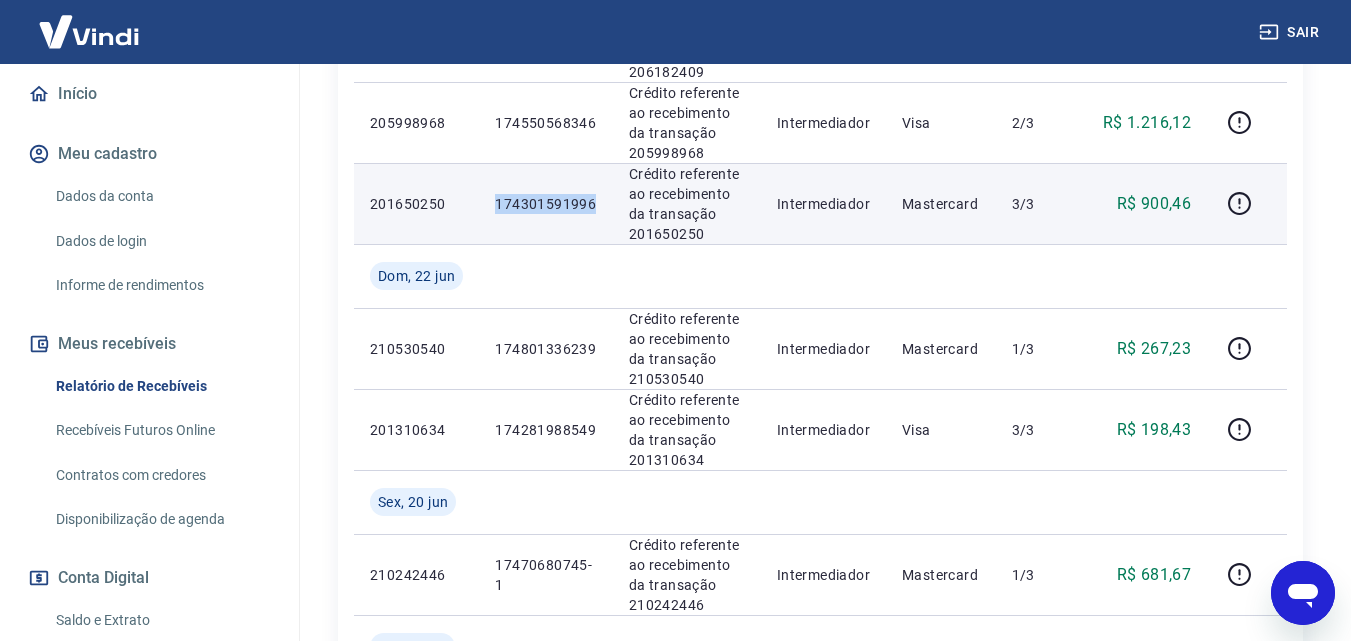 click on "174301591996" at bounding box center [545, 204] 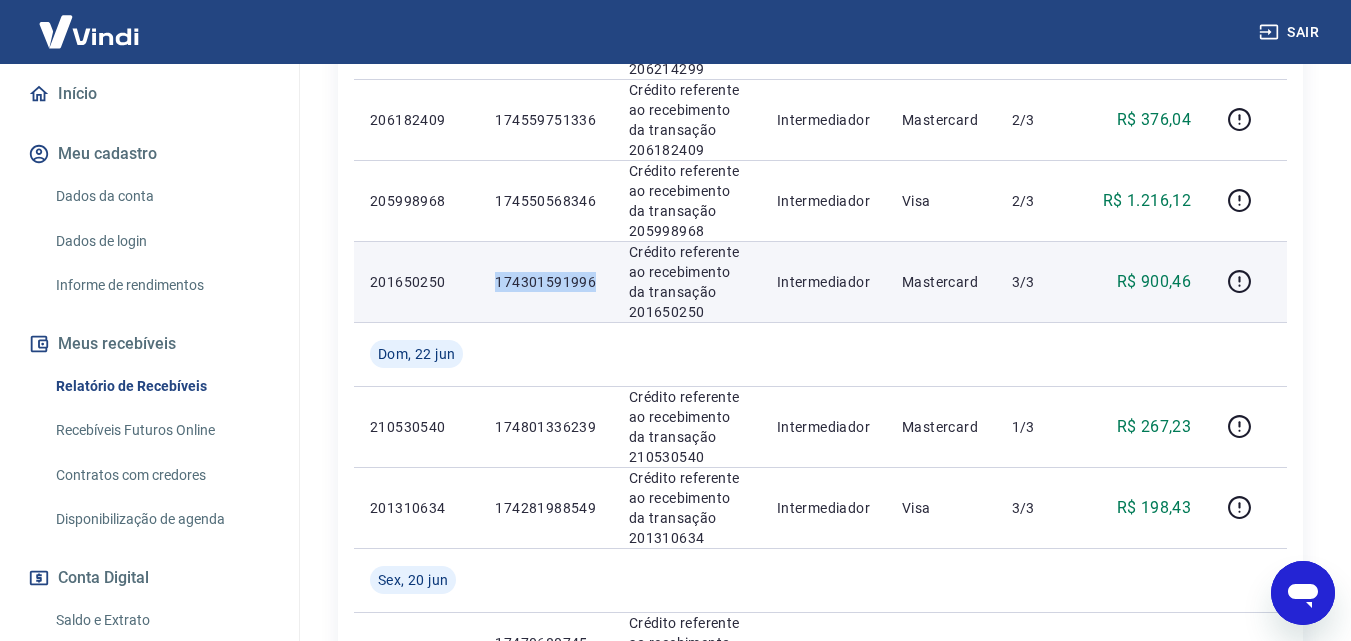 scroll, scrollTop: 716, scrollLeft: 0, axis: vertical 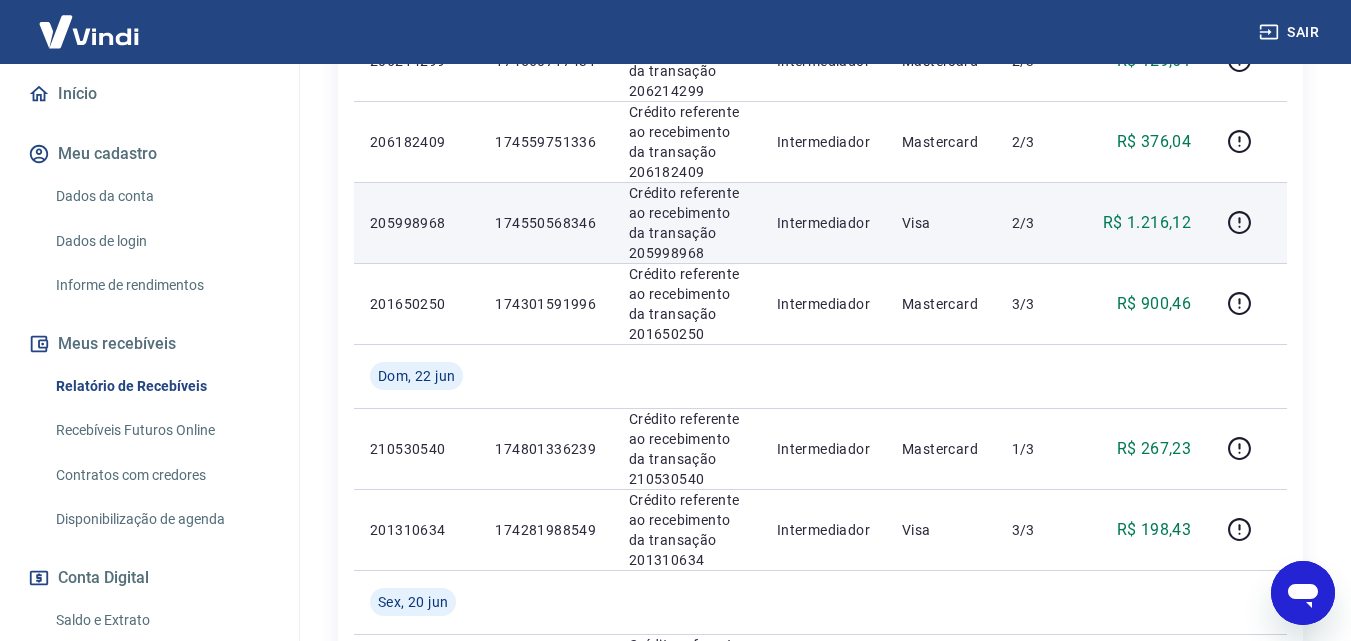 click on "174550568346" at bounding box center (545, 223) 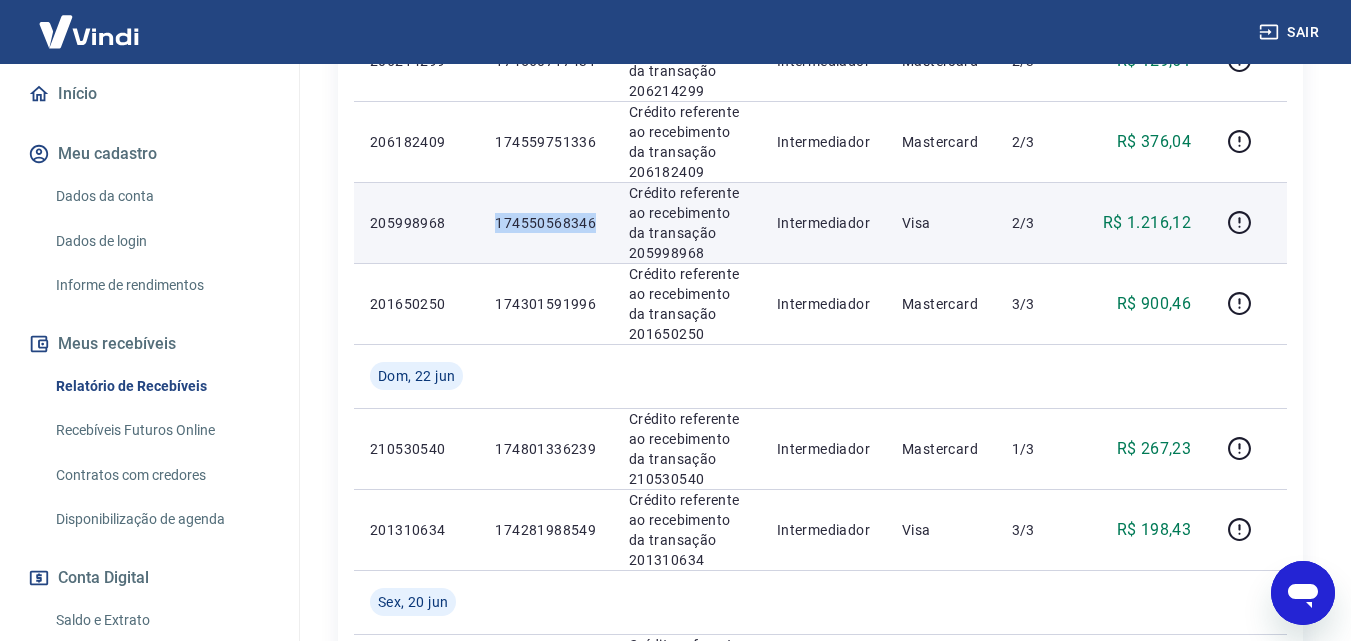click on "174550568346" at bounding box center [545, 223] 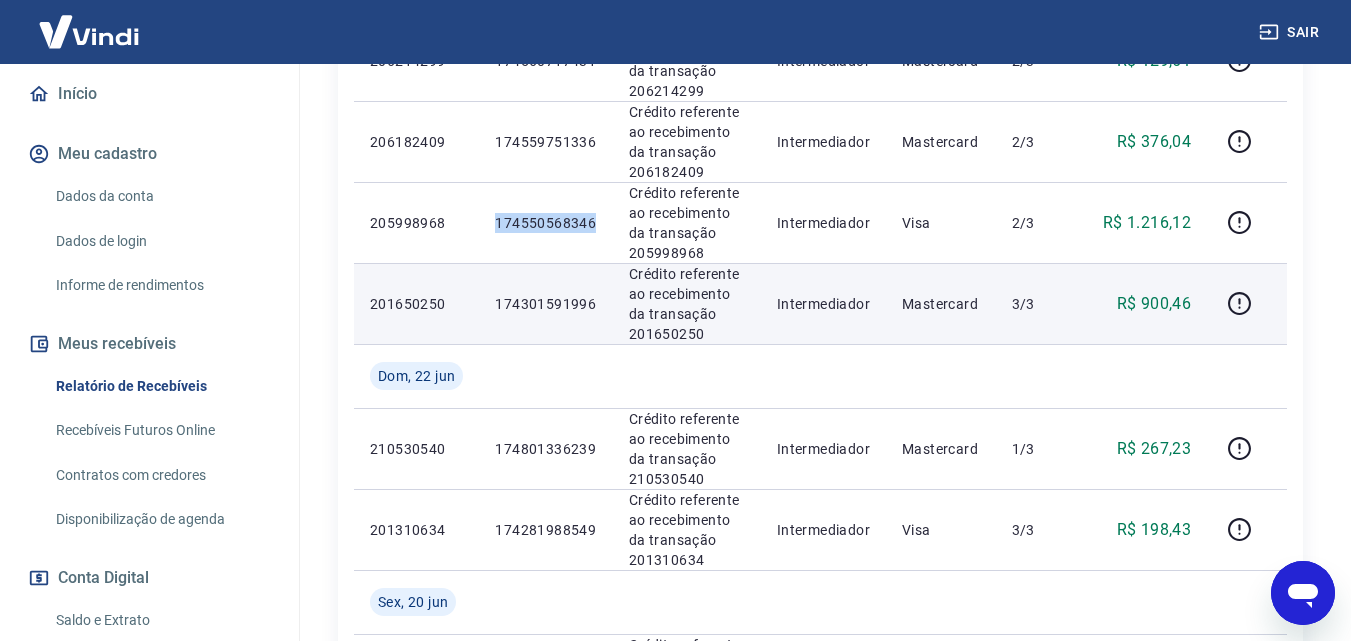 scroll, scrollTop: 616, scrollLeft: 0, axis: vertical 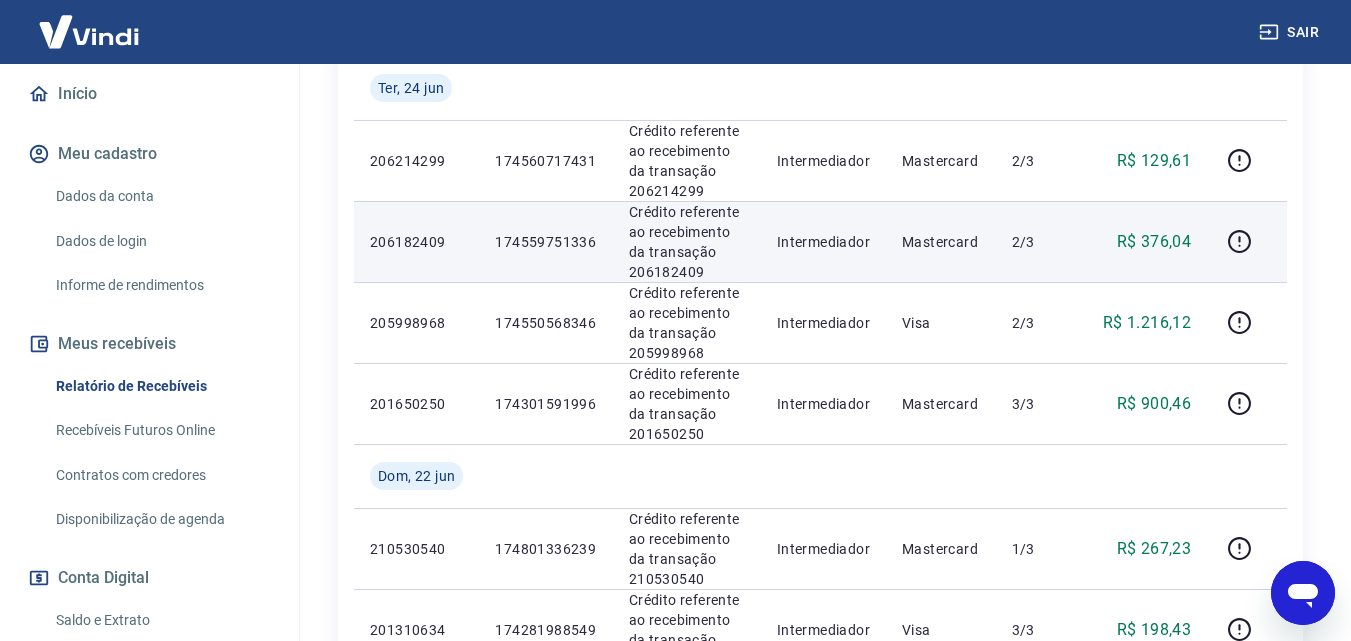 click on "174559751336" at bounding box center [545, 242] 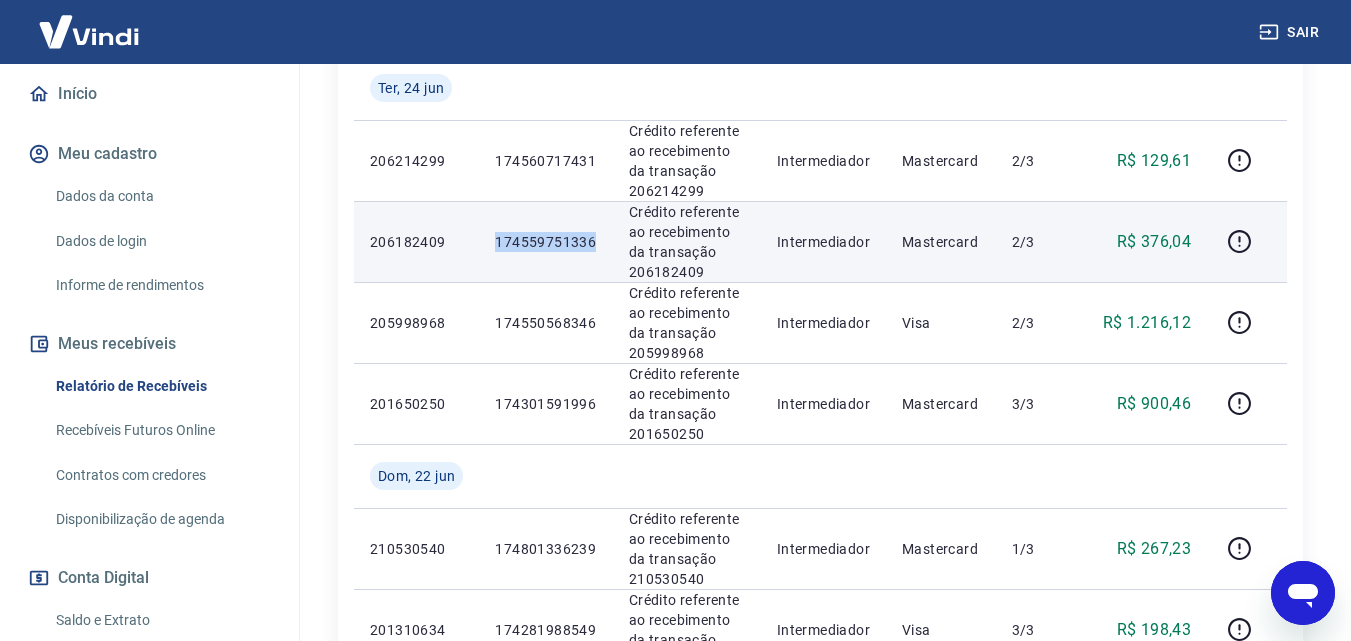 click on "174559751336" at bounding box center (545, 242) 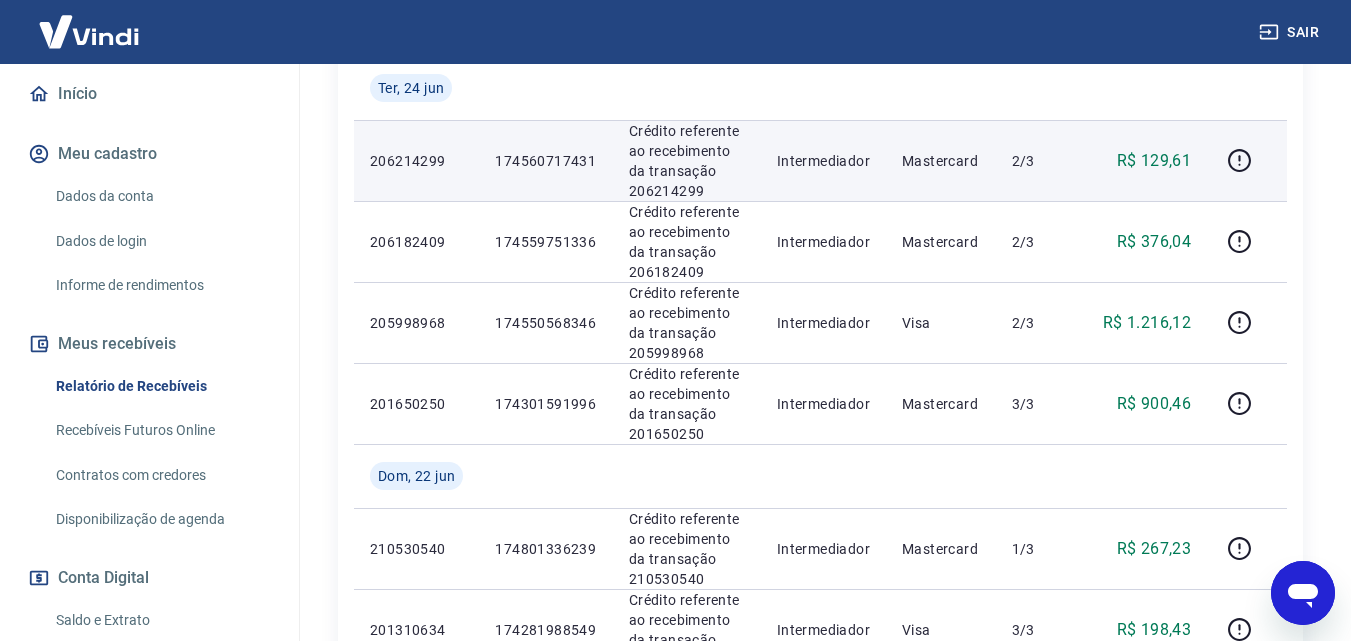 click on "174560717431" at bounding box center (545, 161) 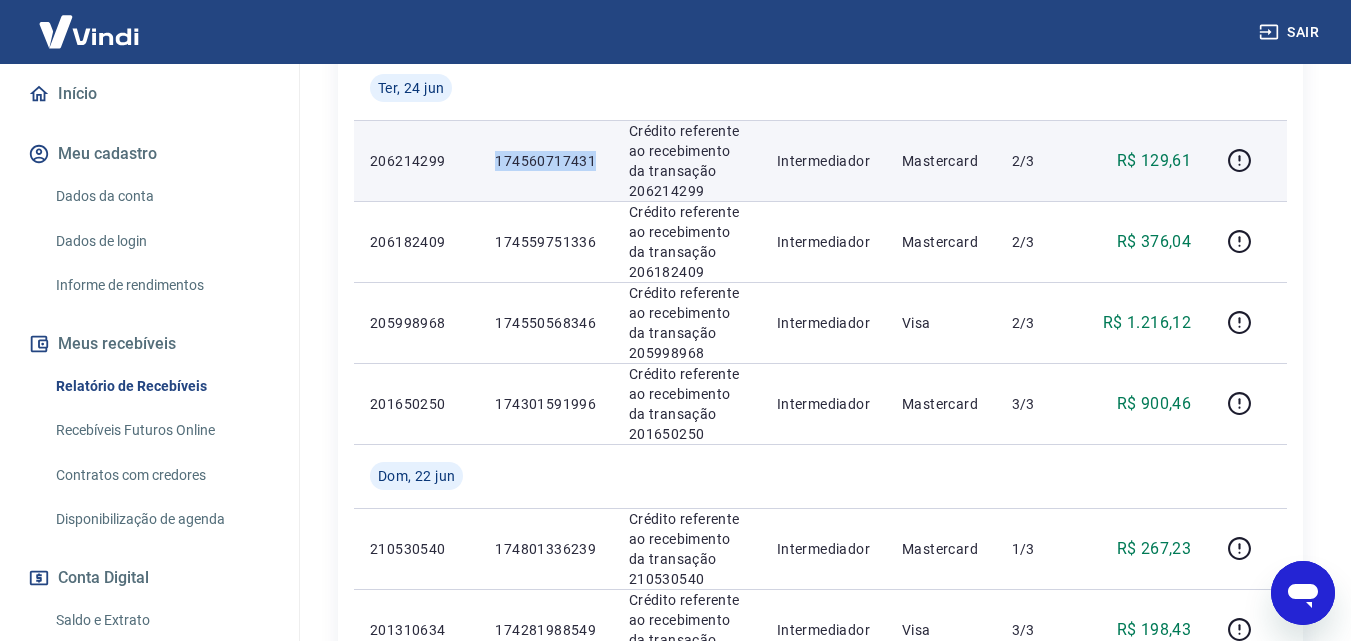 click on "174560717431" at bounding box center (545, 161) 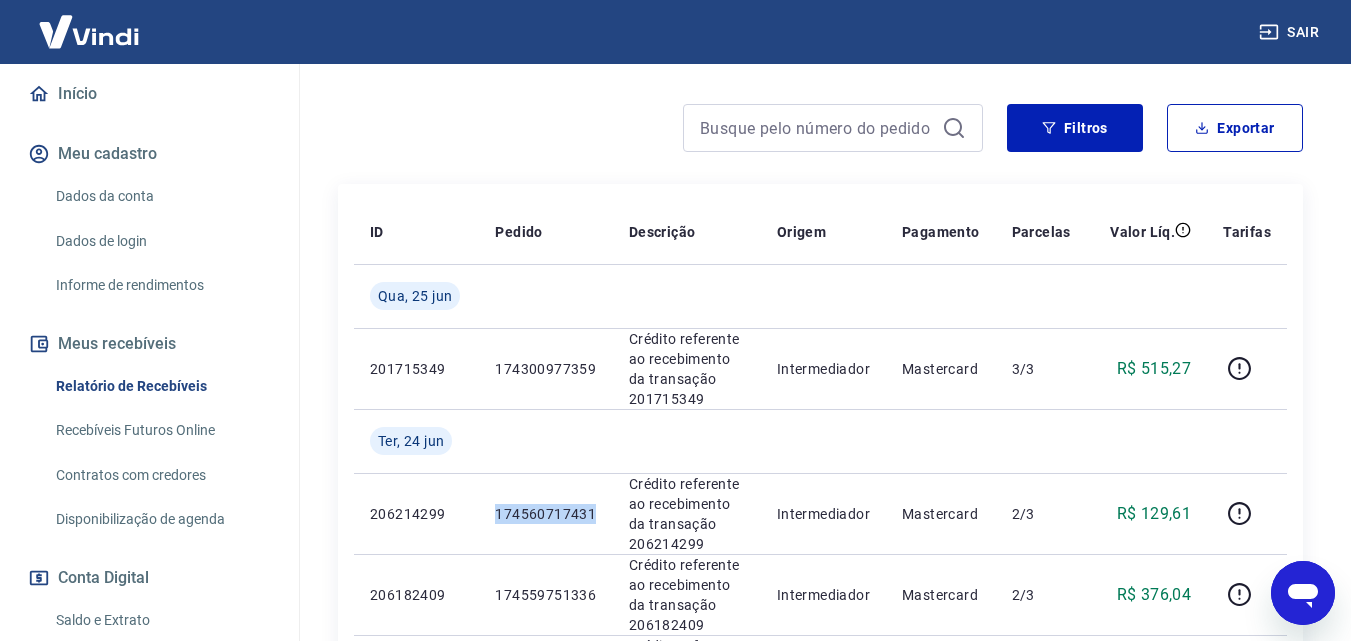 scroll, scrollTop: 216, scrollLeft: 0, axis: vertical 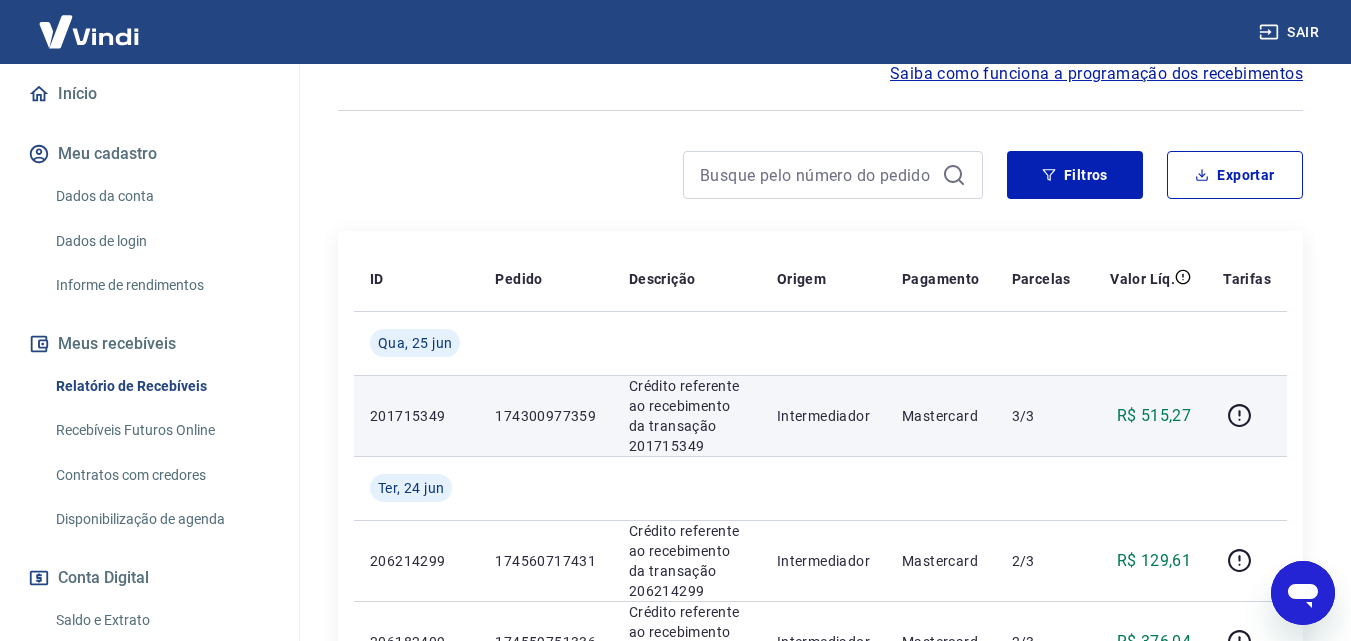 click on "174300977359" at bounding box center [545, 416] 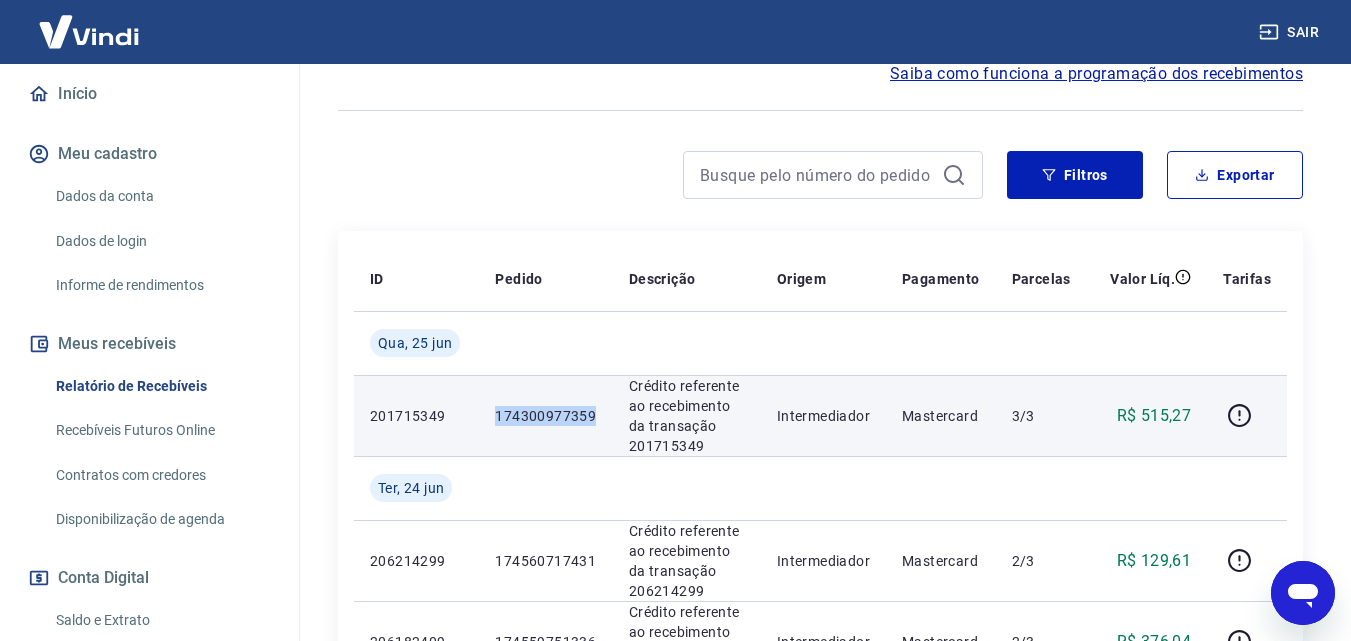 click on "174300977359" at bounding box center [545, 416] 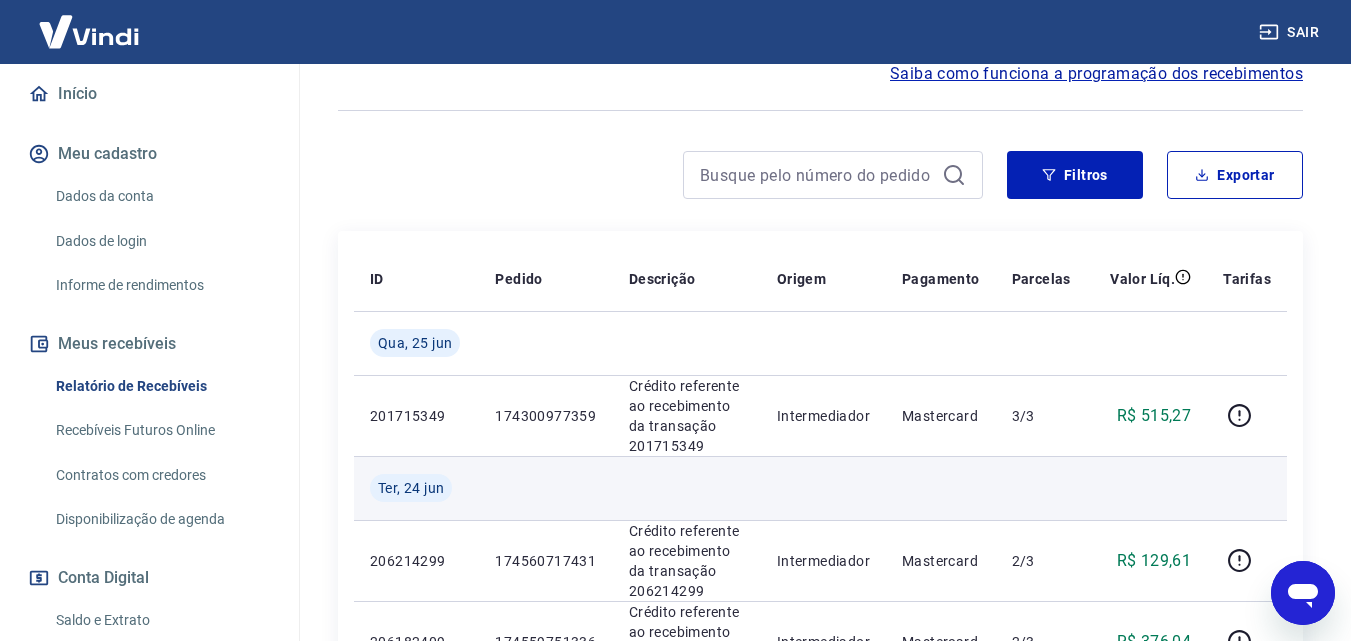 click at bounding box center [687, 488] 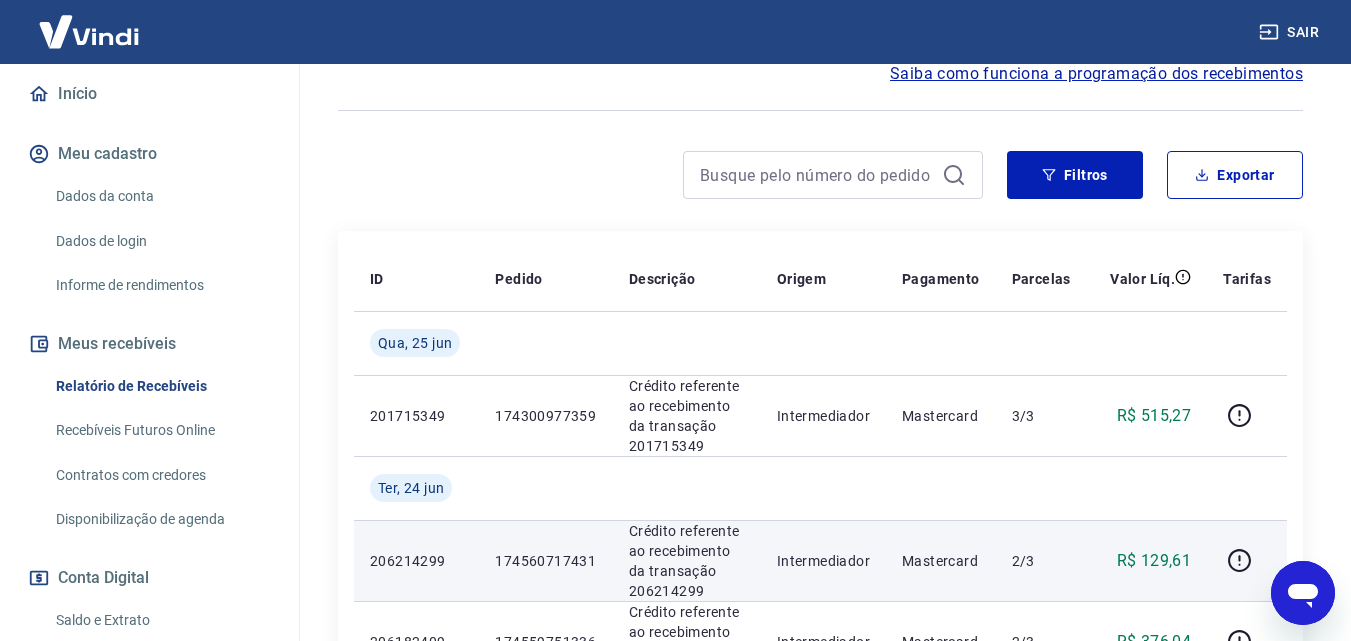 click on "174560717431" at bounding box center (545, 561) 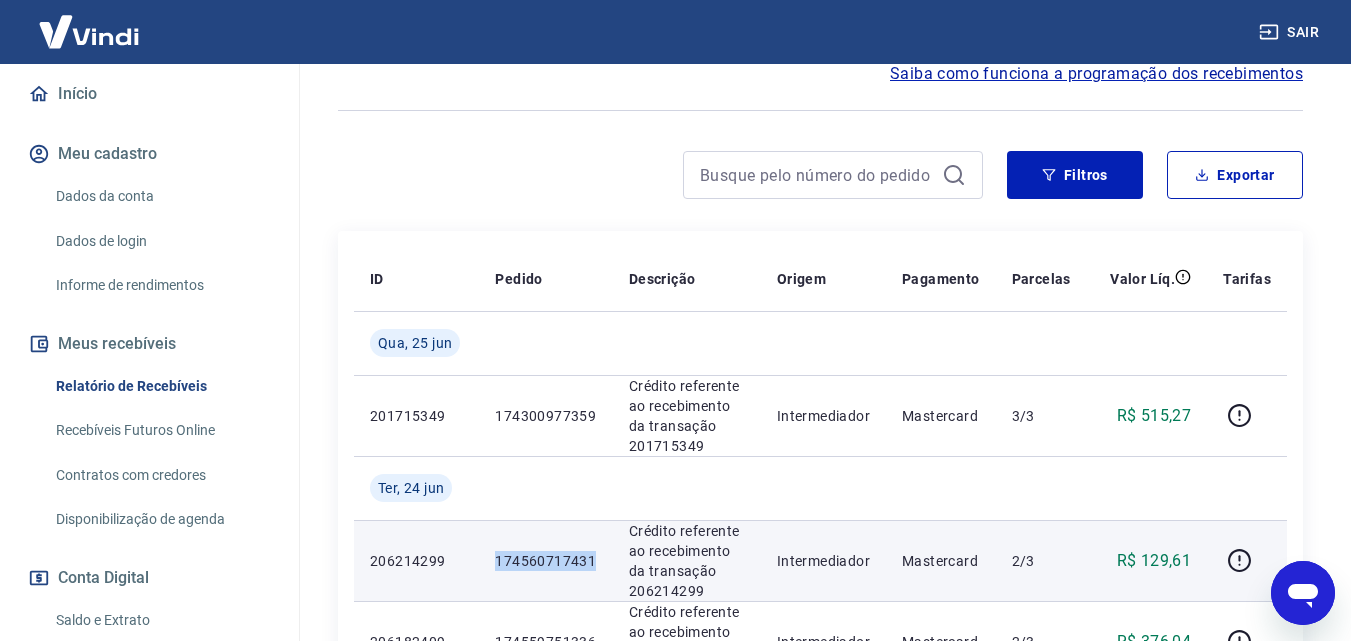 click on "174560717431" at bounding box center [545, 561] 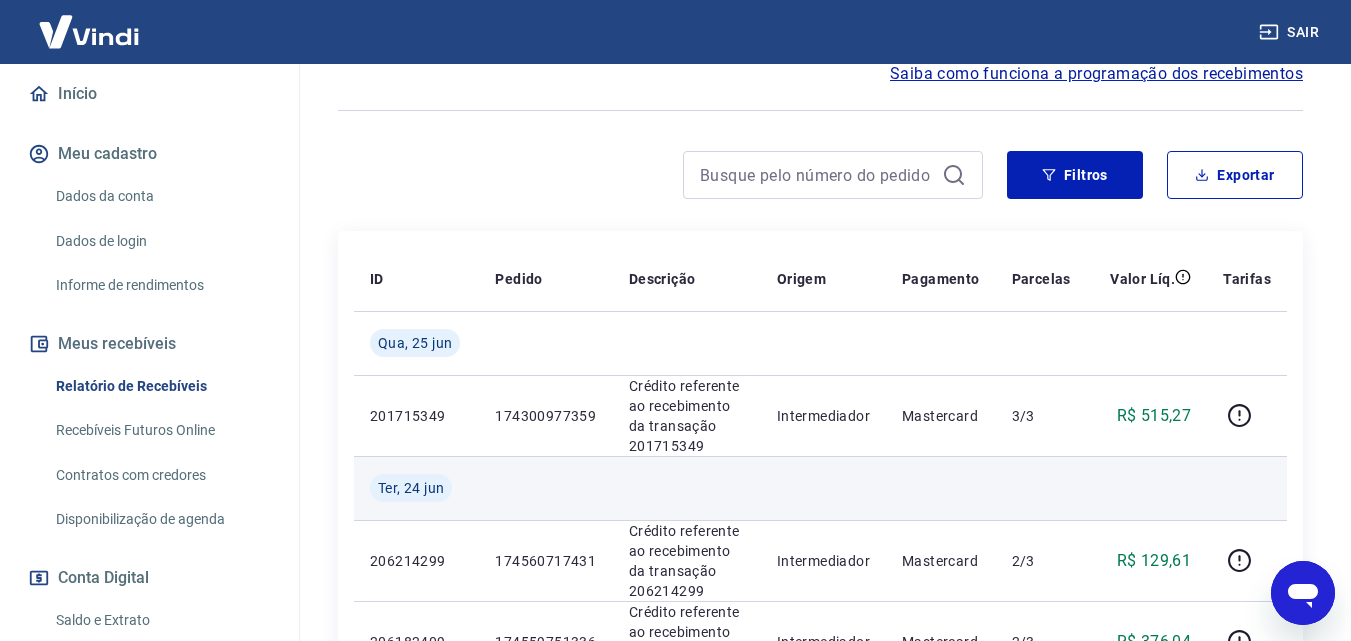 click at bounding box center [687, 488] 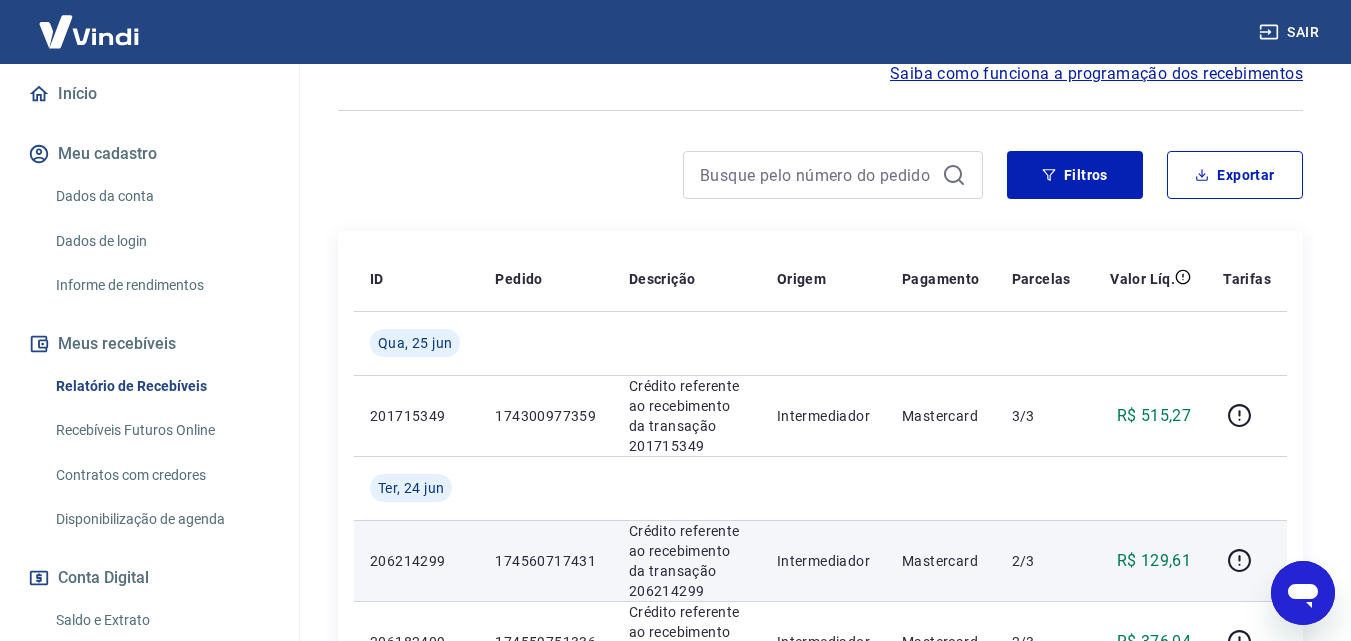 click on "174560717431" at bounding box center [545, 561] 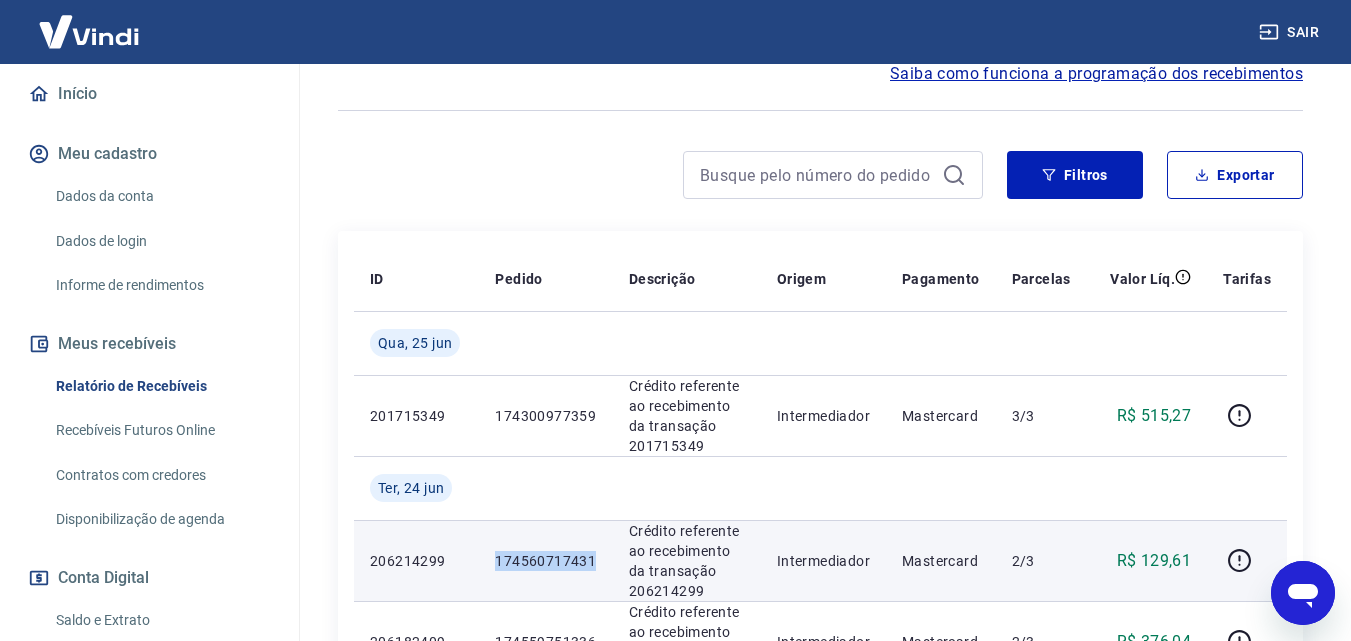 click on "174560717431" at bounding box center (545, 561) 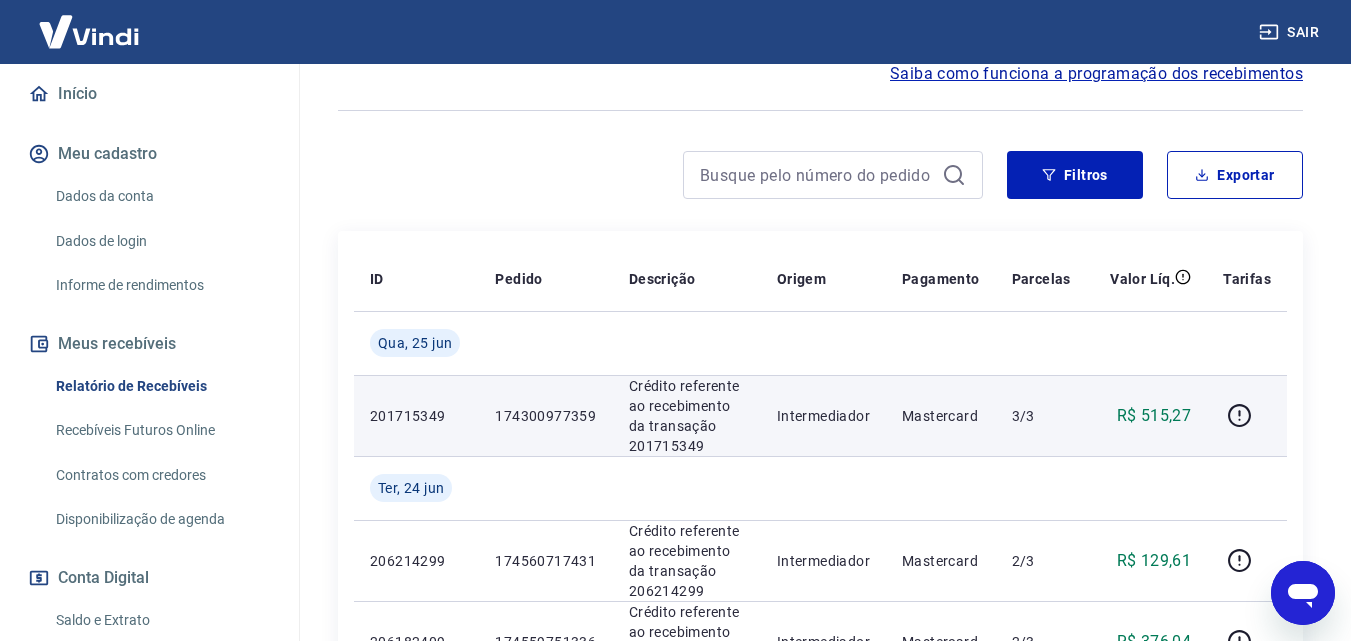 click on "174300977359" at bounding box center (545, 416) 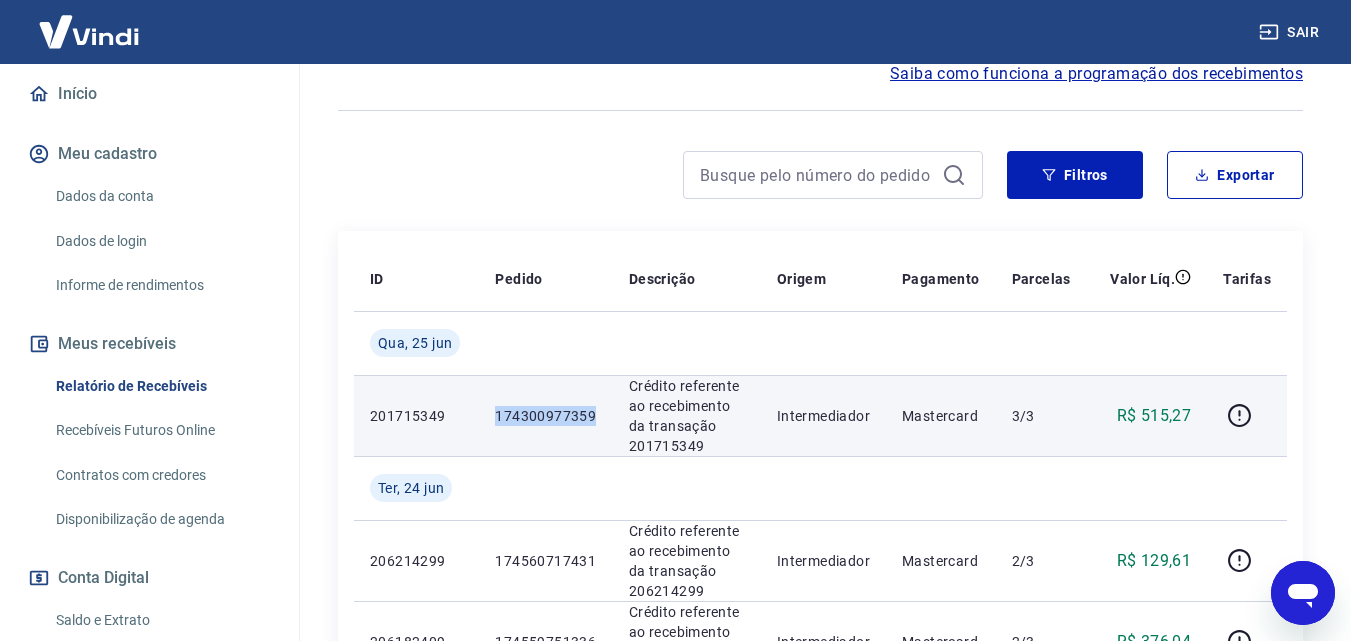 click on "174300977359" at bounding box center (545, 416) 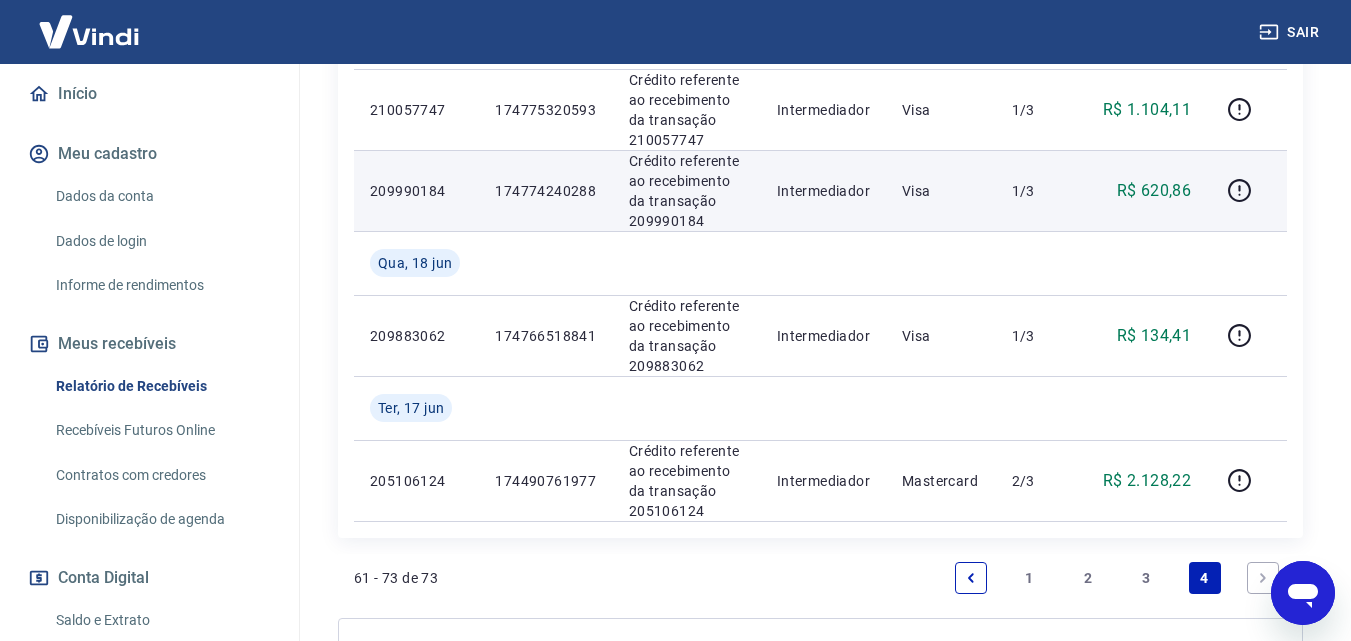 scroll, scrollTop: 1716, scrollLeft: 0, axis: vertical 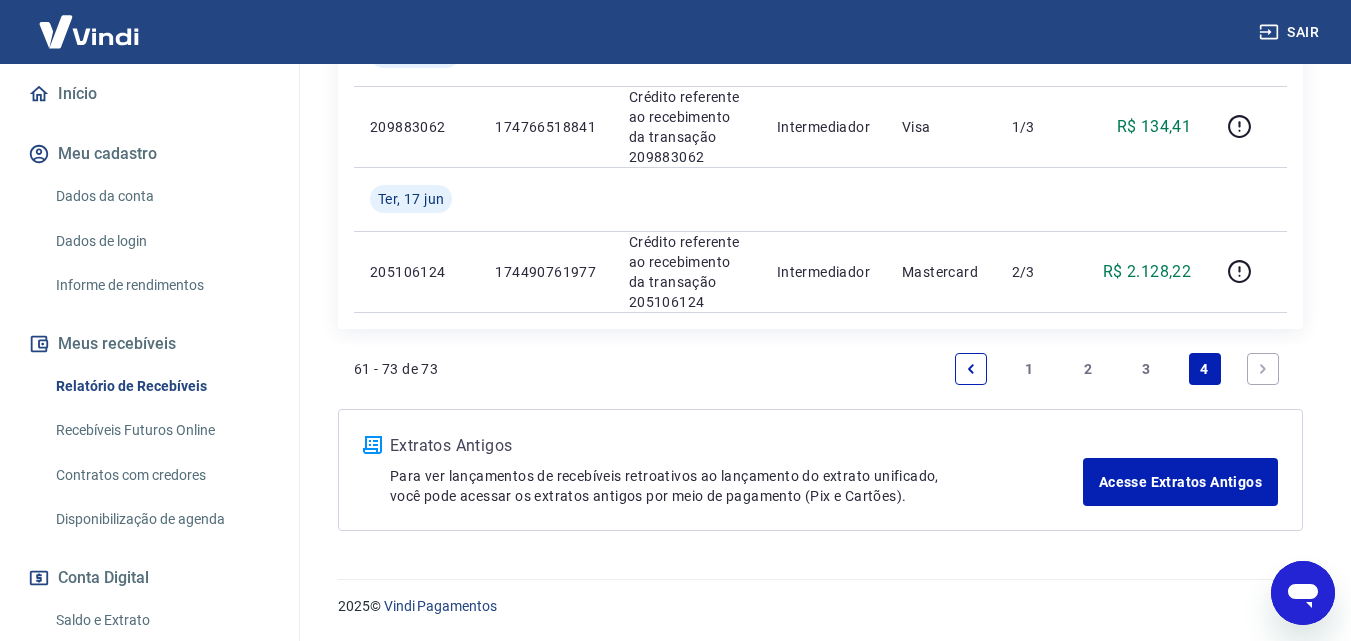 click on "3" at bounding box center (1146, 369) 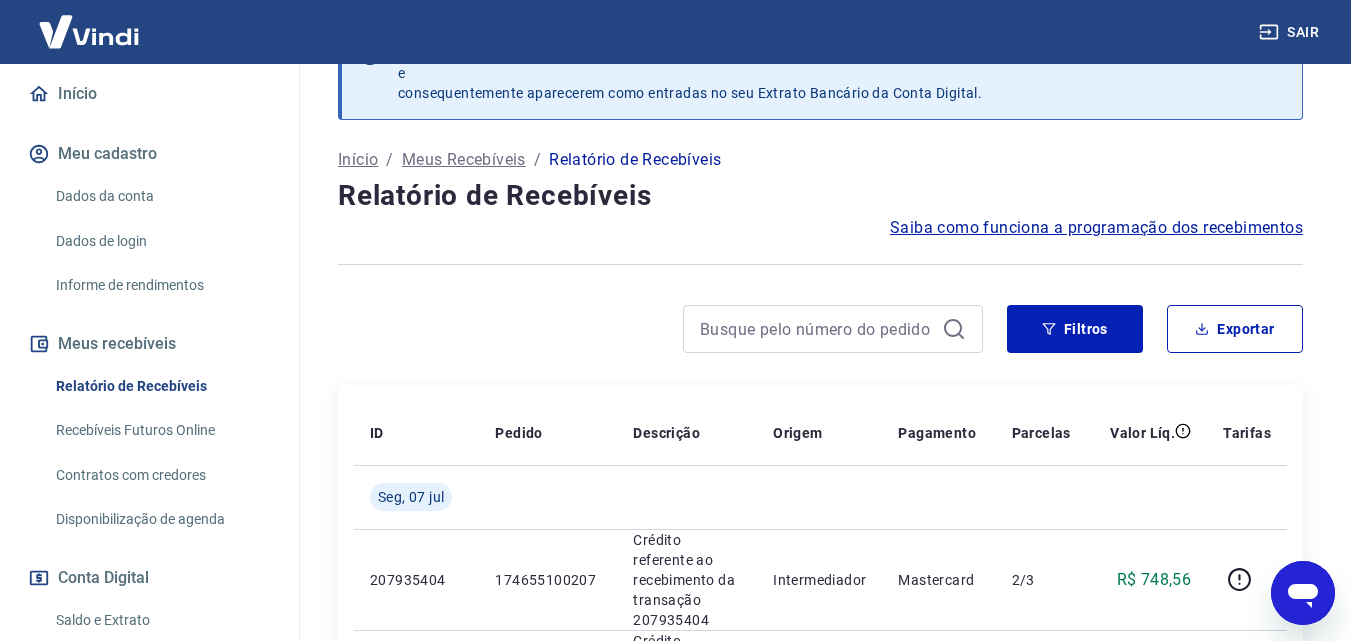scroll, scrollTop: 2539, scrollLeft: 0, axis: vertical 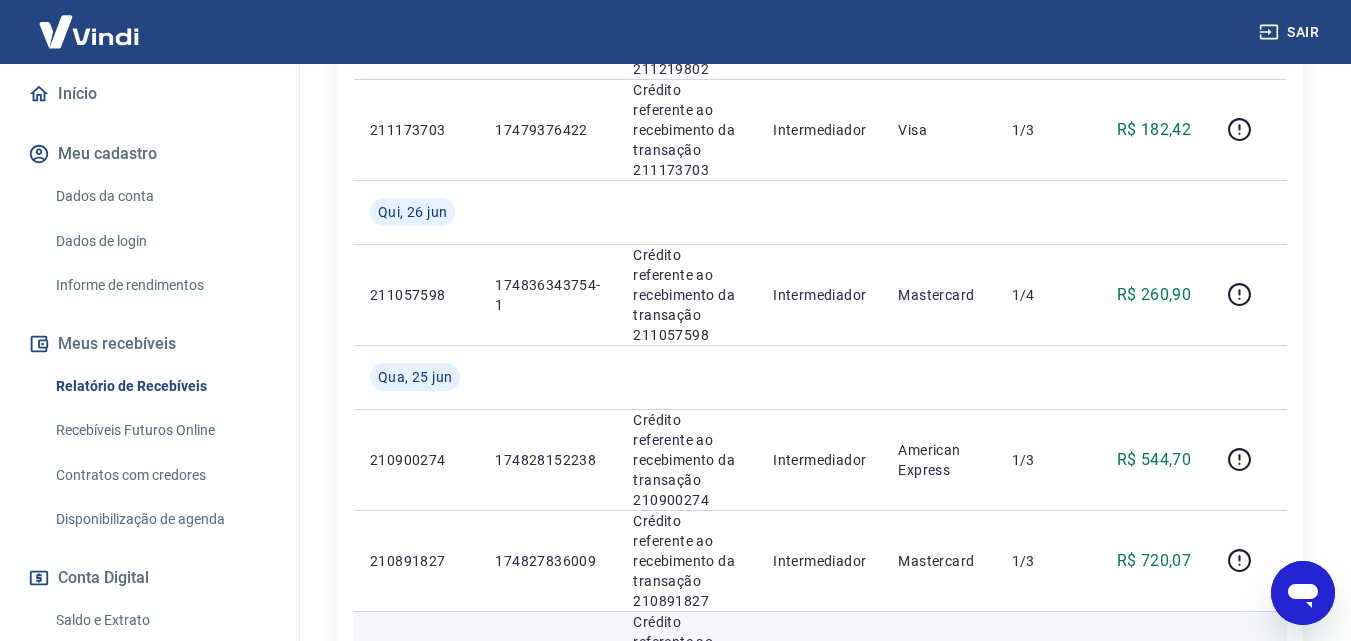 click on "174308927818" at bounding box center (548, 662) 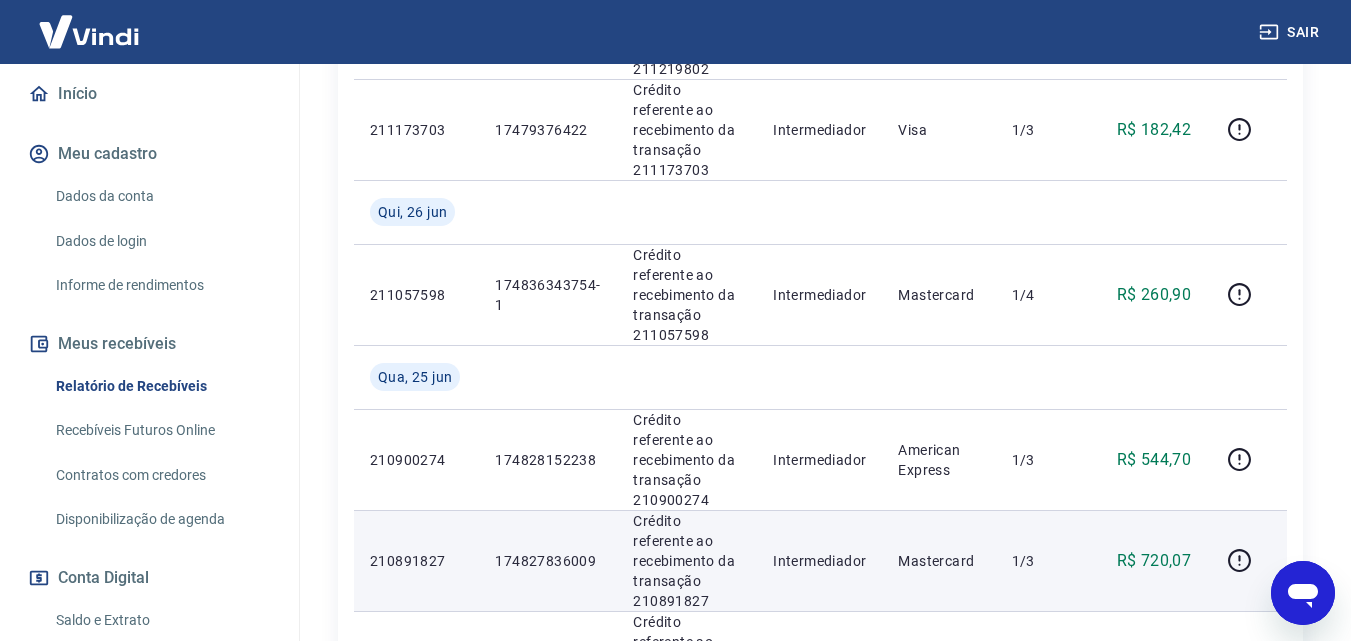 click on "174827836009" at bounding box center (548, 561) 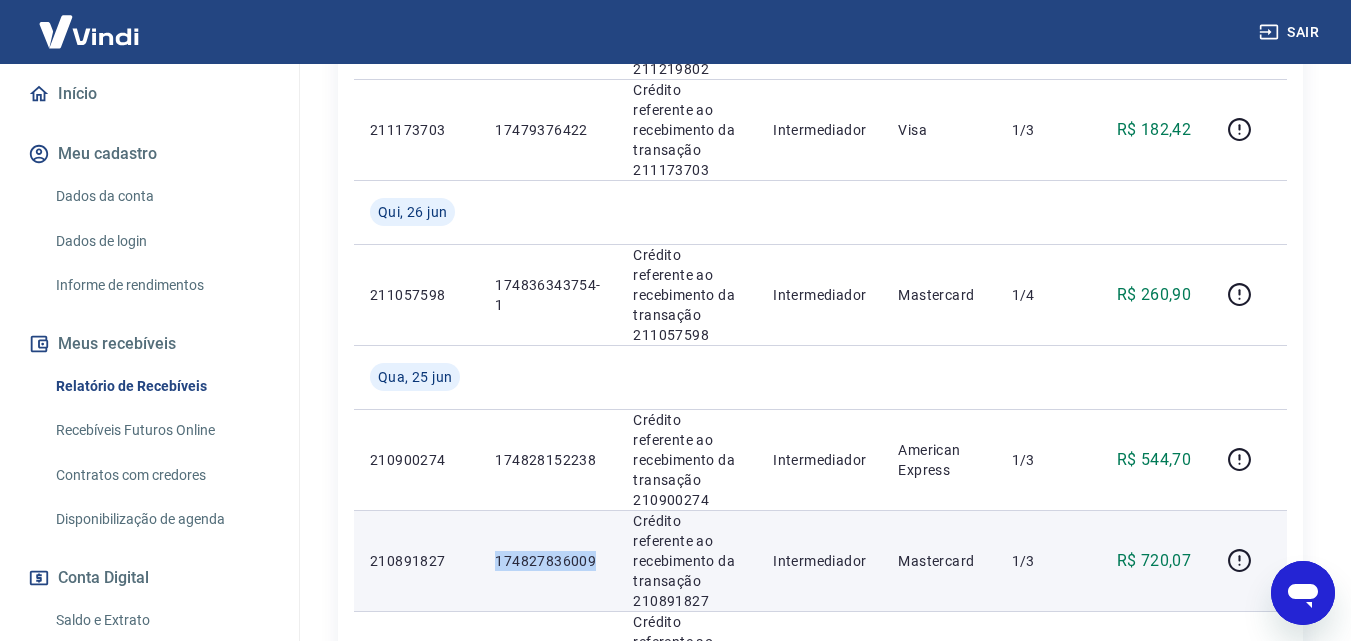 click on "174827836009" at bounding box center (548, 561) 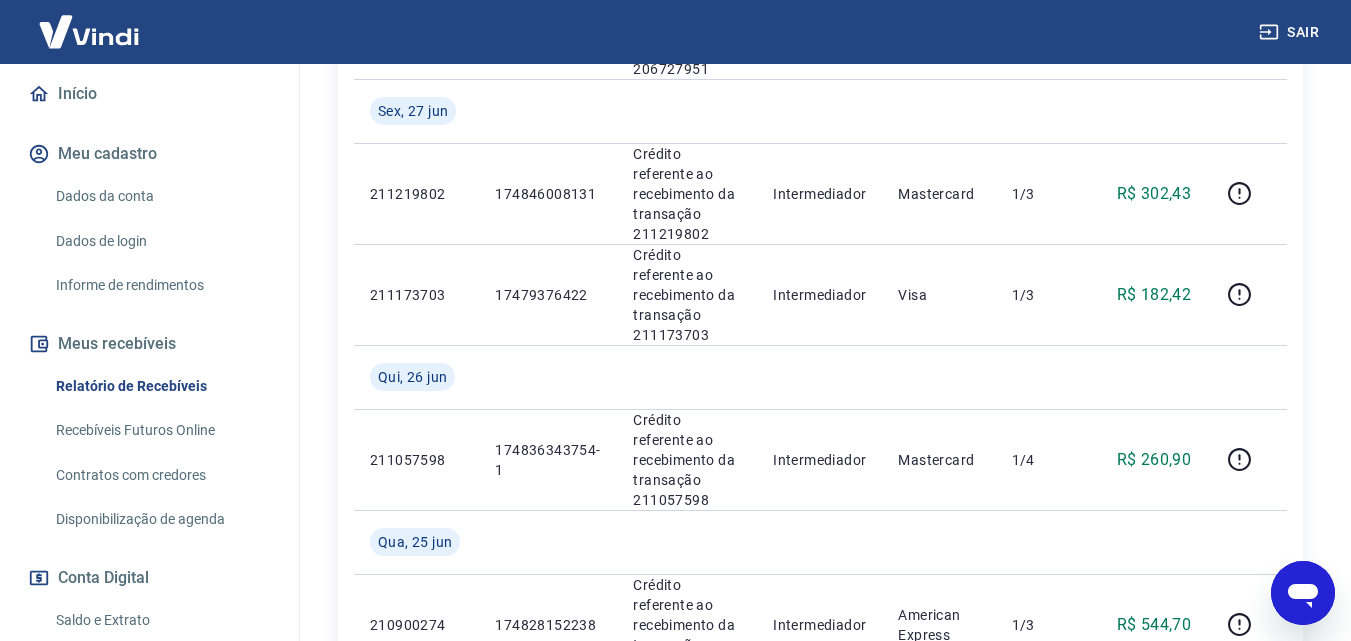 scroll, scrollTop: 2339, scrollLeft: 0, axis: vertical 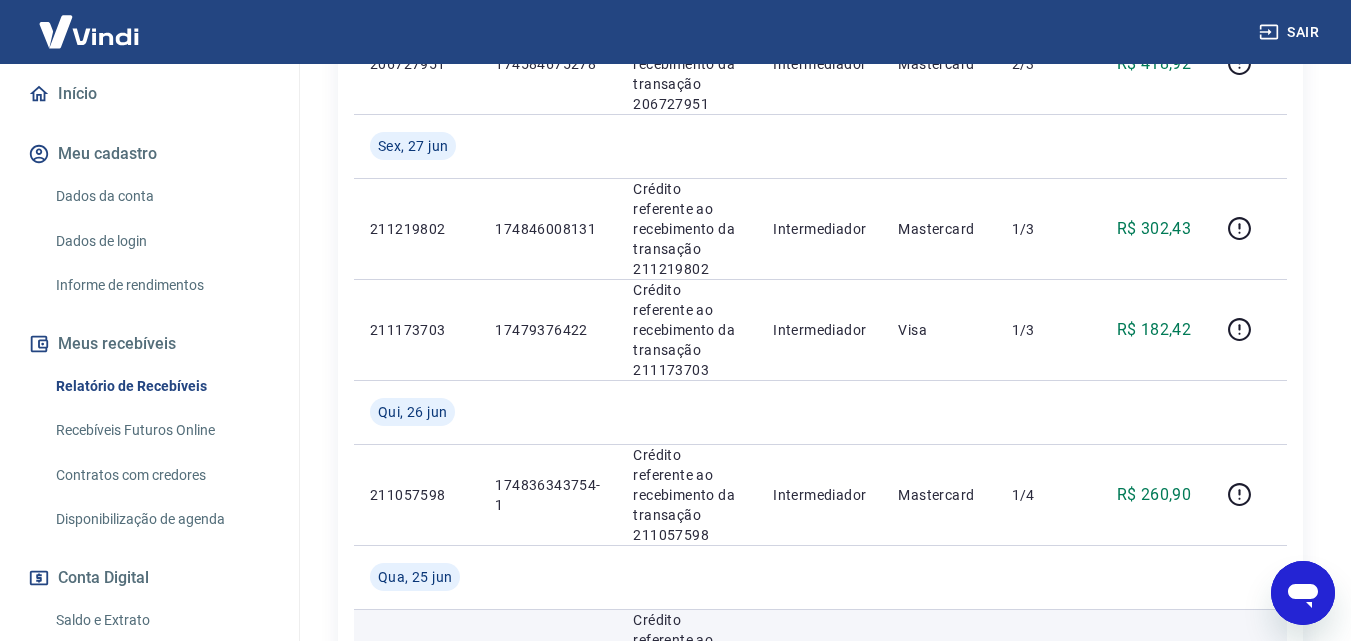 click on "174828152238" at bounding box center (548, 660) 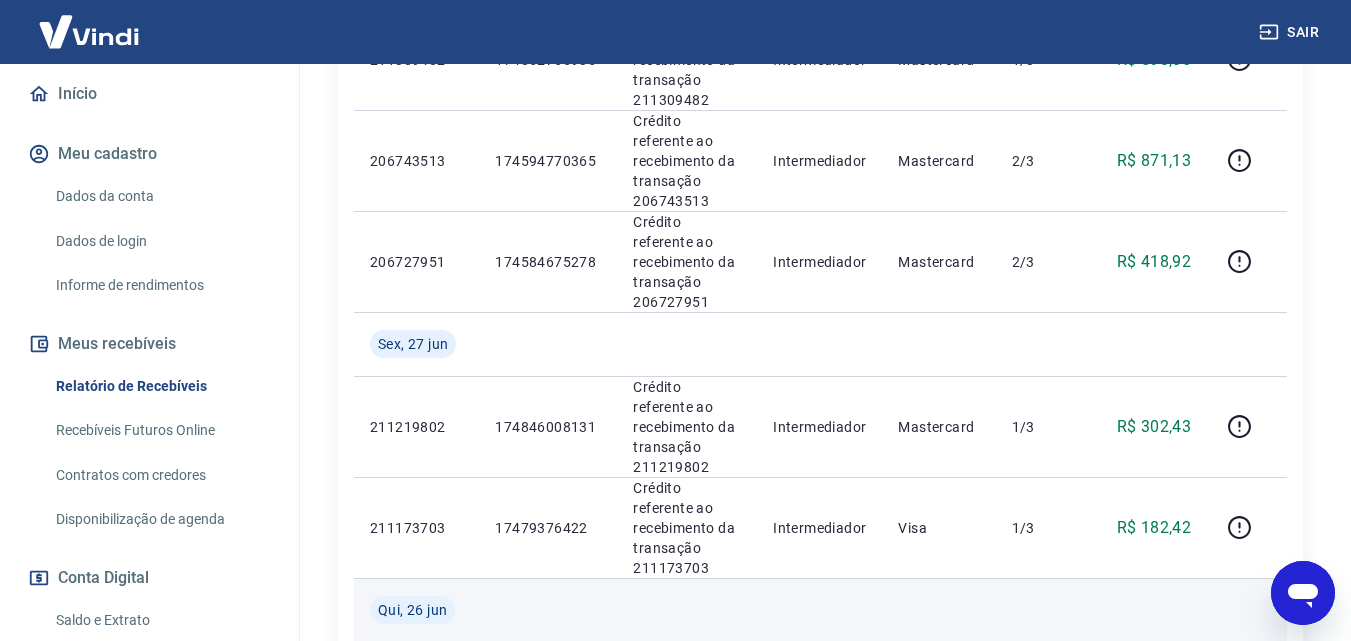 scroll, scrollTop: 2139, scrollLeft: 0, axis: vertical 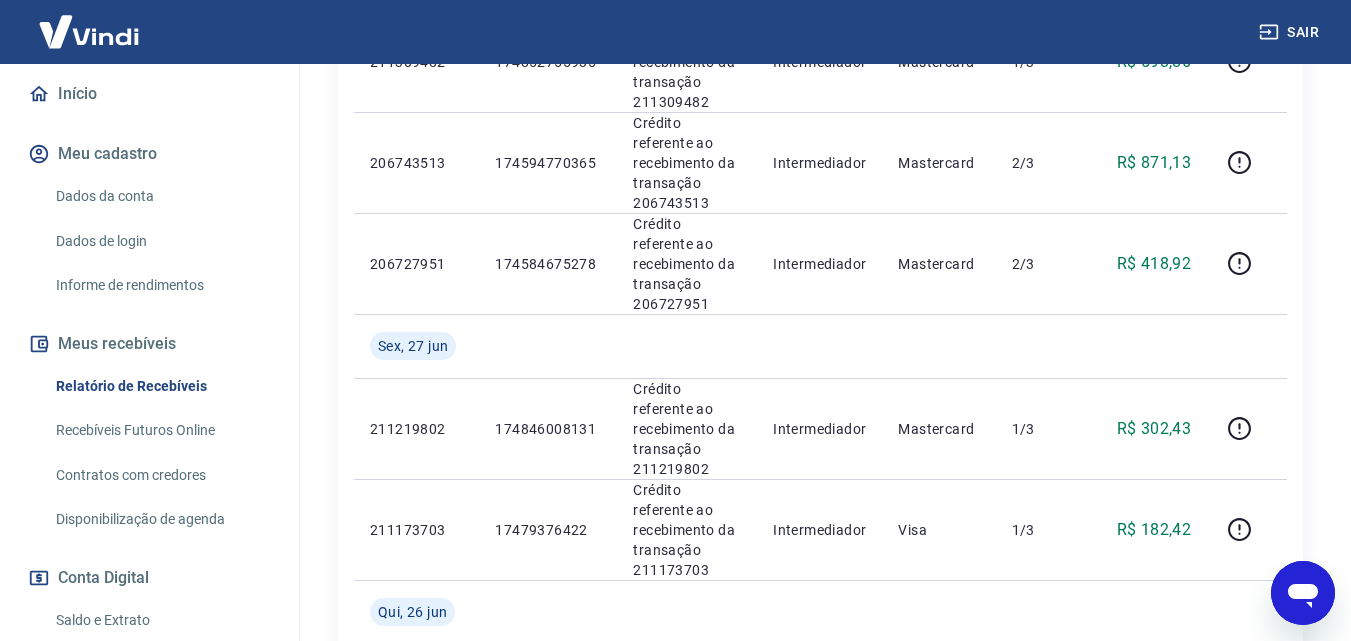 drag, startPoint x: 493, startPoint y: 356, endPoint x: 538, endPoint y: 367, distance: 46.32494 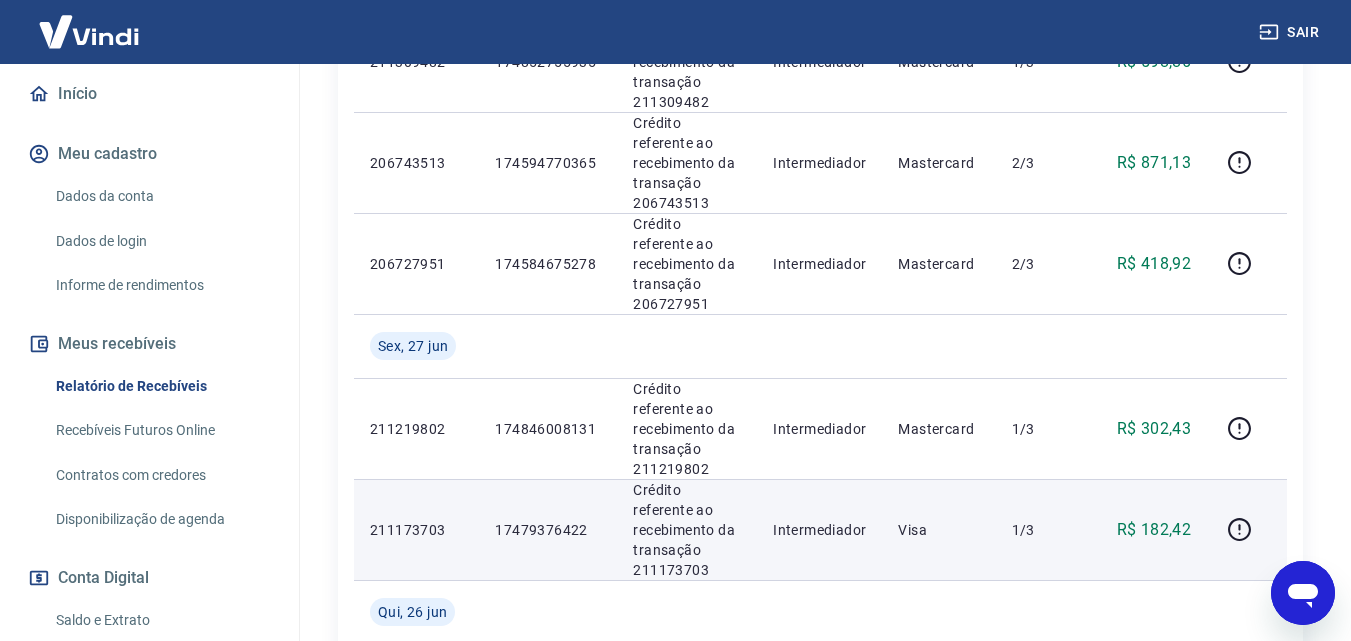 click on "17479376422" at bounding box center [548, 530] 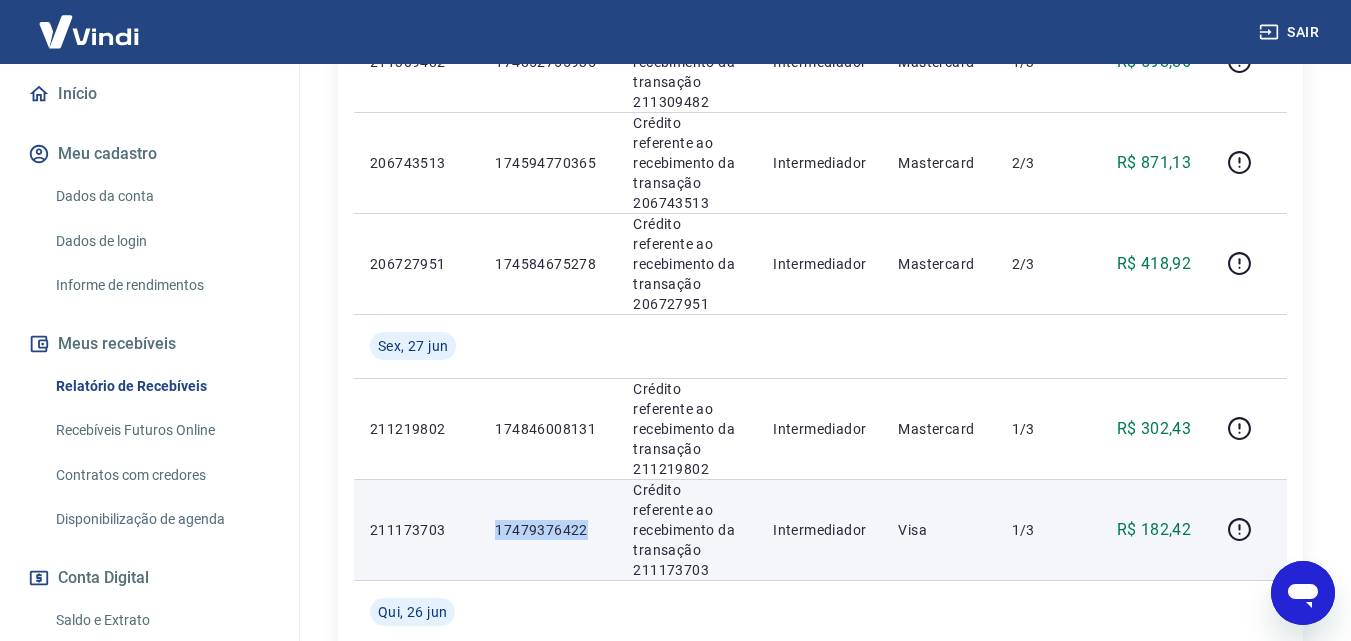 click on "17479376422" at bounding box center [548, 530] 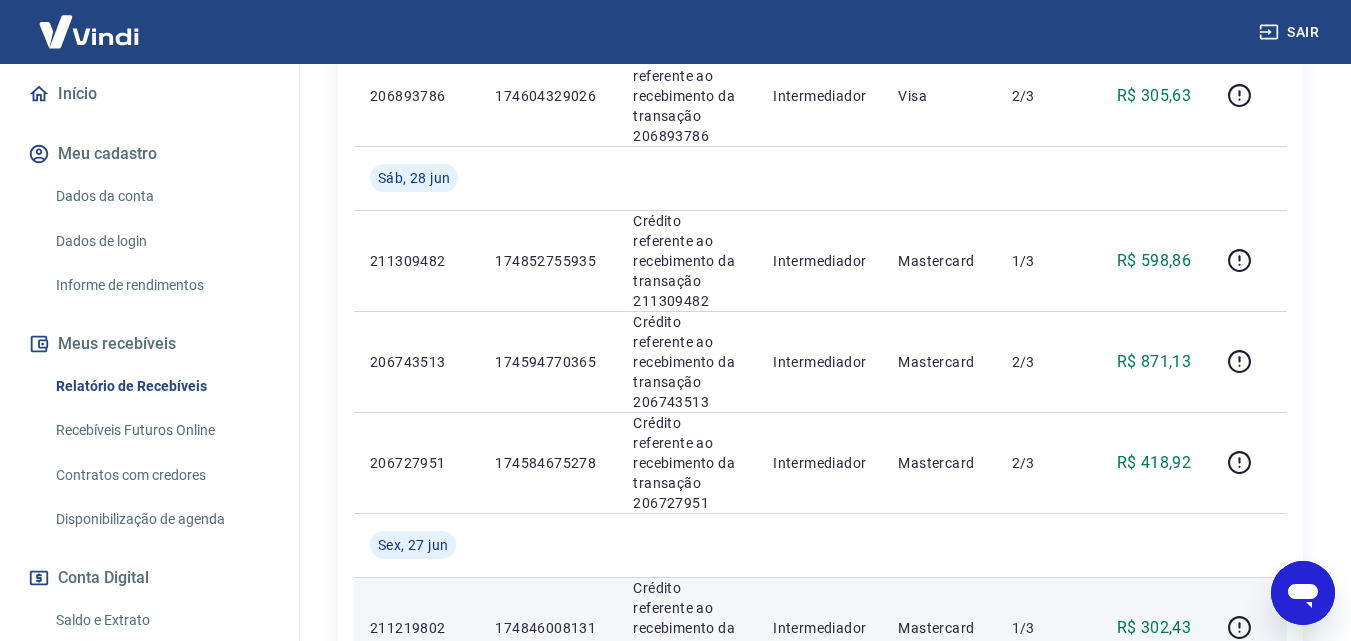 scroll, scrollTop: 1939, scrollLeft: 0, axis: vertical 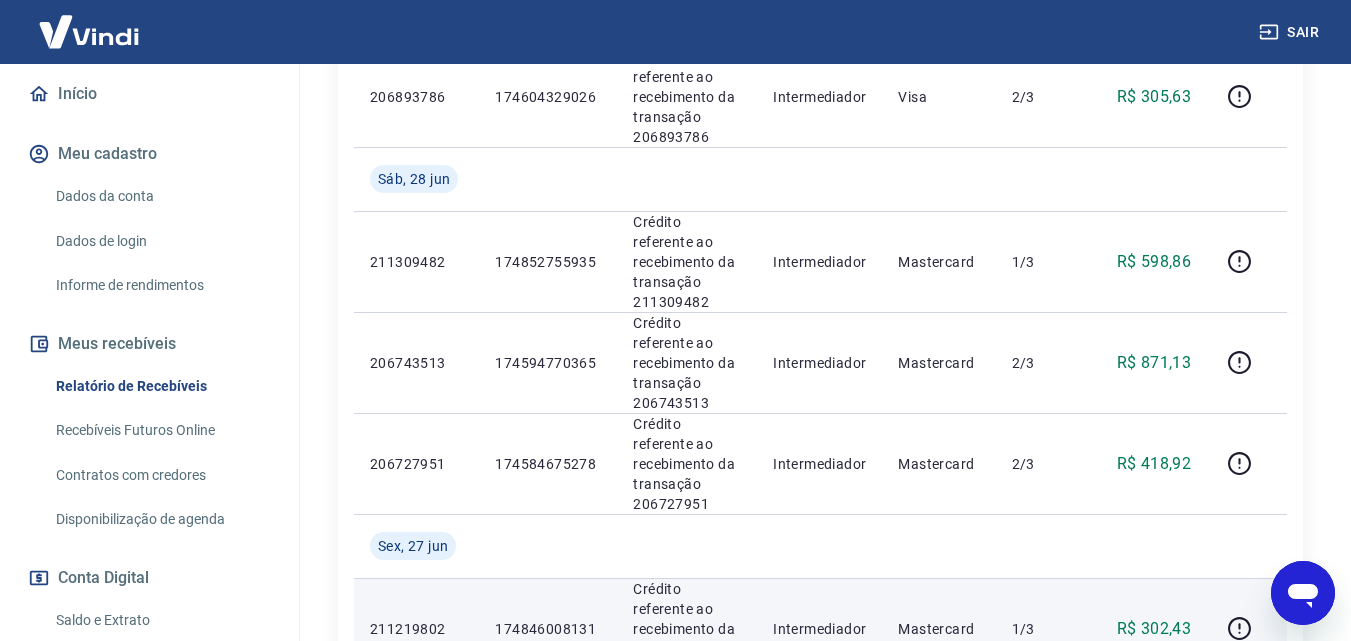 click on "174846008131" at bounding box center (548, 629) 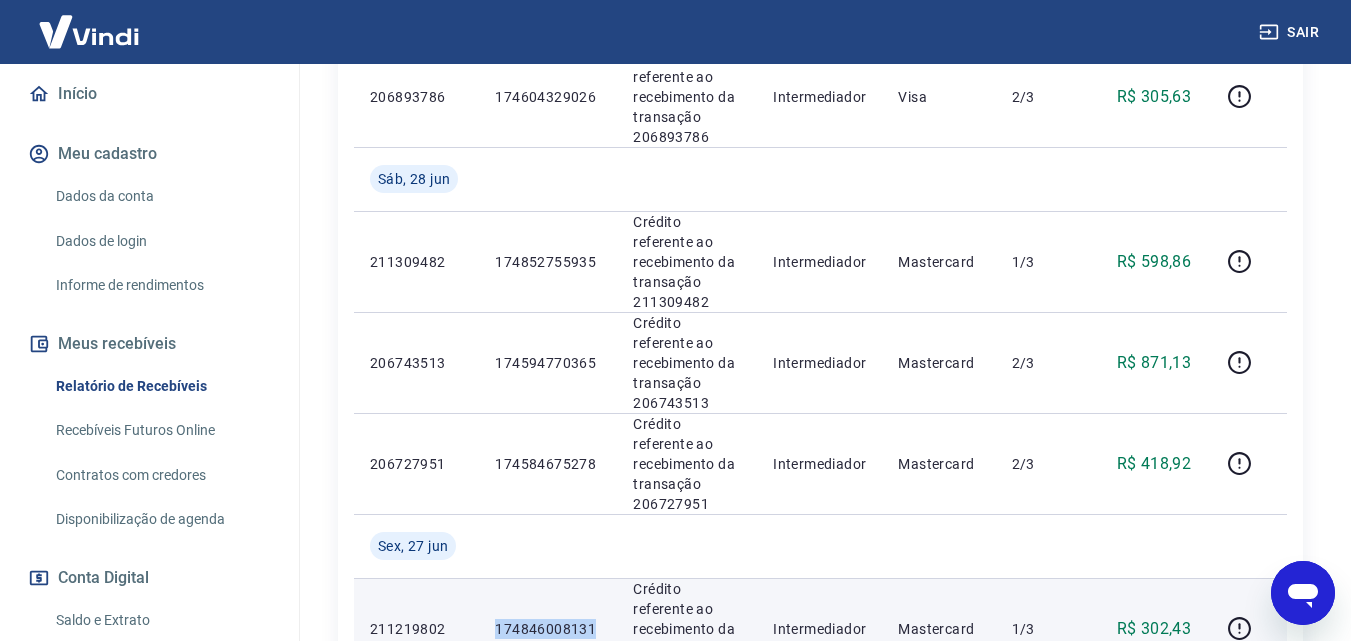 click on "174846008131" at bounding box center (548, 629) 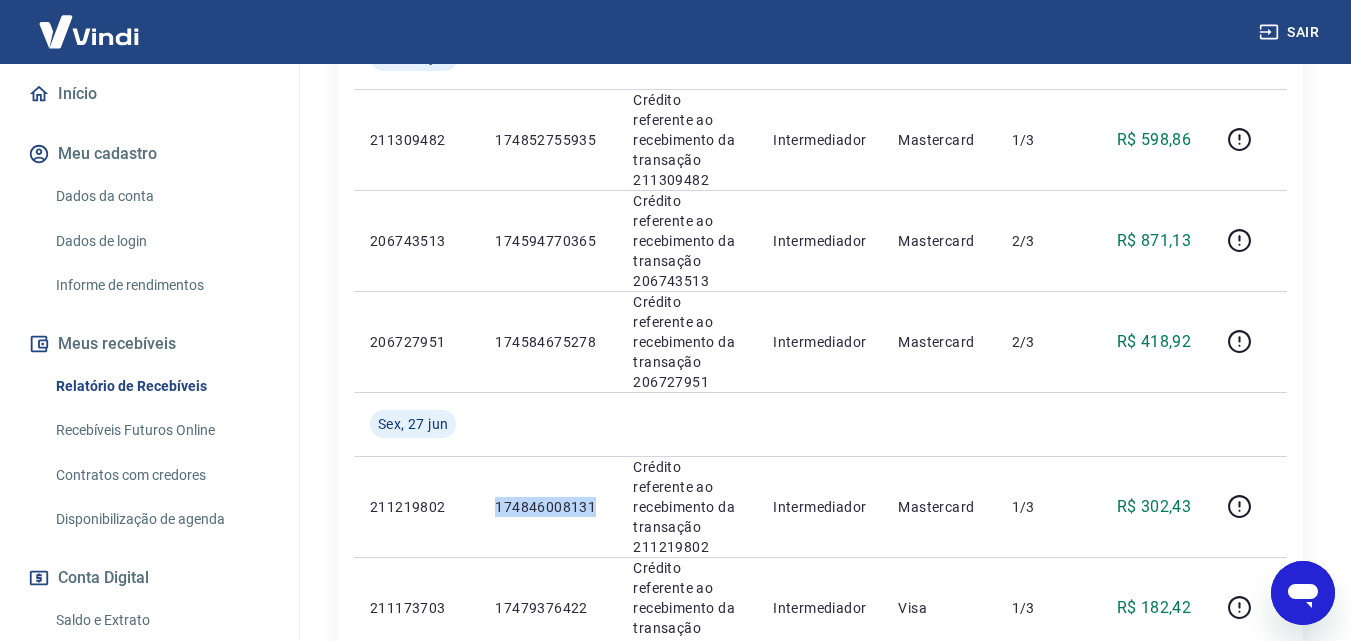 scroll, scrollTop: 1939, scrollLeft: 0, axis: vertical 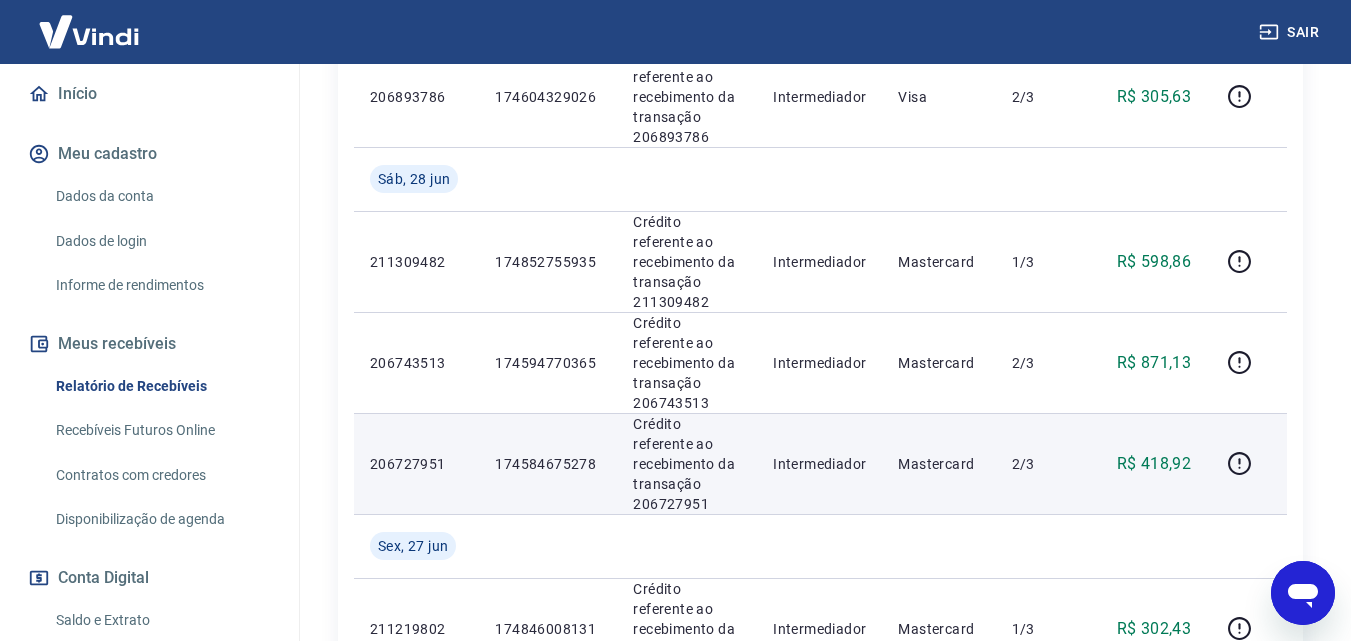 click on "174584675278" at bounding box center [548, 464] 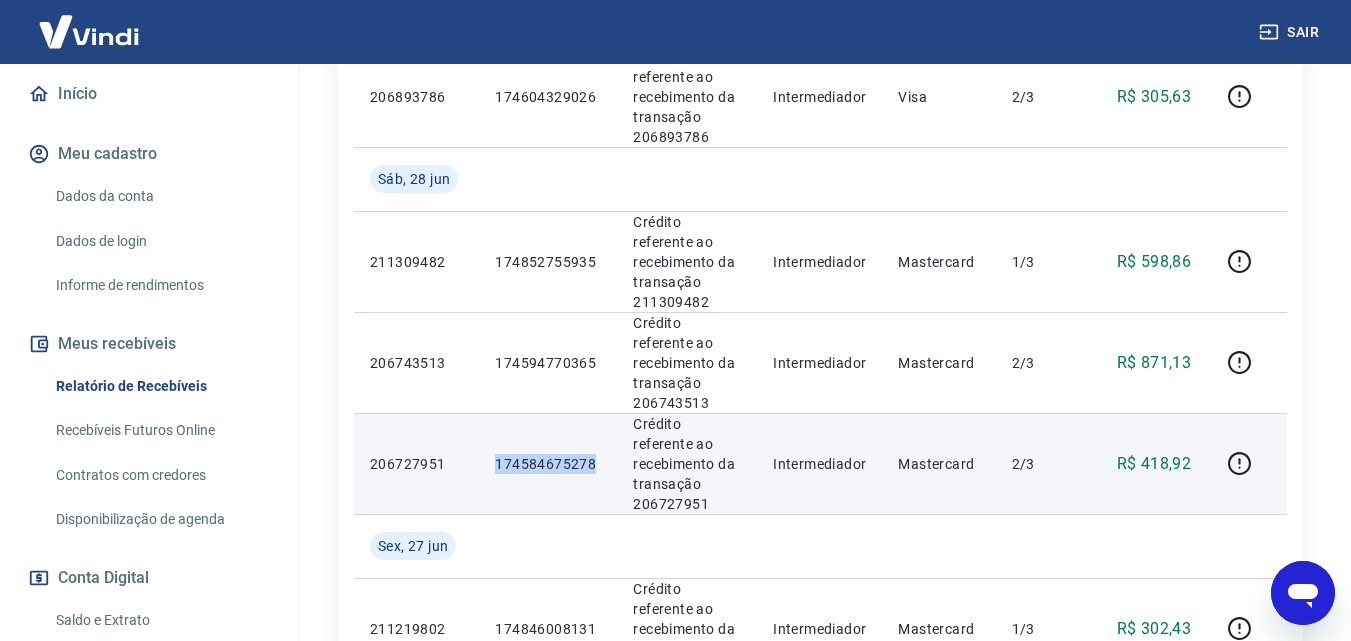 click on "174584675278" at bounding box center [548, 464] 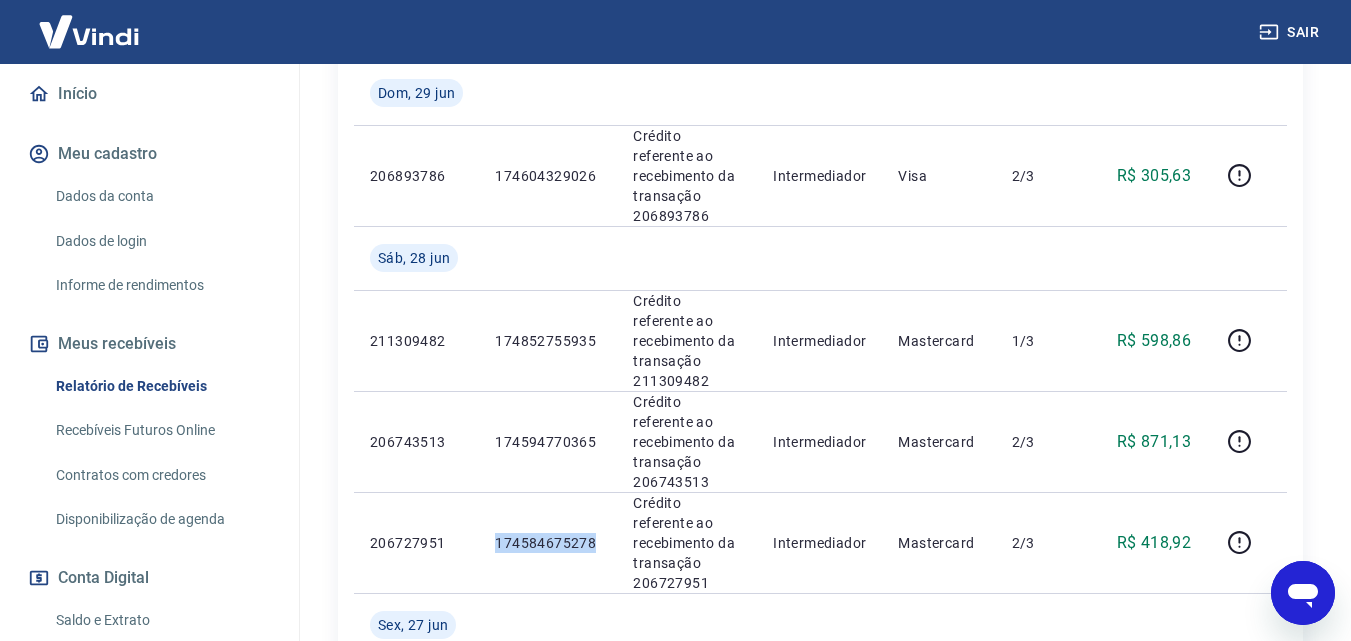 scroll, scrollTop: 1739, scrollLeft: 0, axis: vertical 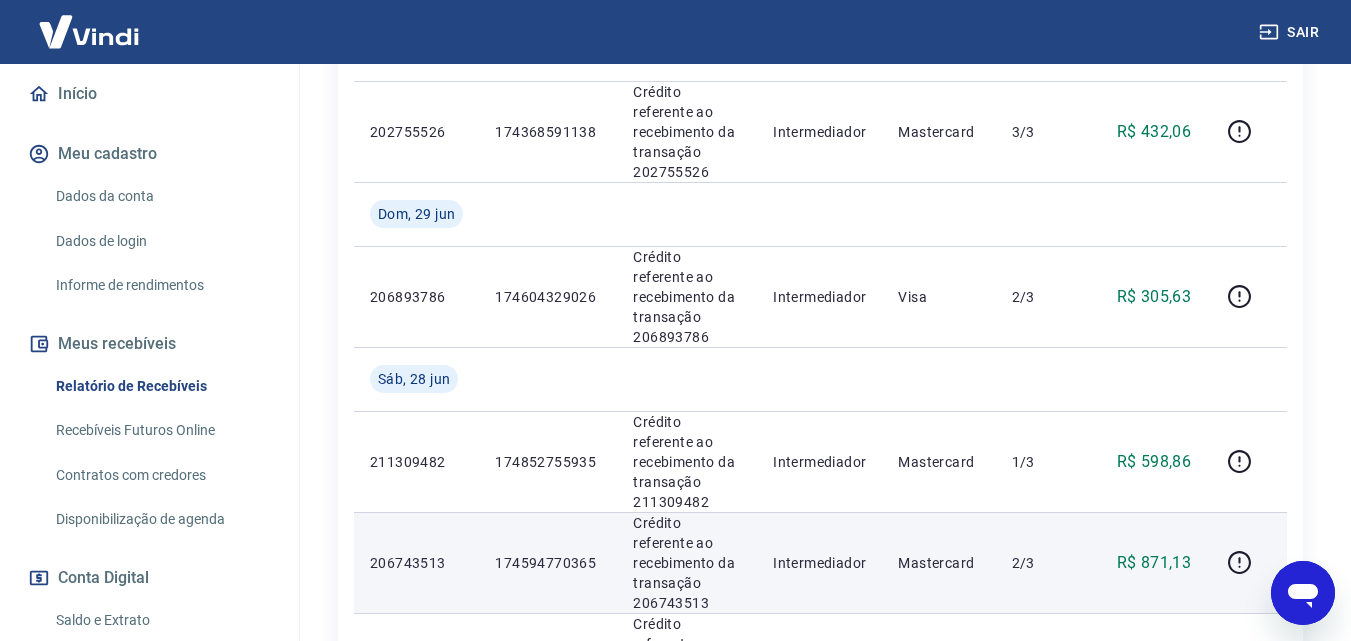 click on "174594770365" at bounding box center [548, 563] 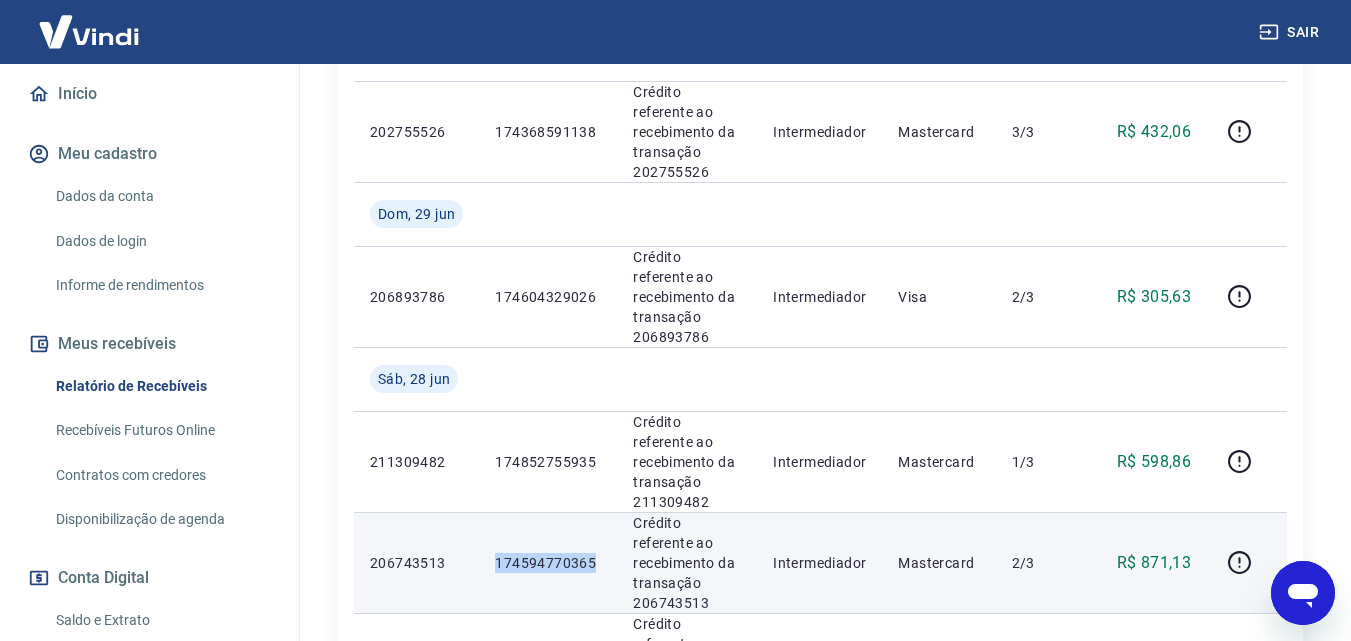 click on "174594770365" at bounding box center [548, 563] 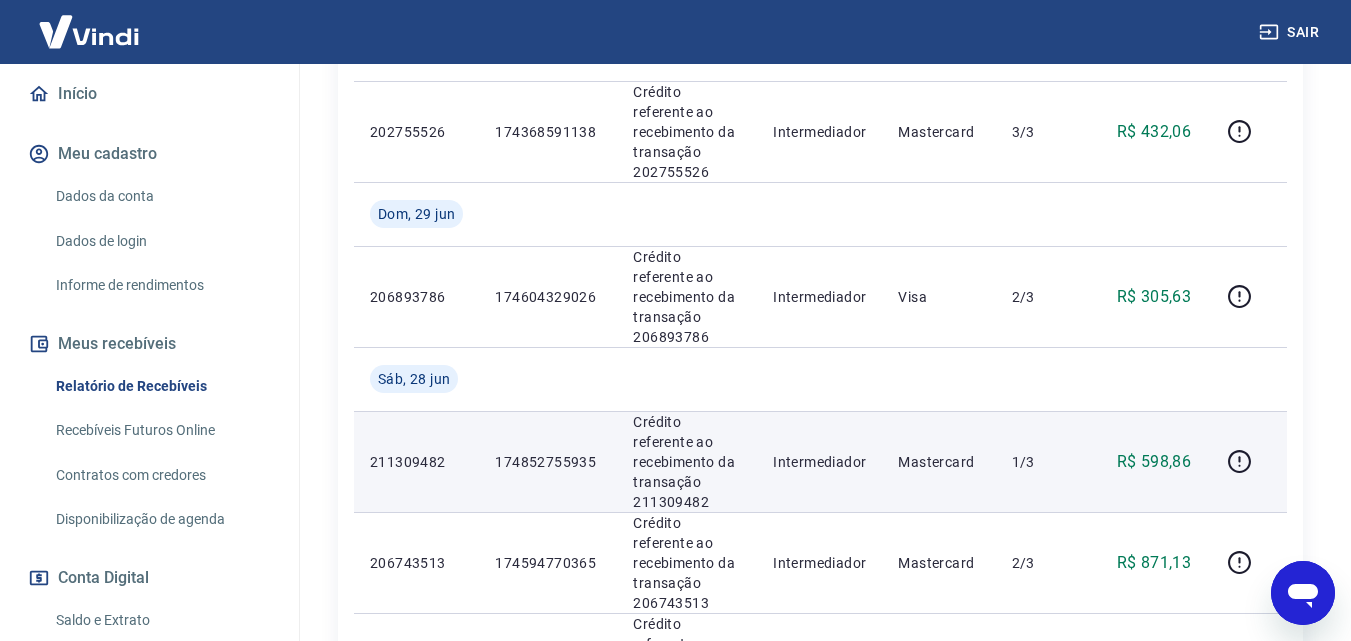 click on "174852755935" at bounding box center [548, 462] 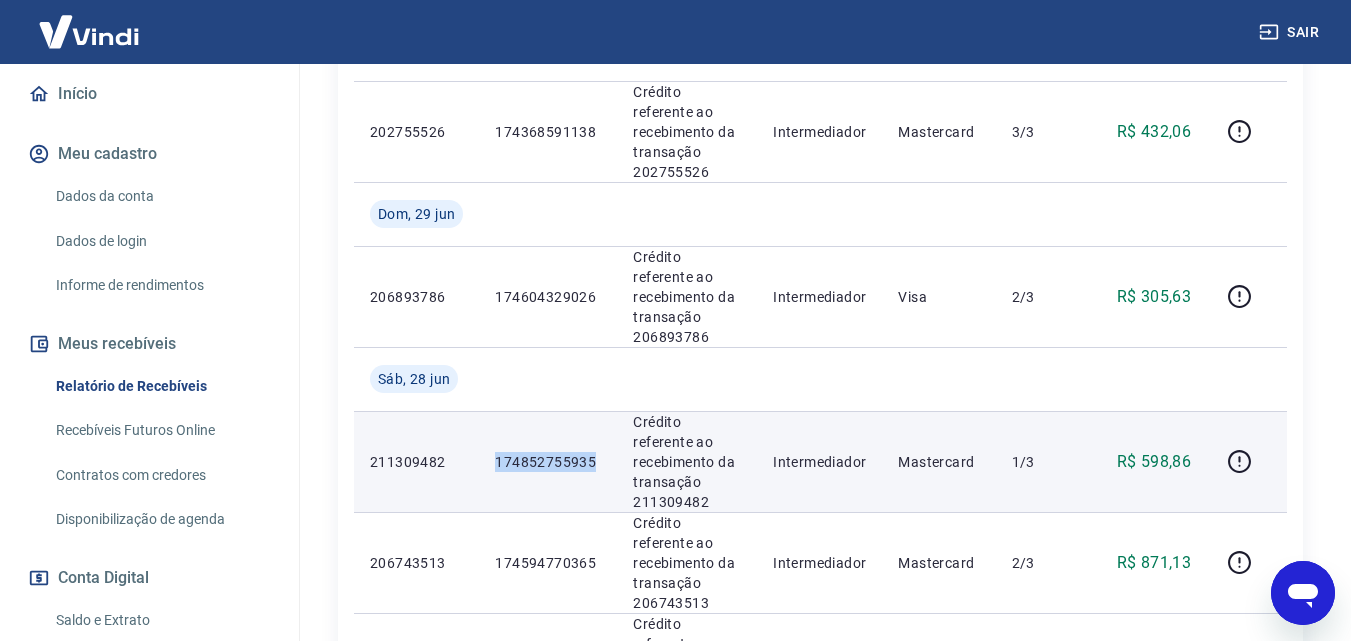 click on "174852755935" at bounding box center (548, 462) 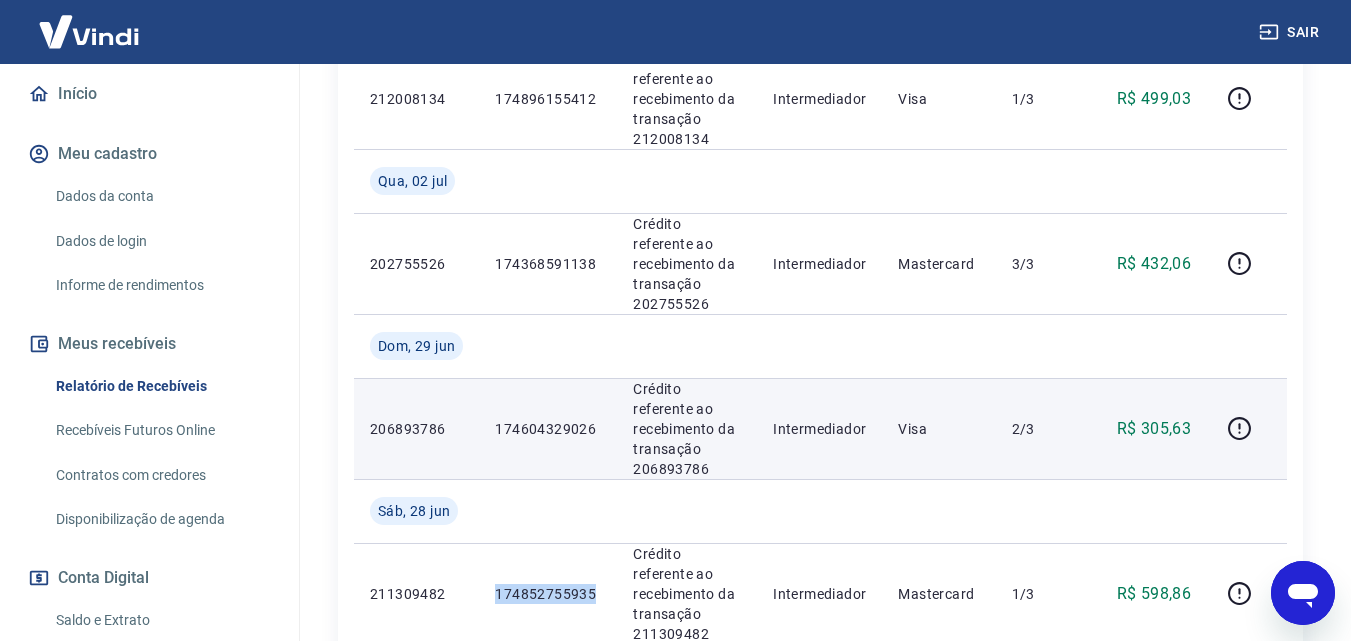 scroll, scrollTop: 1439, scrollLeft: 0, axis: vertical 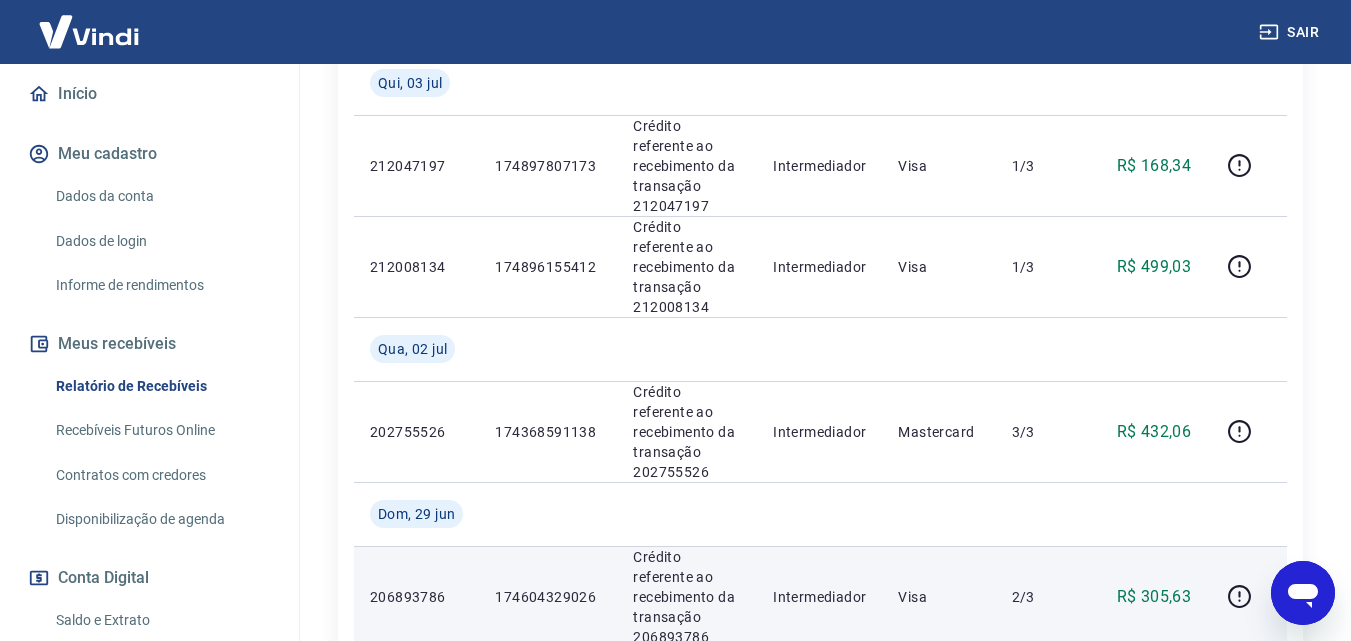 click on "174604329026" at bounding box center [548, 597] 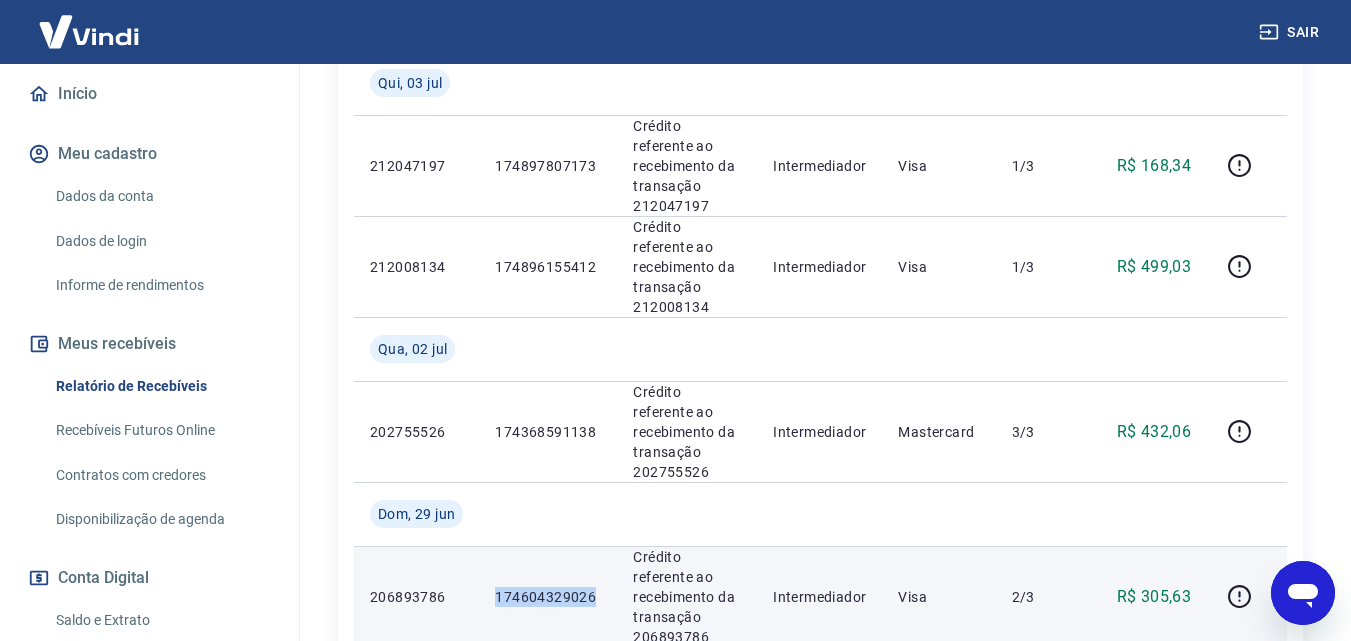 click on "174604329026" at bounding box center [548, 597] 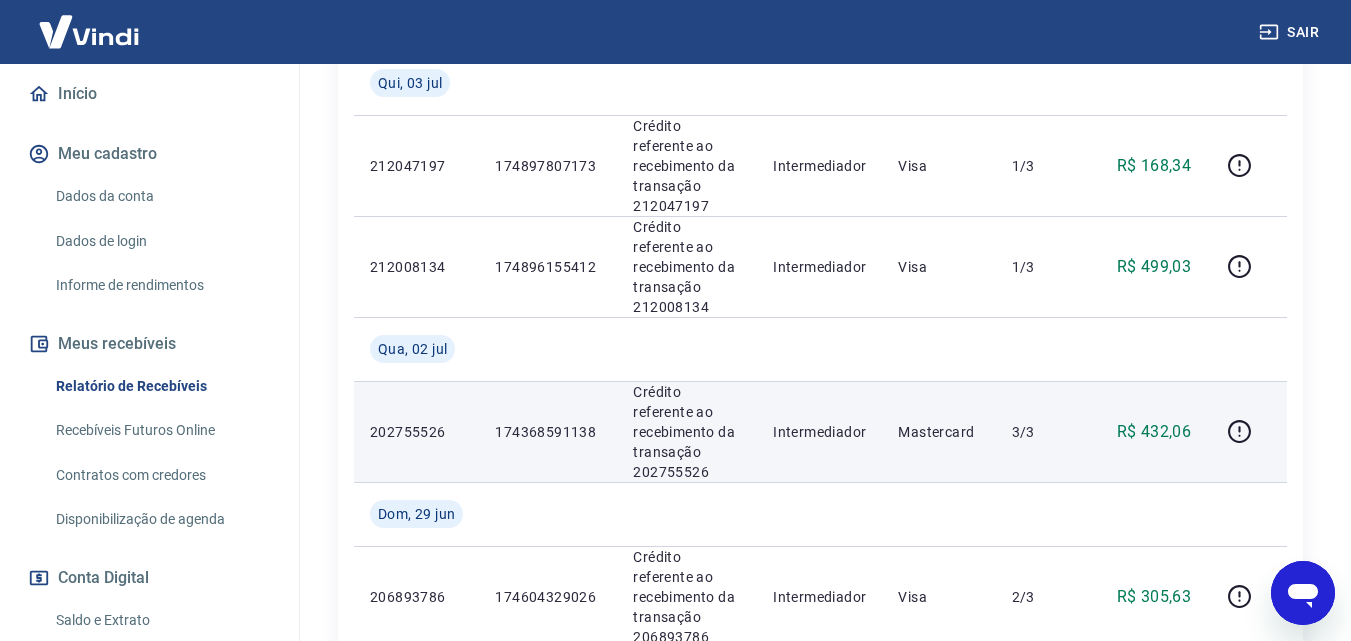 click on "174368591138" at bounding box center [548, 432] 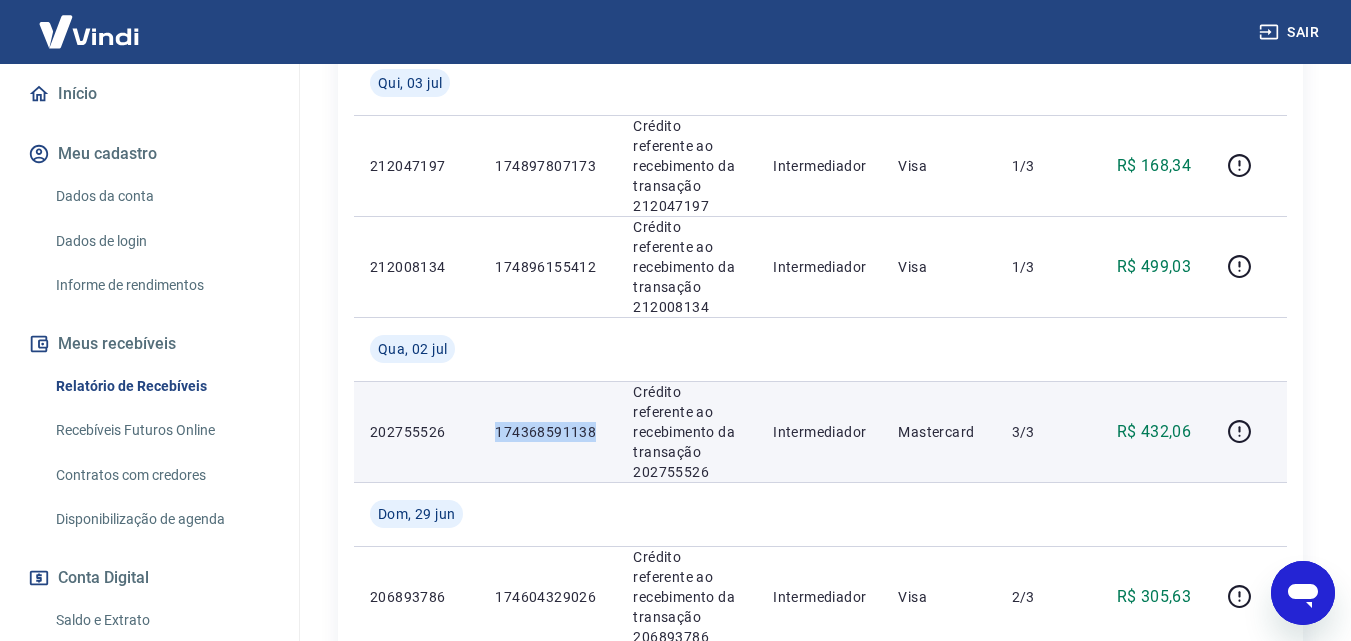 click on "174368591138" at bounding box center (548, 432) 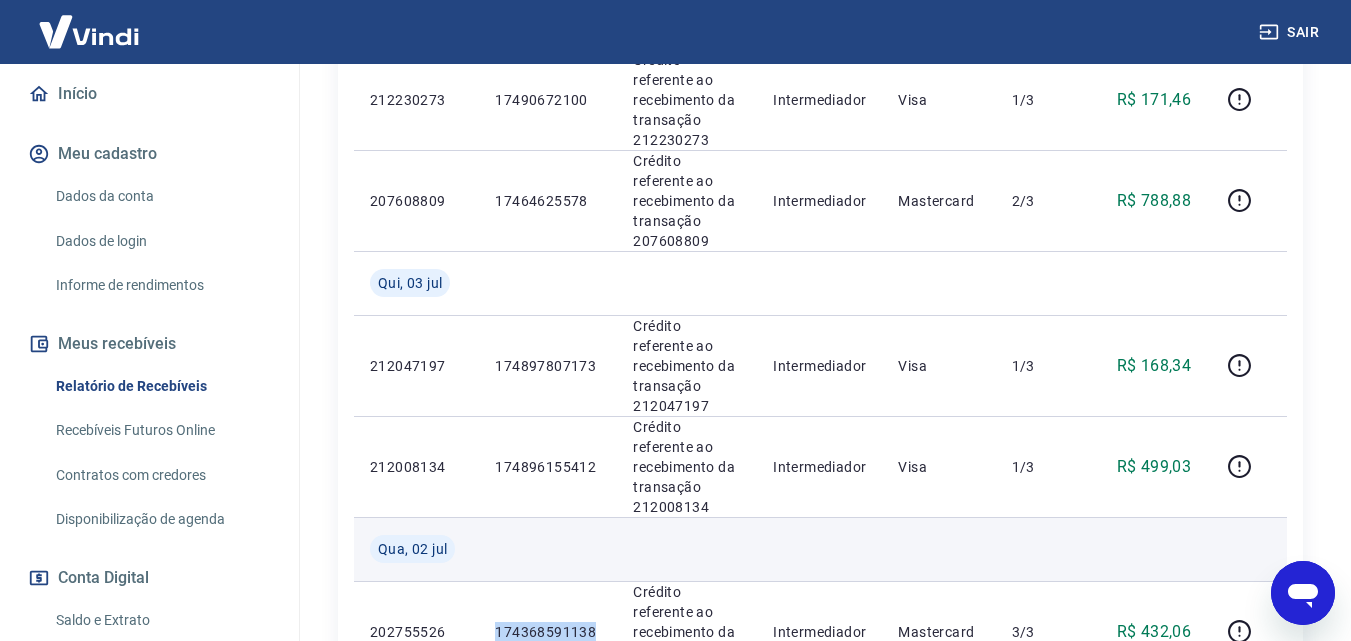scroll, scrollTop: 1139, scrollLeft: 0, axis: vertical 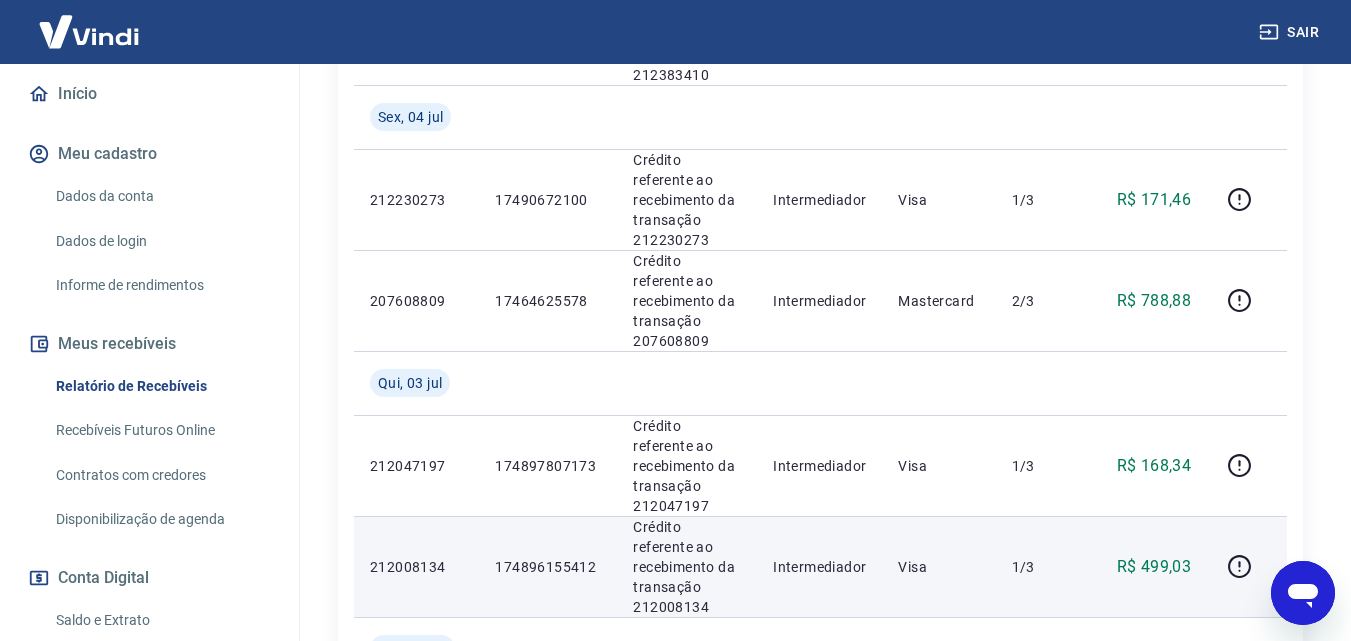 click on "174896155412" at bounding box center [548, 567] 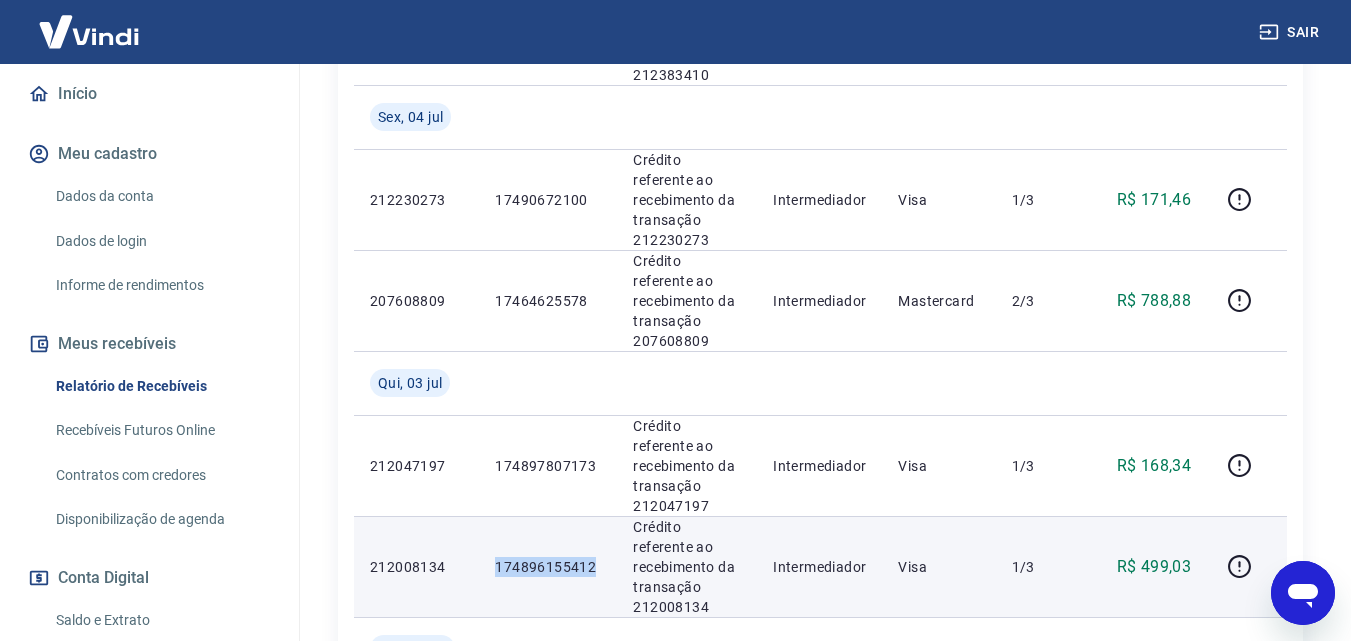 click on "174896155412" at bounding box center [548, 567] 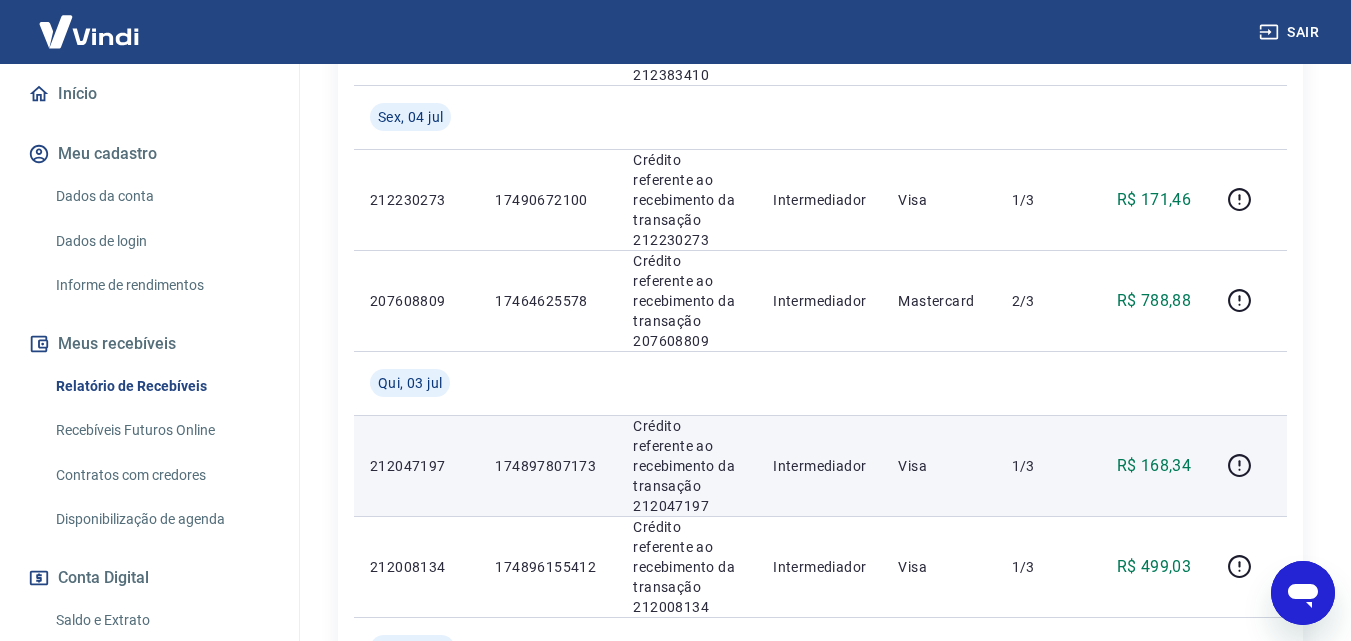 click on "174897807173" at bounding box center [548, 466] 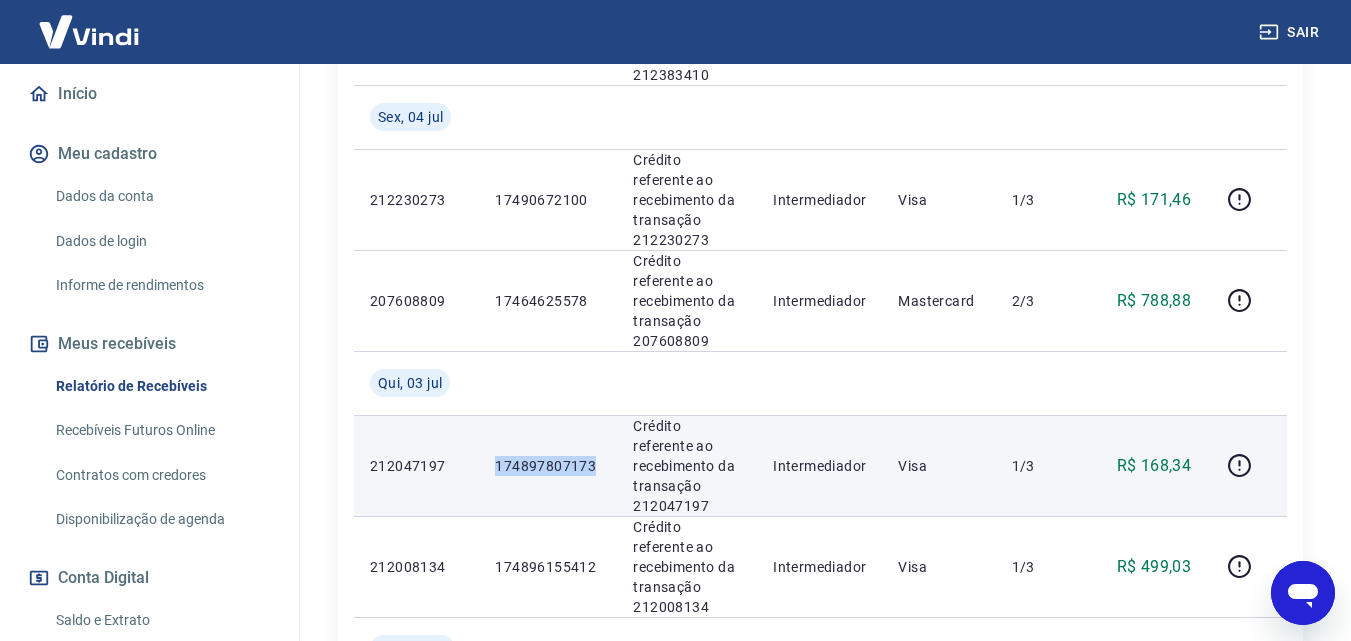 click on "174897807173" at bounding box center [548, 466] 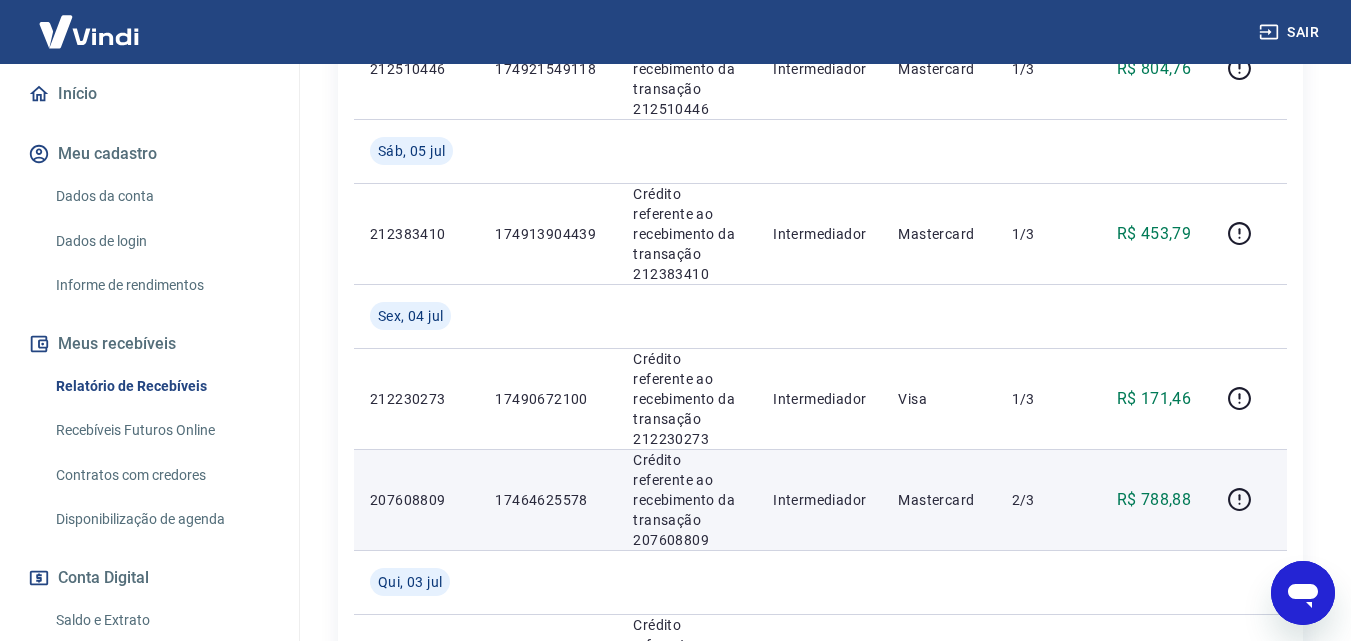scroll, scrollTop: 939, scrollLeft: 0, axis: vertical 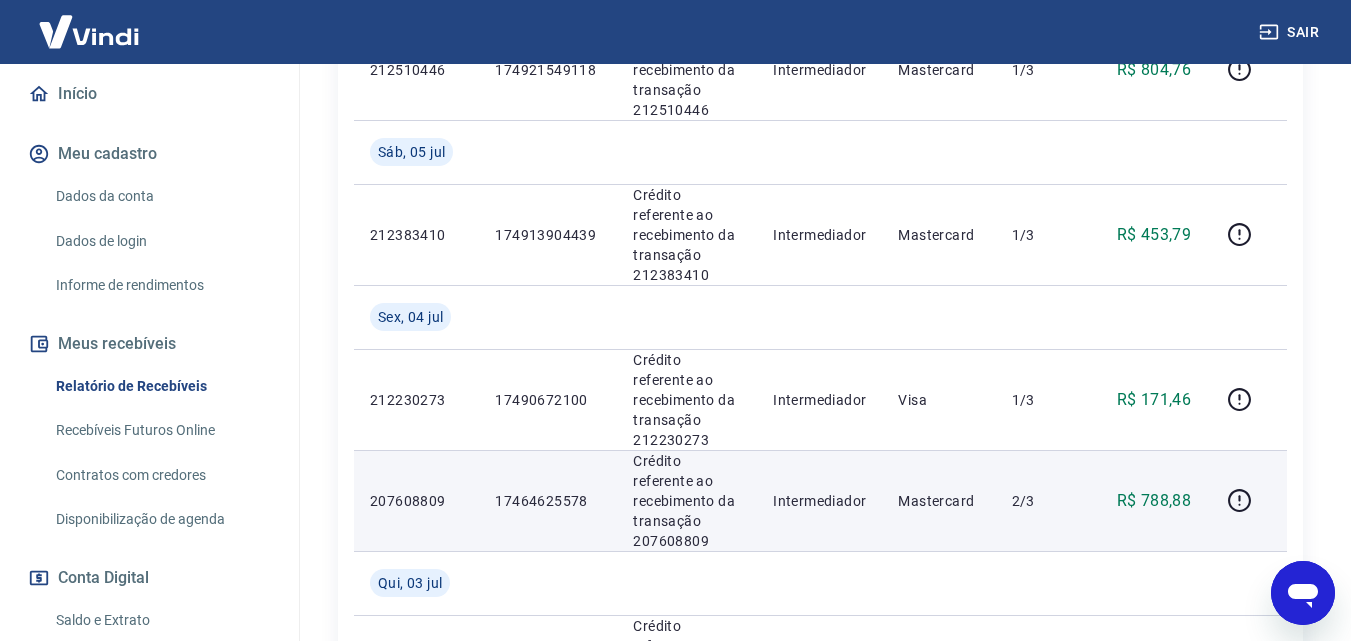 click on "17464625578" at bounding box center [548, 501] 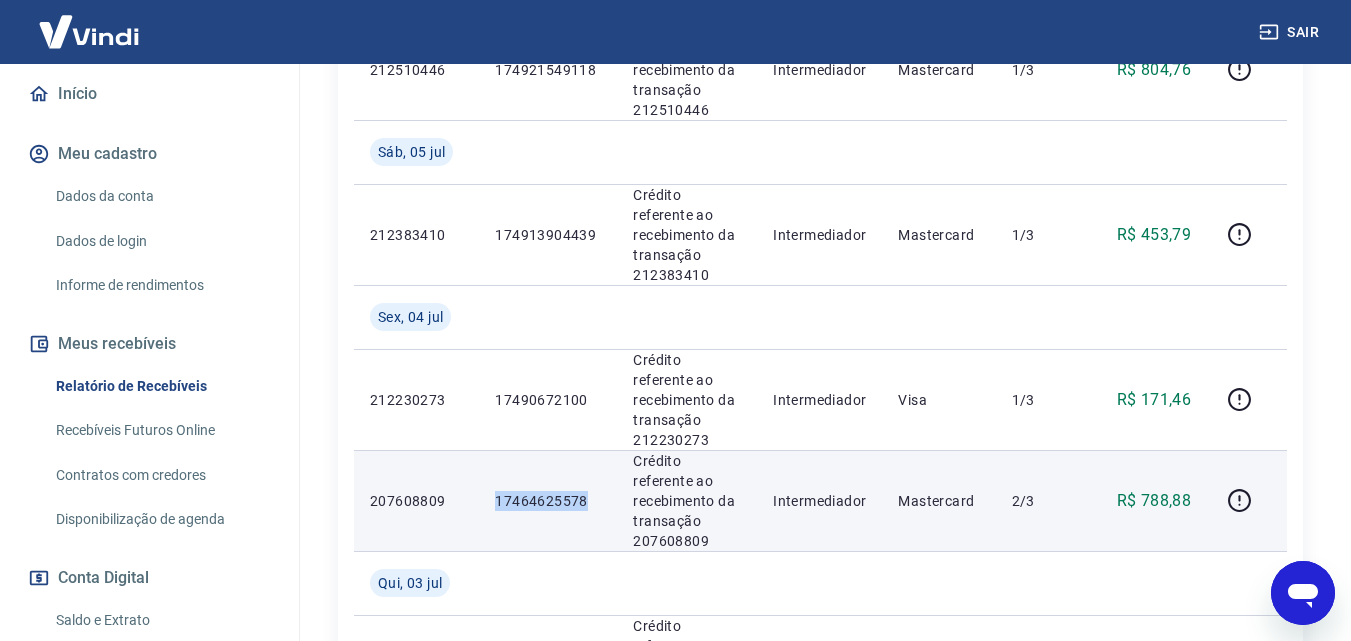 click on "17464625578" at bounding box center [548, 501] 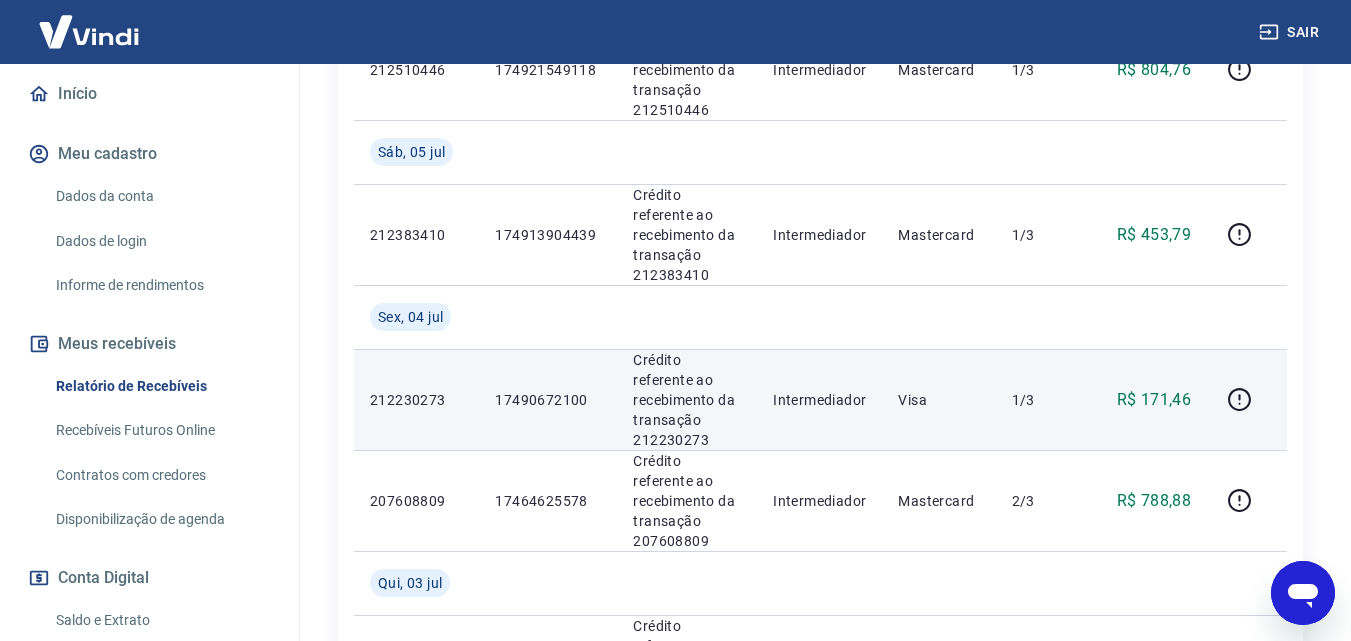 click on "17490672100" at bounding box center [548, 400] 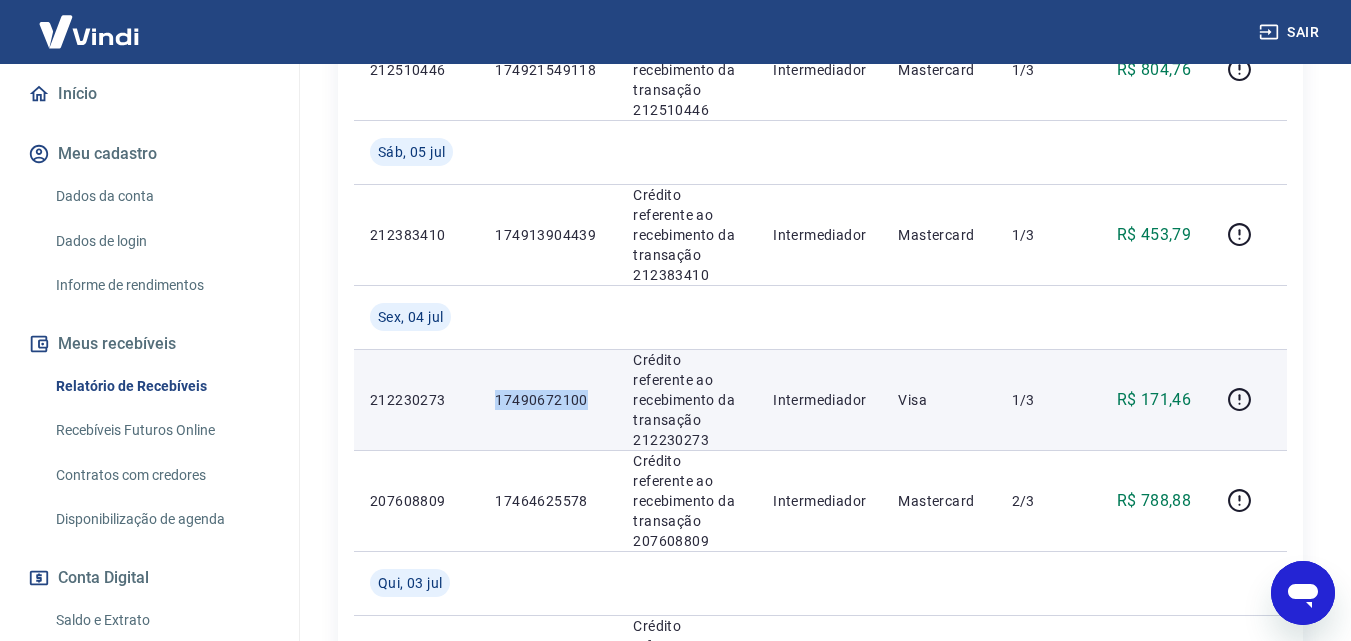 click on "17490672100" at bounding box center [548, 400] 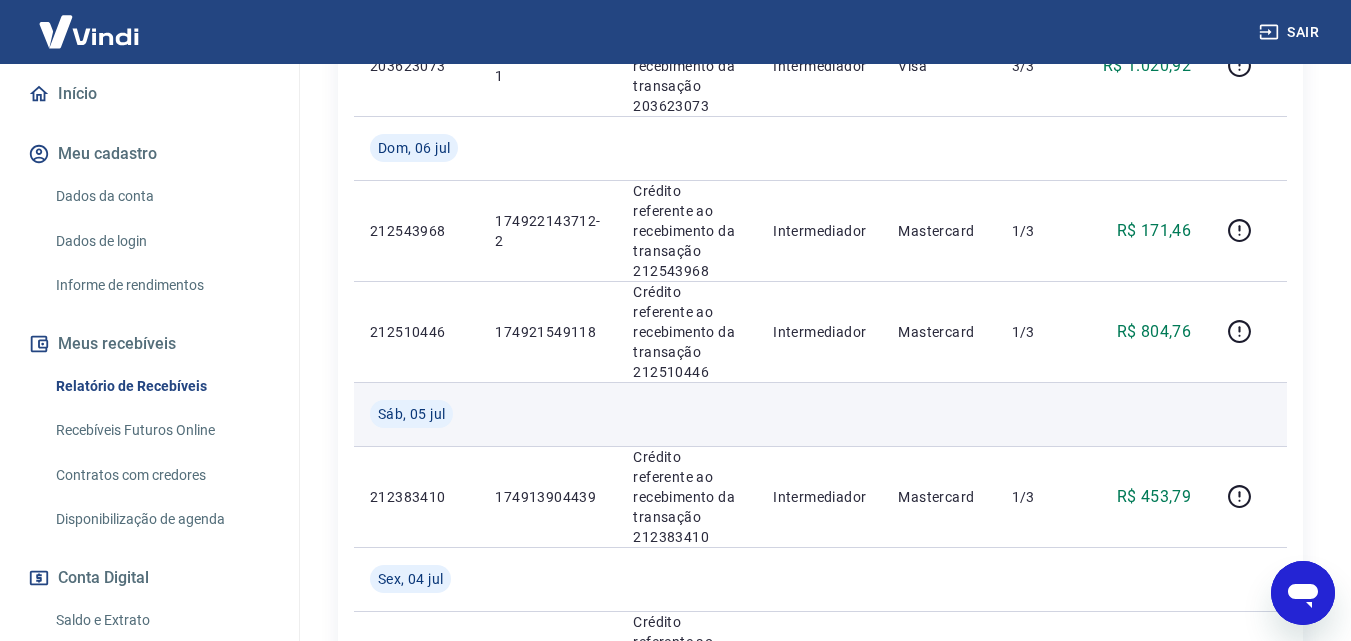 scroll, scrollTop: 639, scrollLeft: 0, axis: vertical 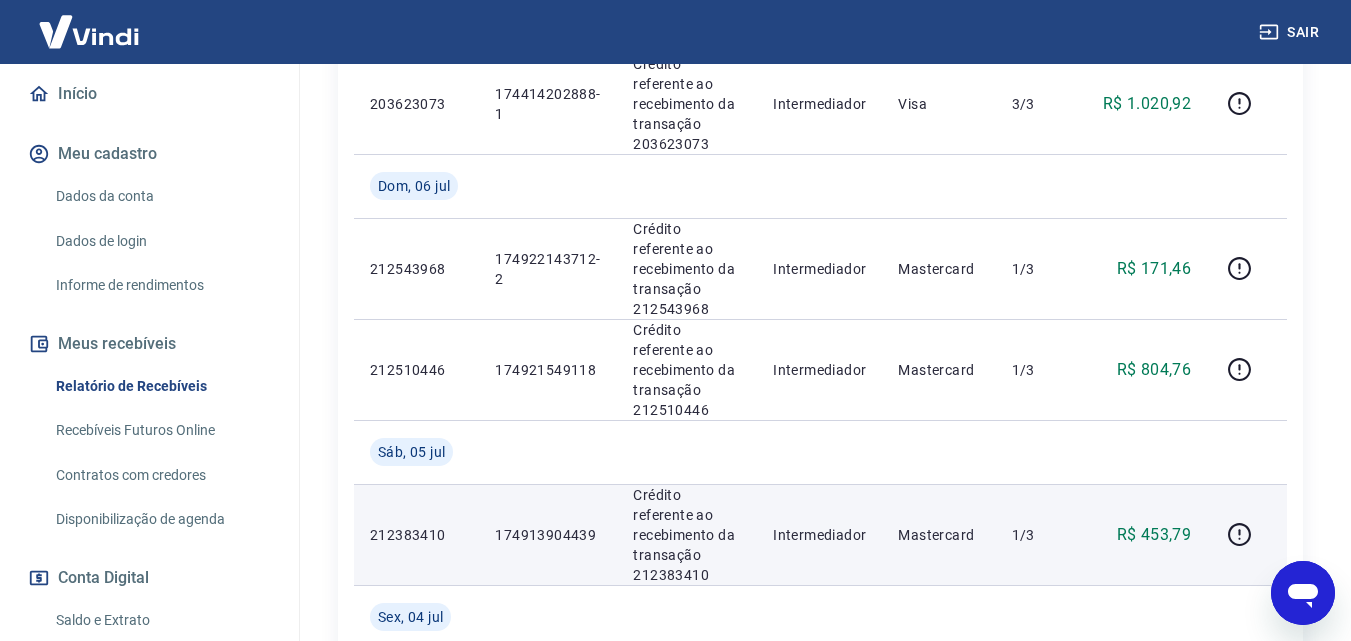 click on "174913904439" at bounding box center [548, 535] 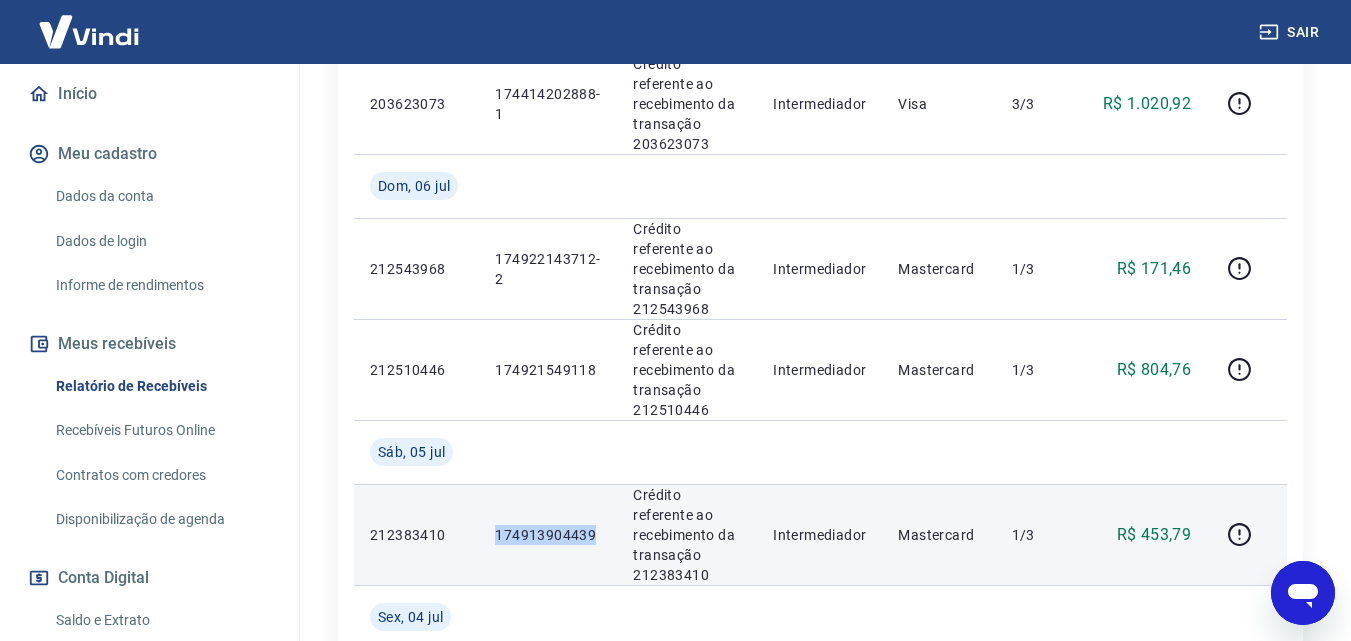 click on "174913904439" at bounding box center (548, 535) 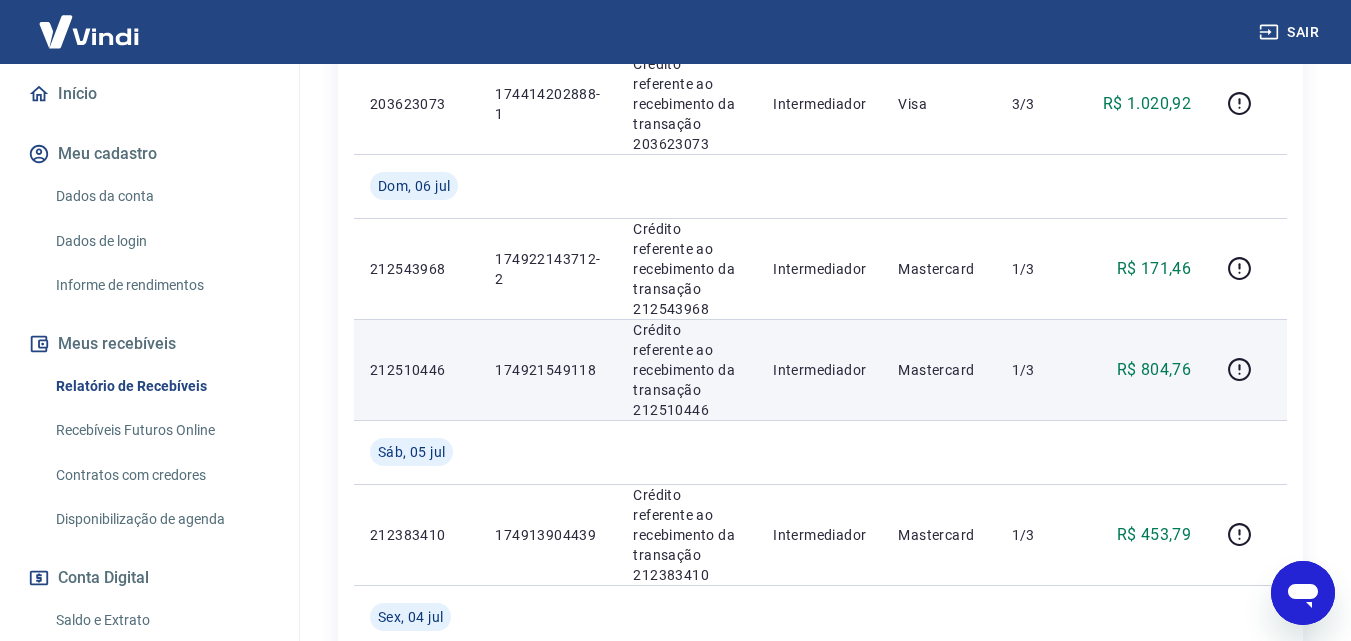click on "174921549118" at bounding box center (548, 370) 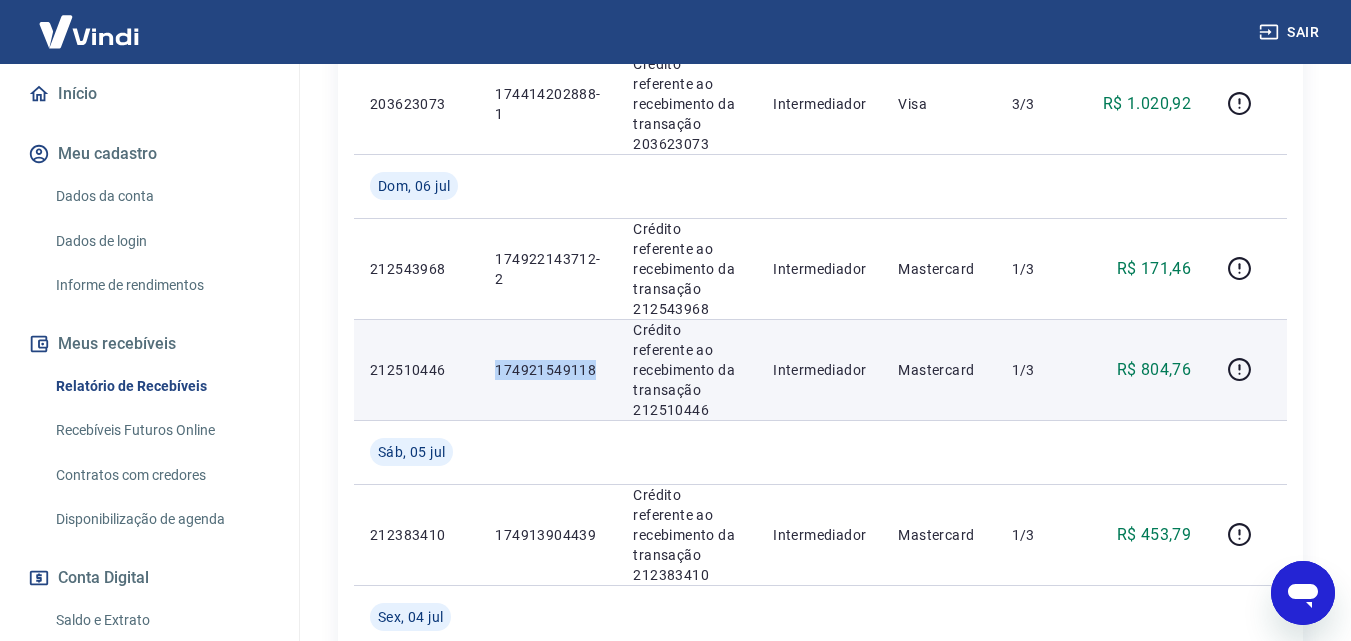 click on "174921549118" at bounding box center (548, 370) 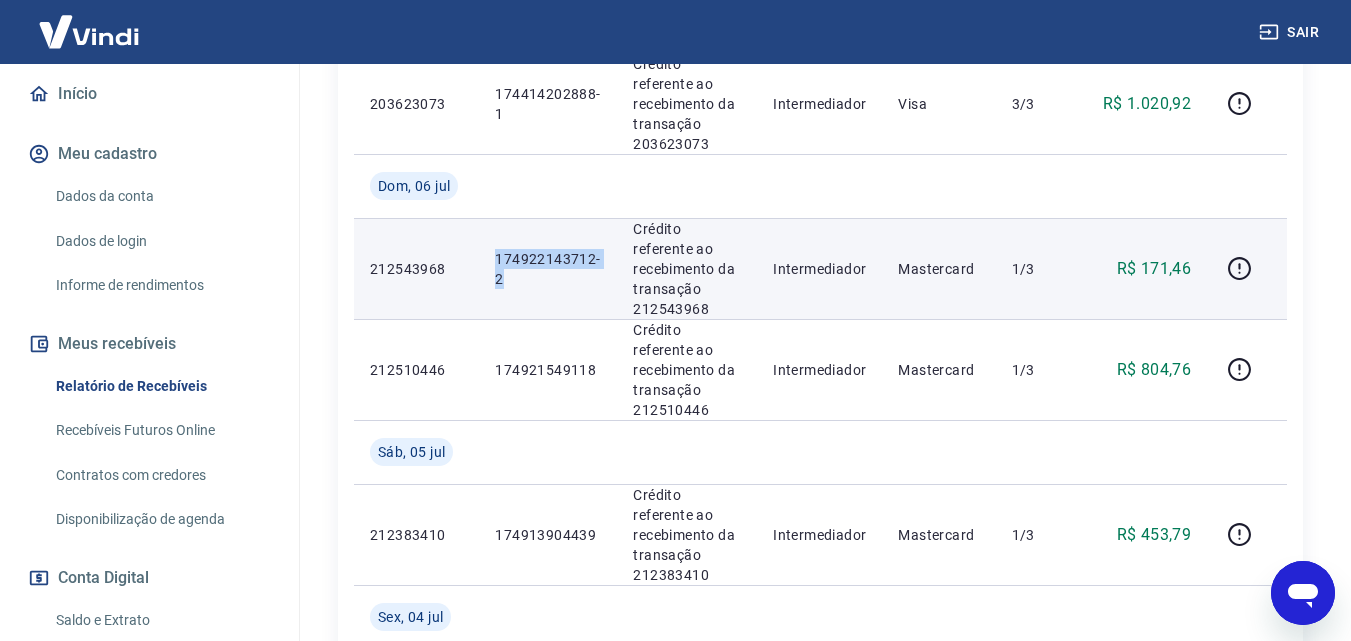 drag, startPoint x: 495, startPoint y: 199, endPoint x: 558, endPoint y: 227, distance: 68.942 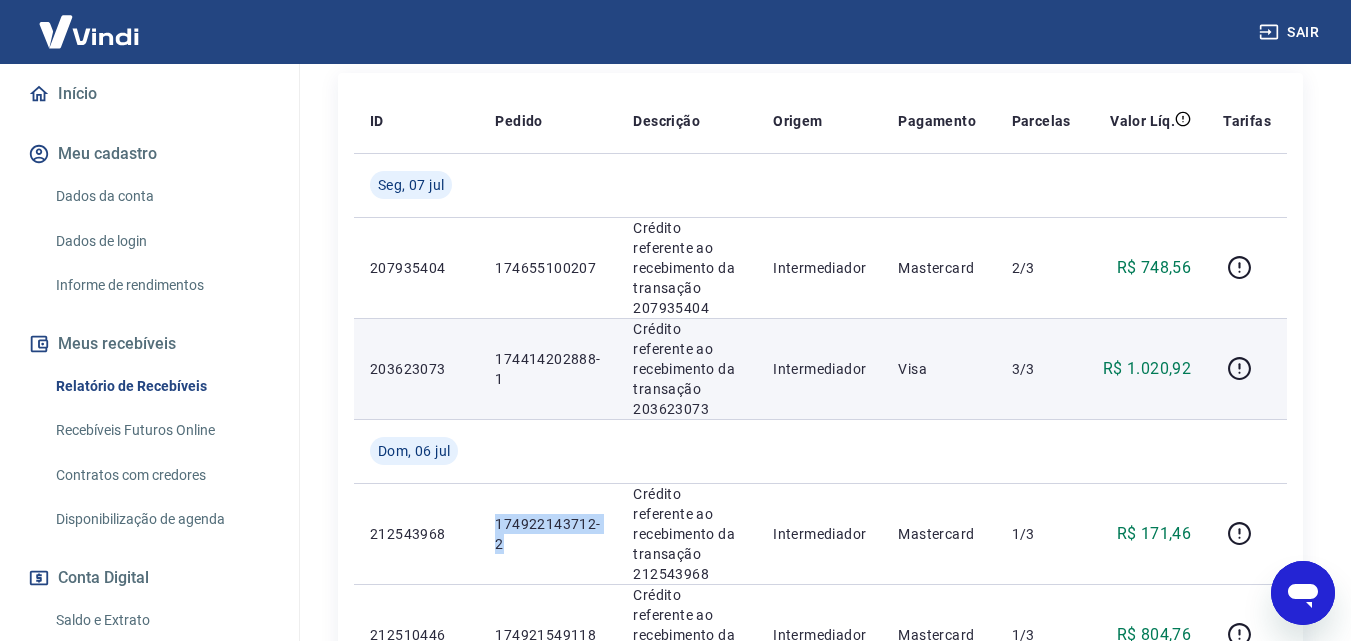 scroll, scrollTop: 339, scrollLeft: 0, axis: vertical 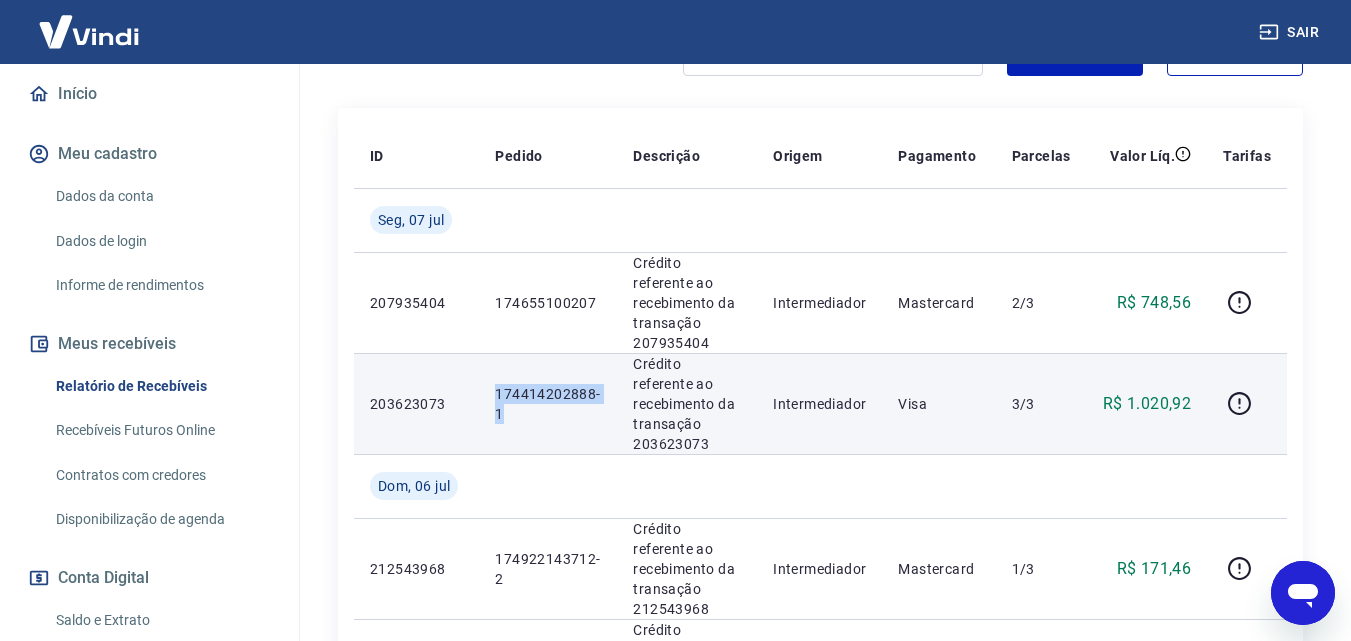 drag, startPoint x: 494, startPoint y: 358, endPoint x: 554, endPoint y: 379, distance: 63.56886 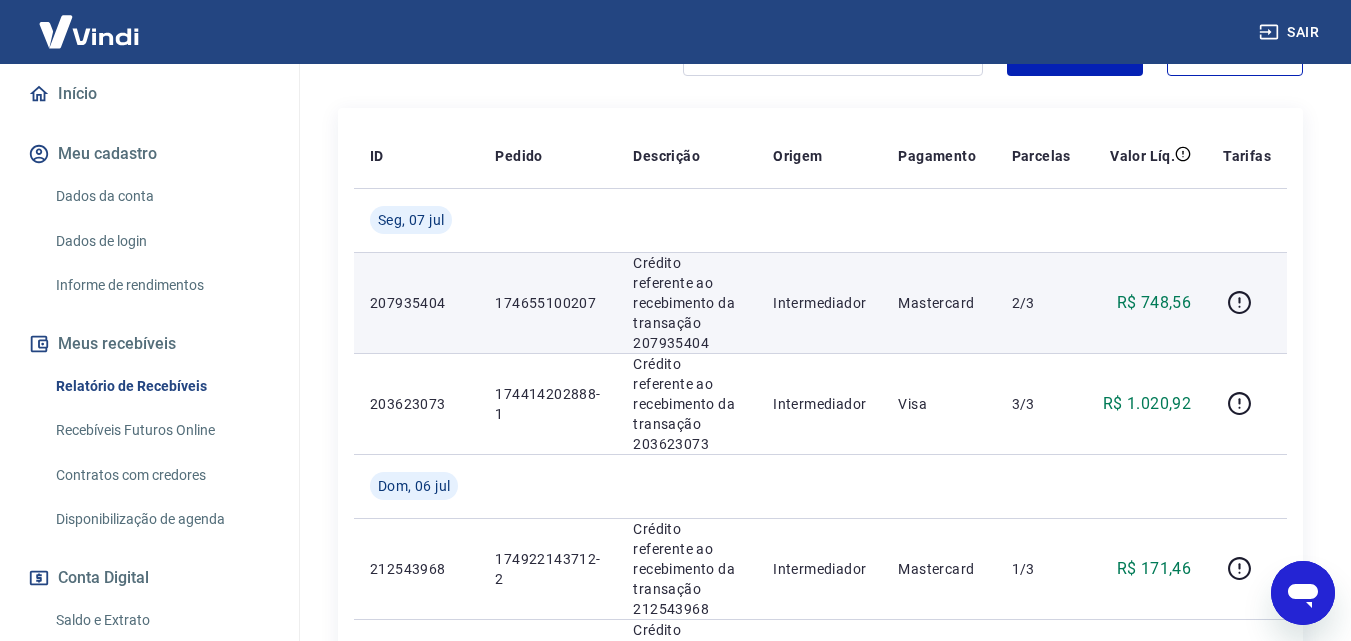 click on "174655100207" at bounding box center (548, 303) 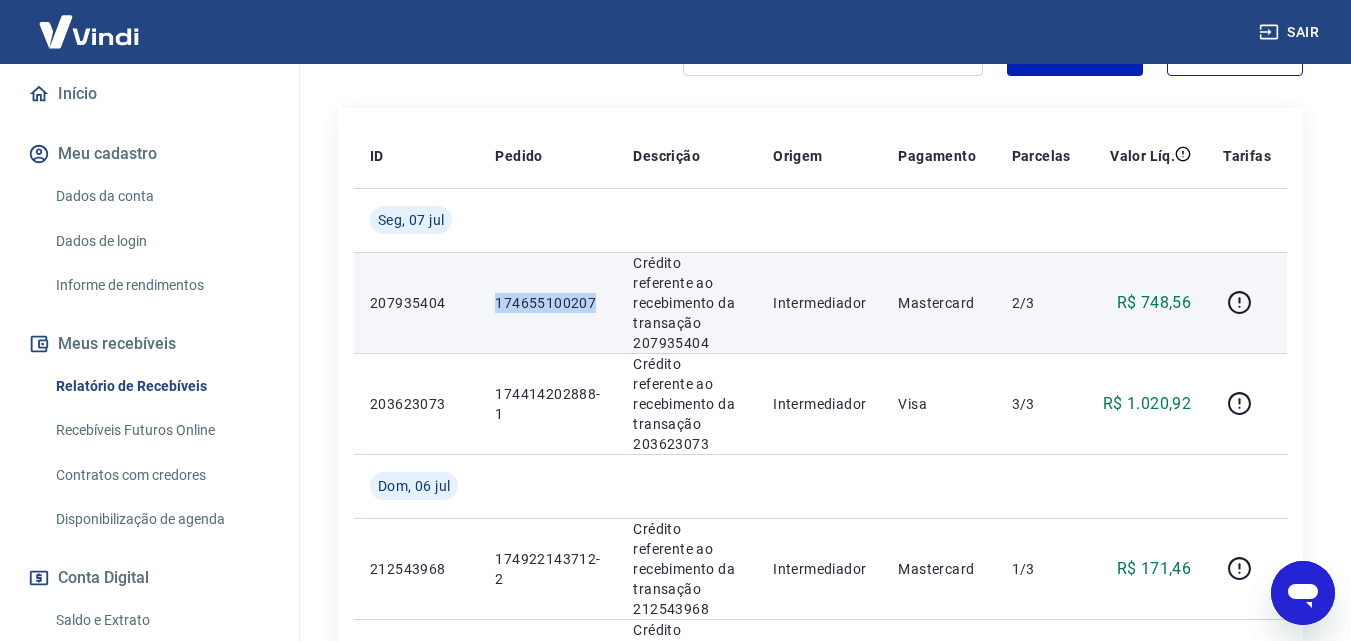 click on "174655100207" at bounding box center (548, 303) 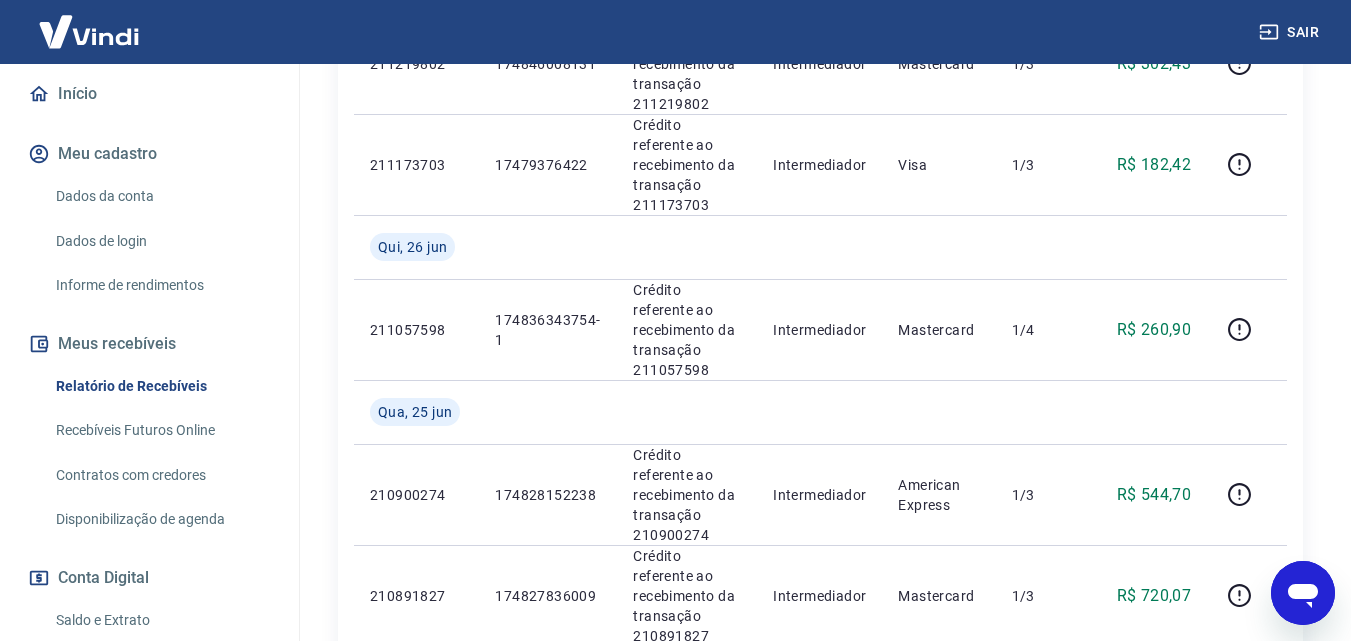 scroll, scrollTop: 2539, scrollLeft: 0, axis: vertical 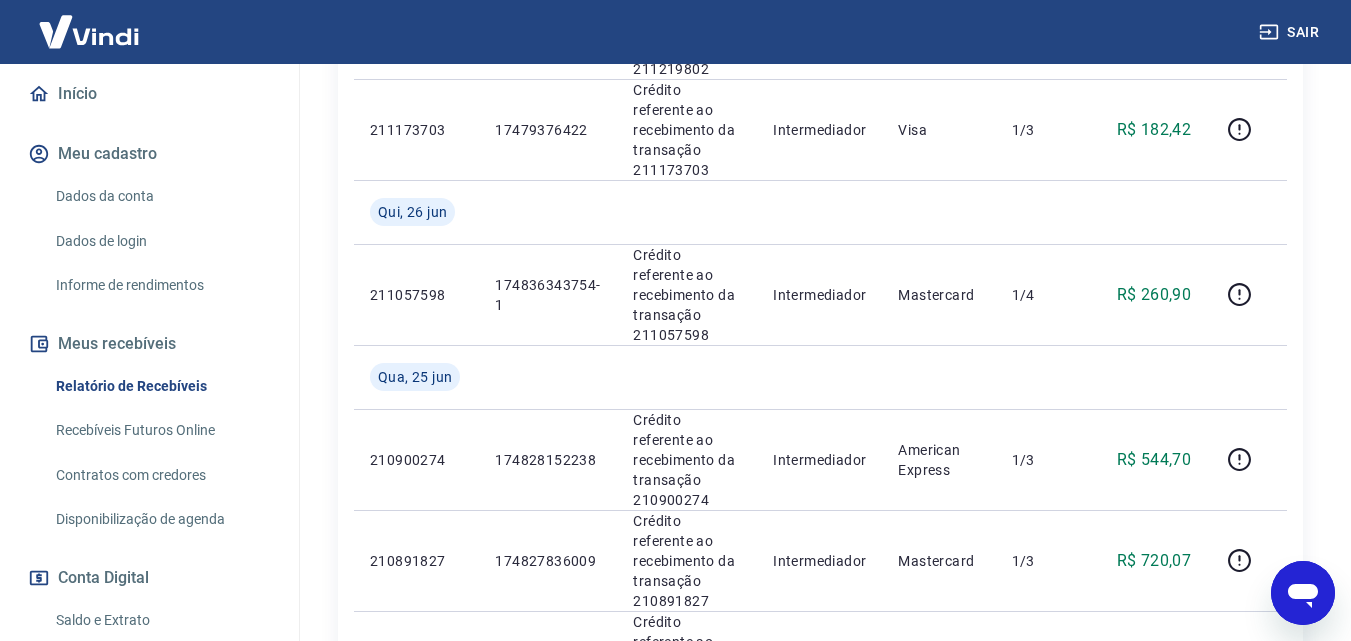click on "2" at bounding box center [1088, 769] 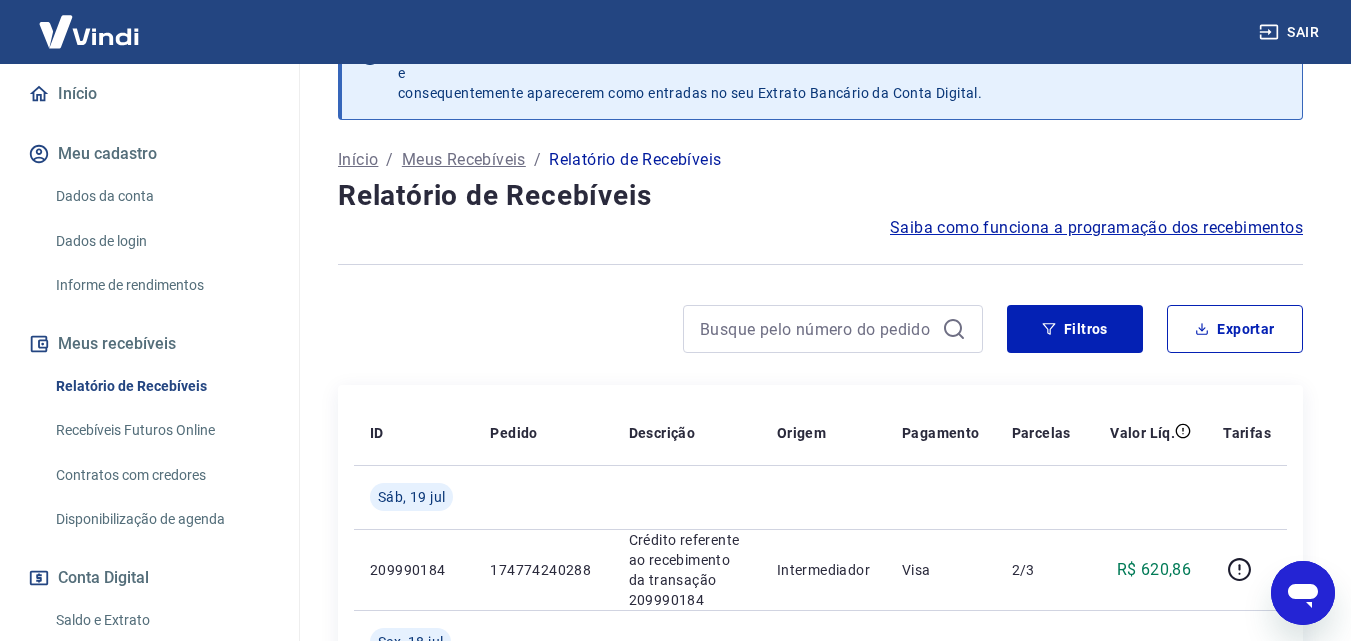 scroll, scrollTop: 2539, scrollLeft: 0, axis: vertical 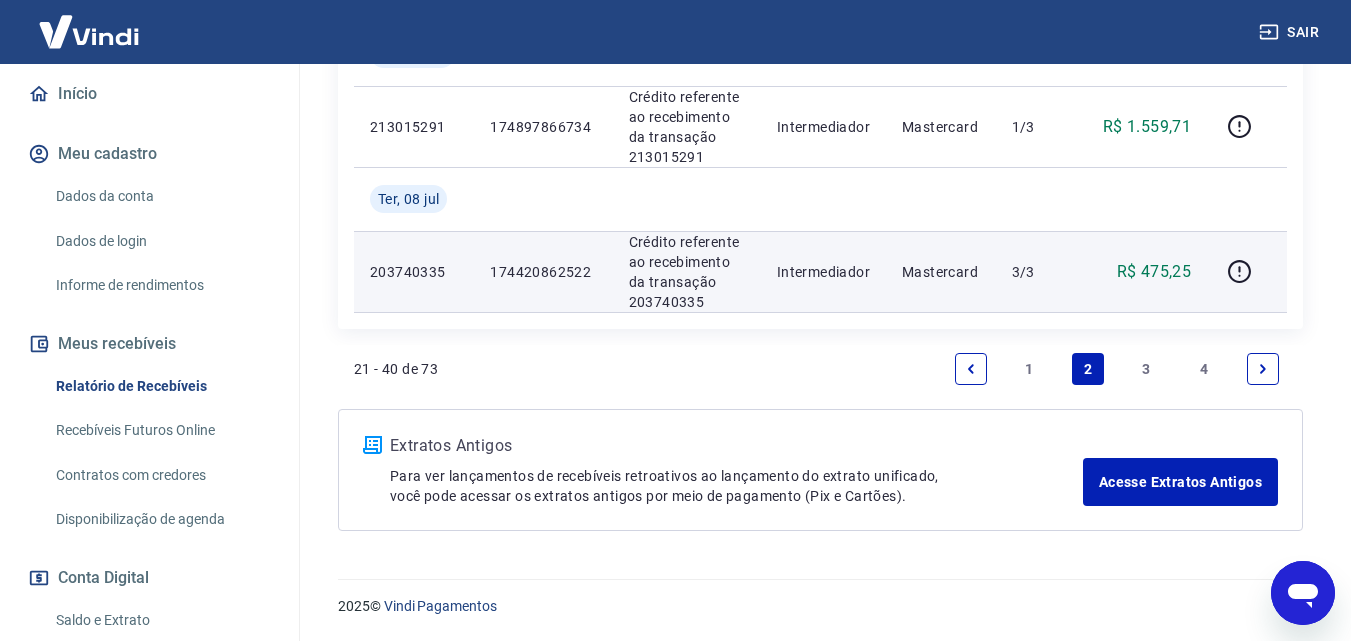 click on "174420862522" at bounding box center [543, 272] 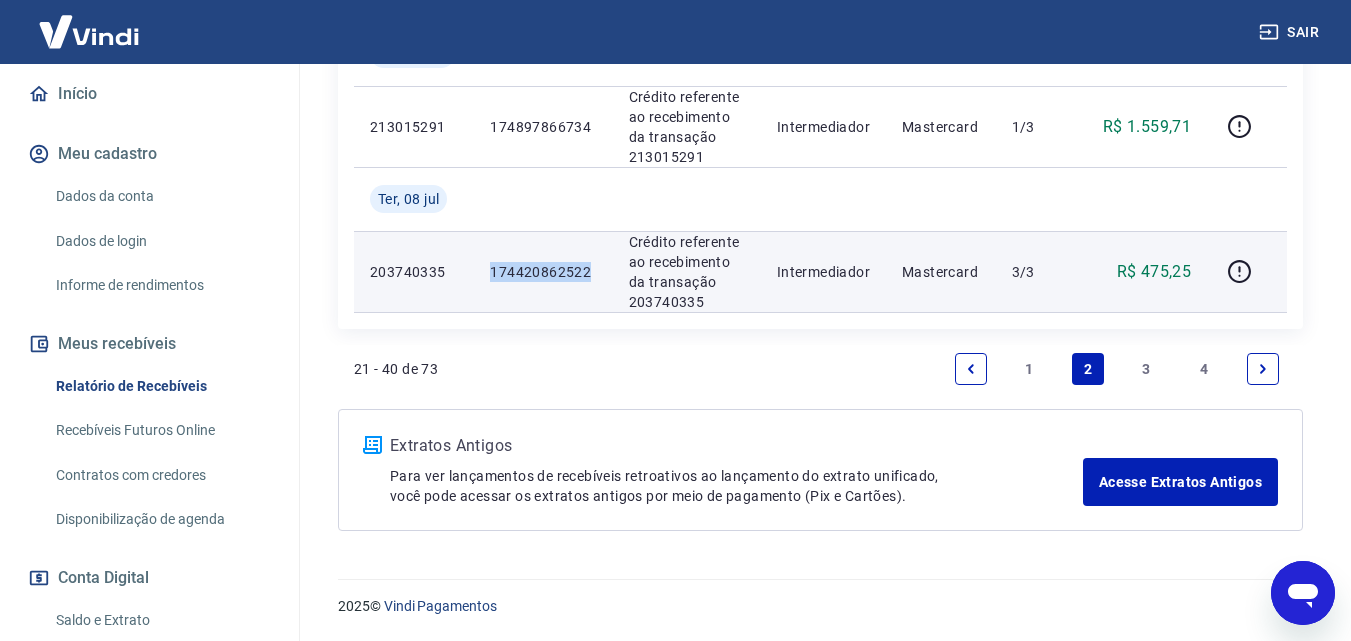click on "174420862522" at bounding box center [543, 272] 